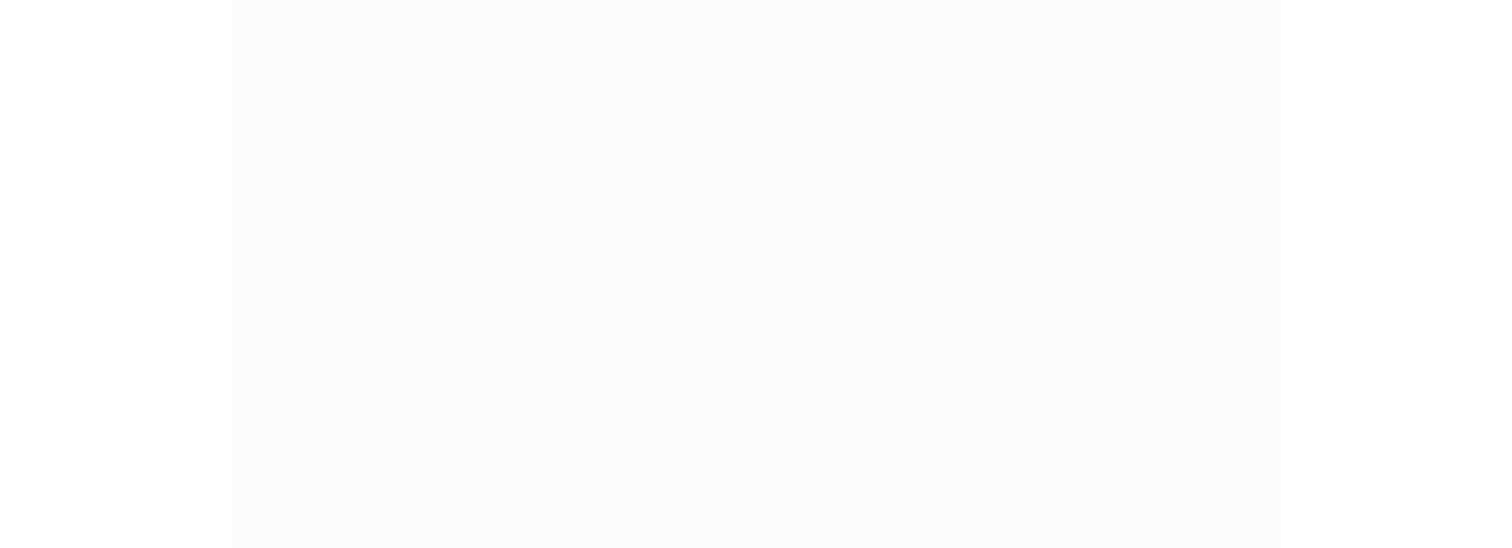 scroll, scrollTop: 0, scrollLeft: 0, axis: both 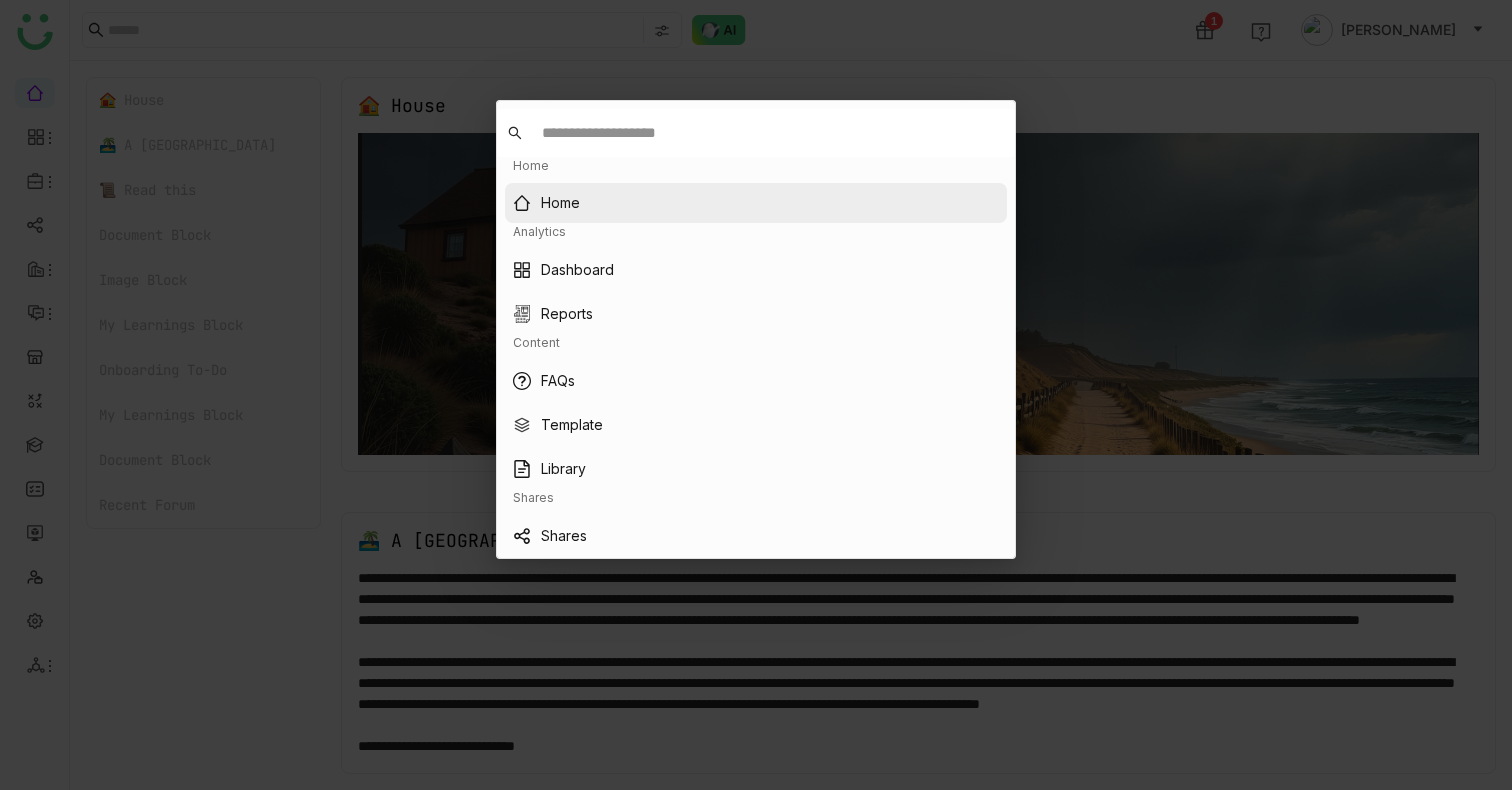 type 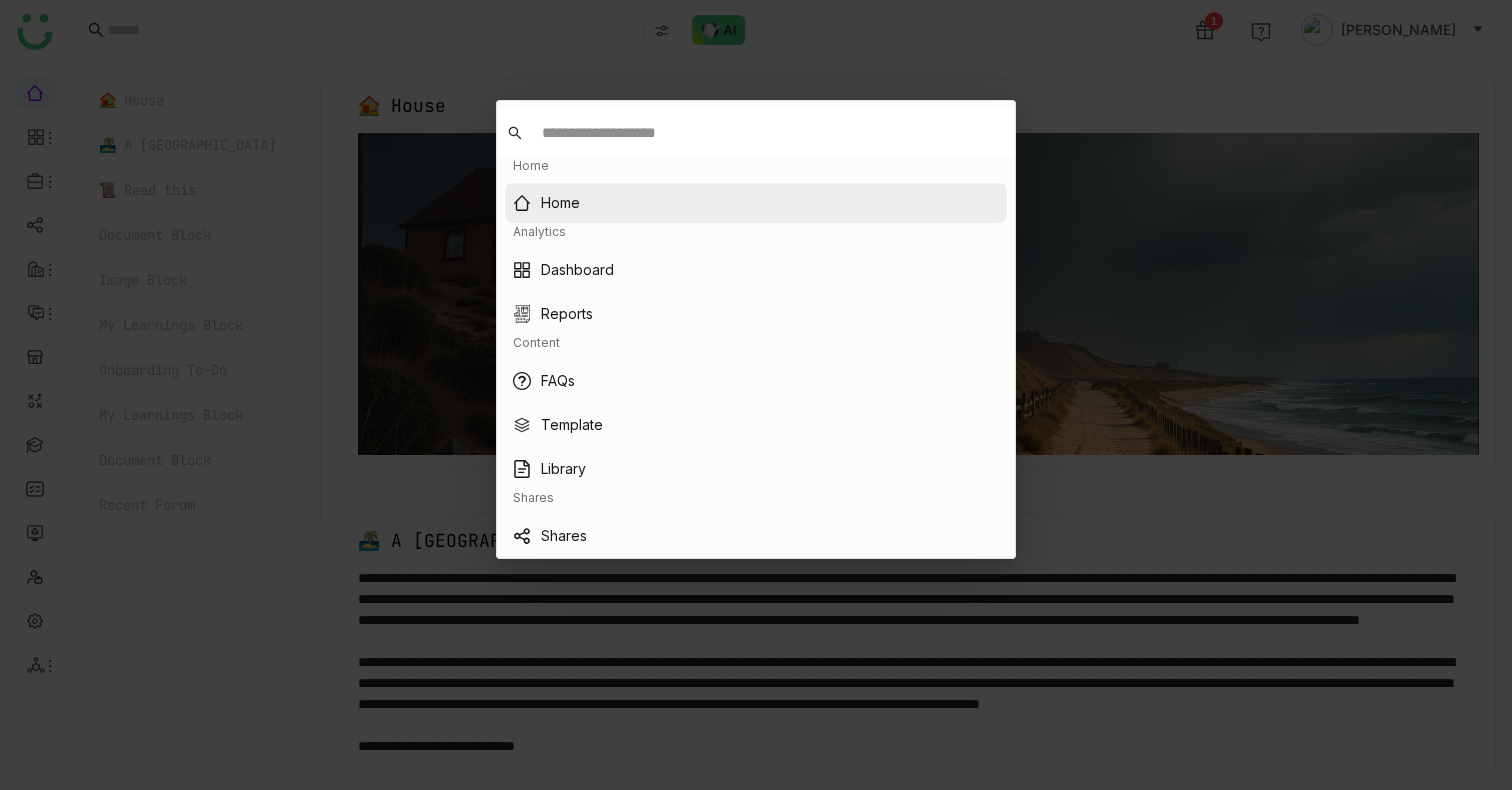 type on "*" 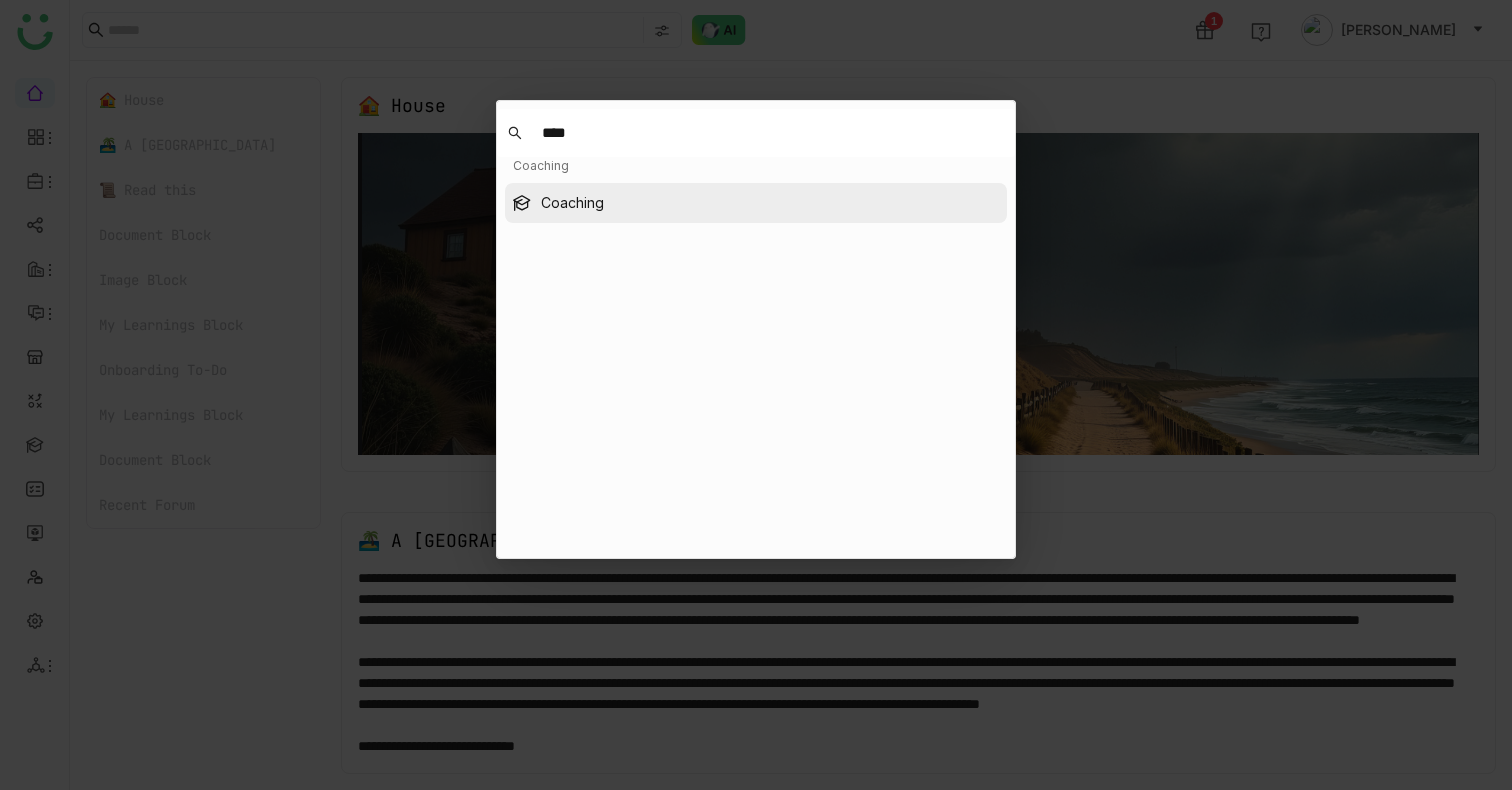 type on "****" 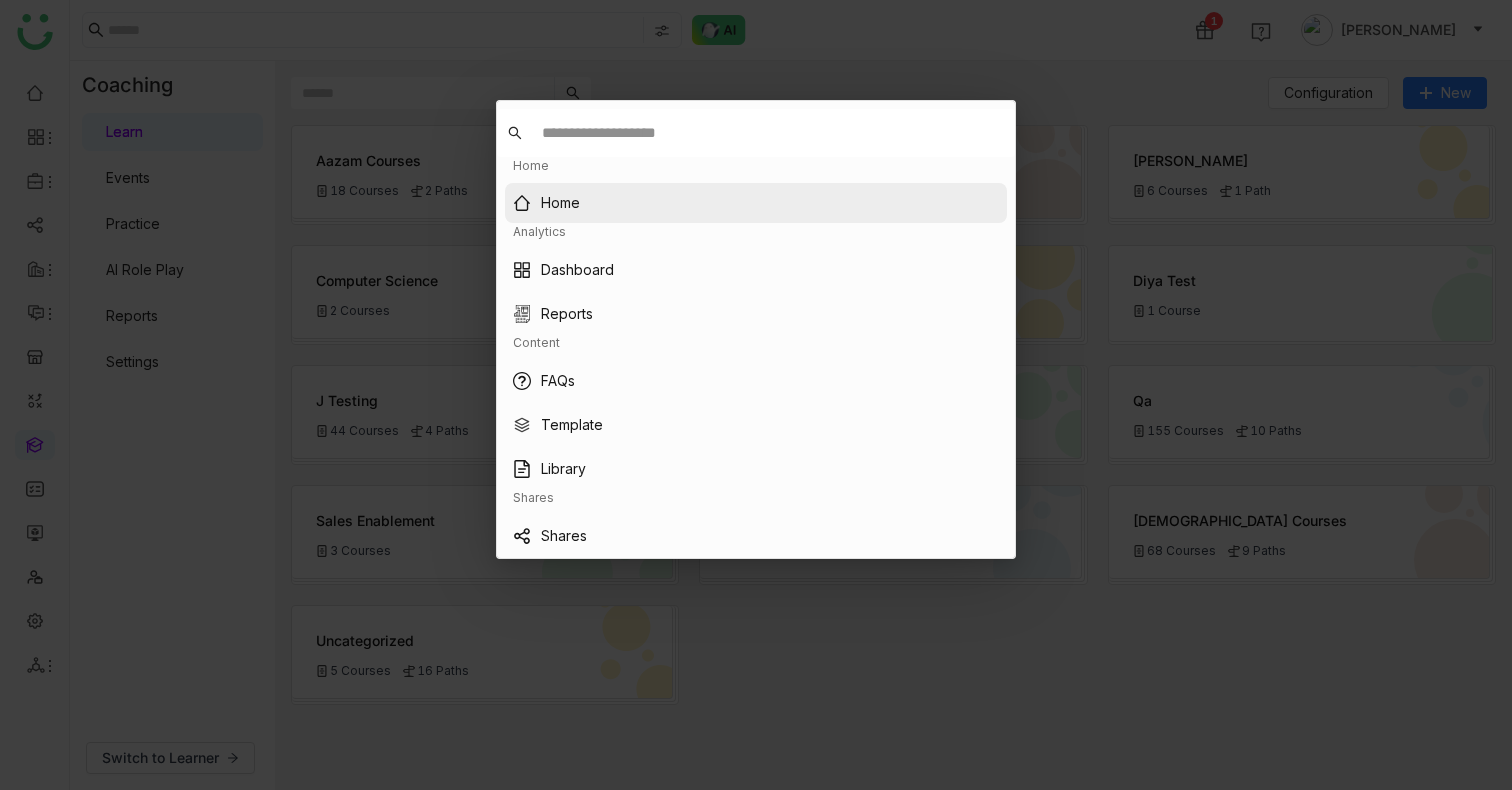 type 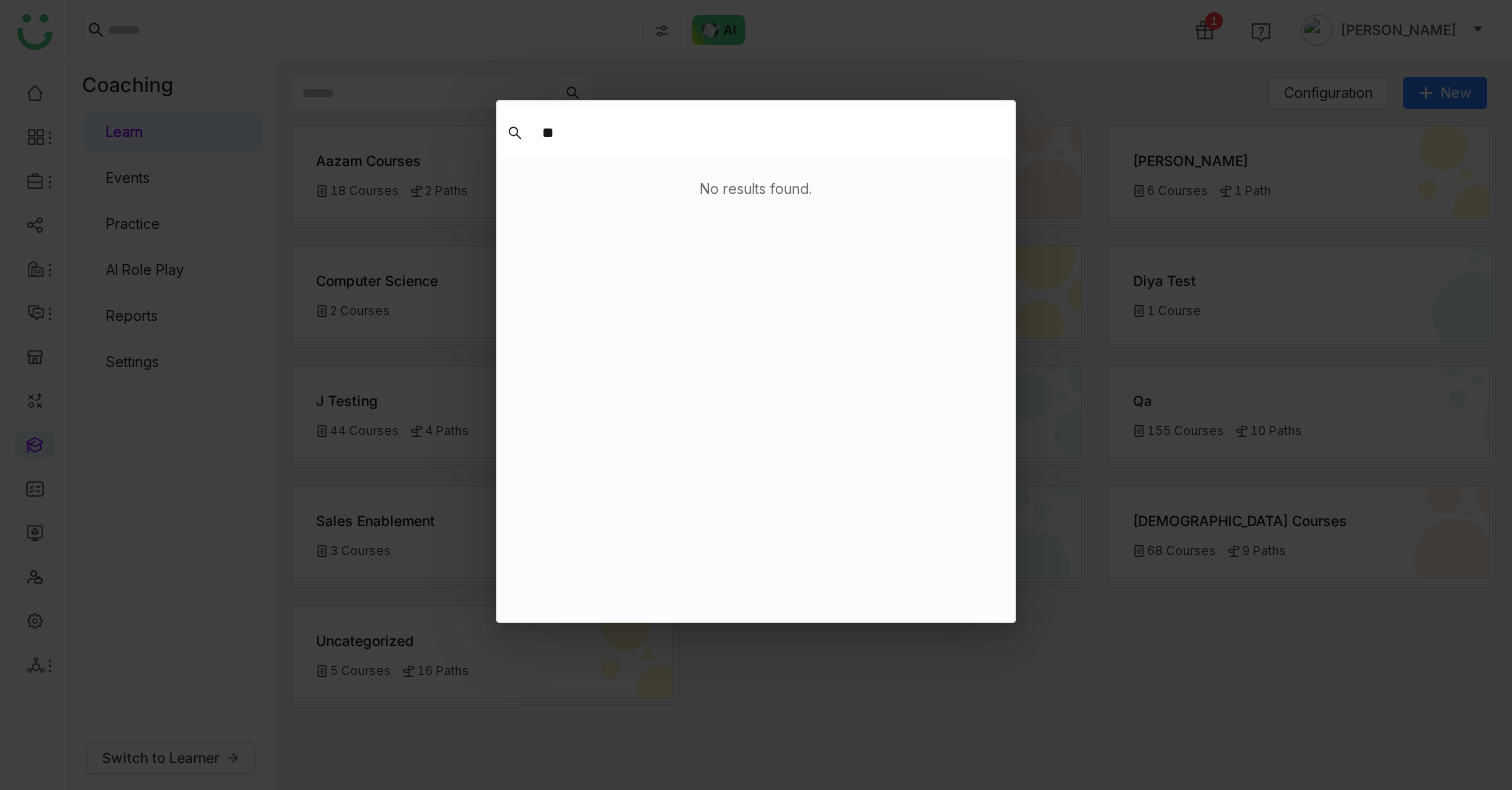 type on "*" 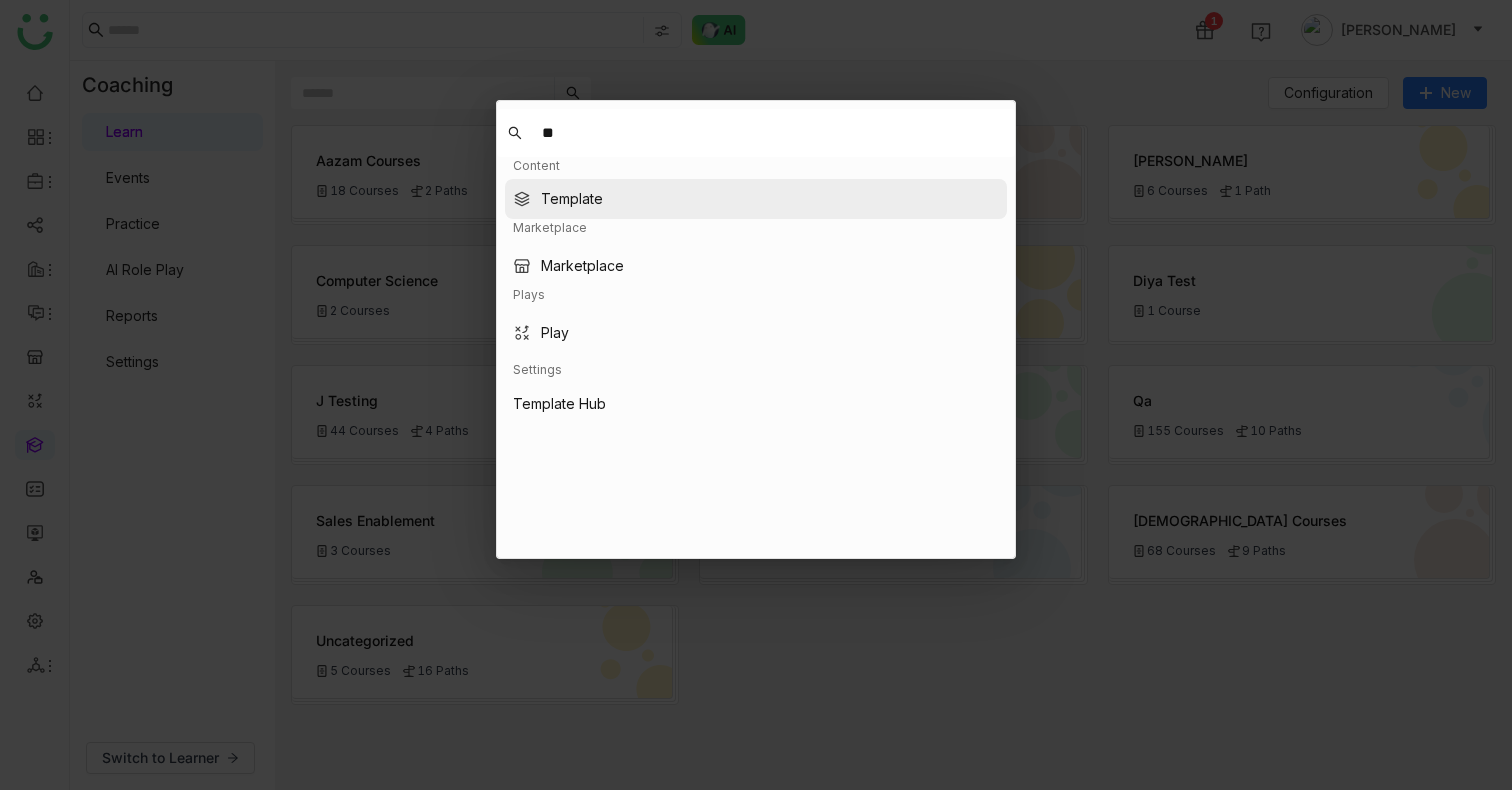 type on "*" 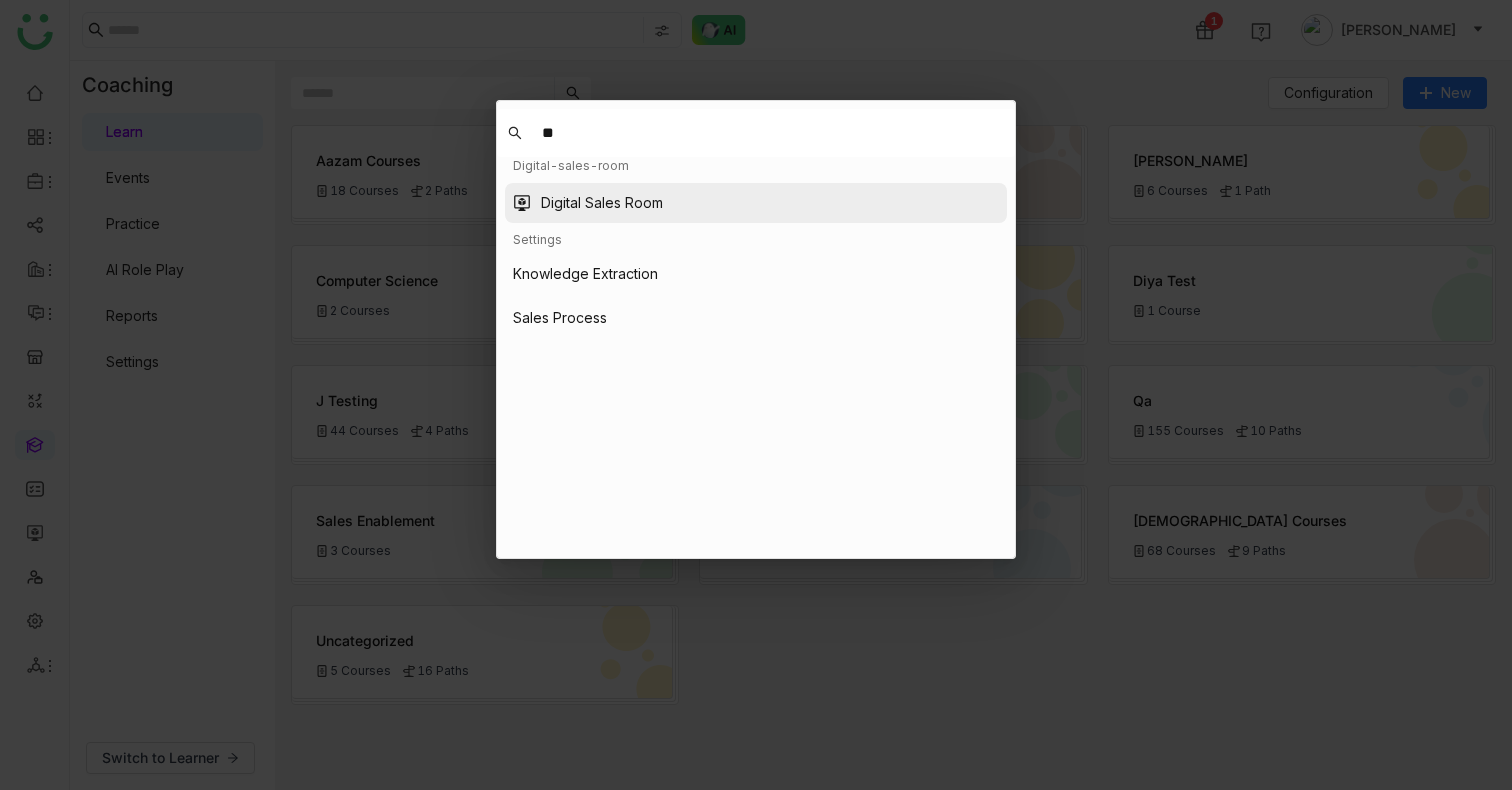 type on "*" 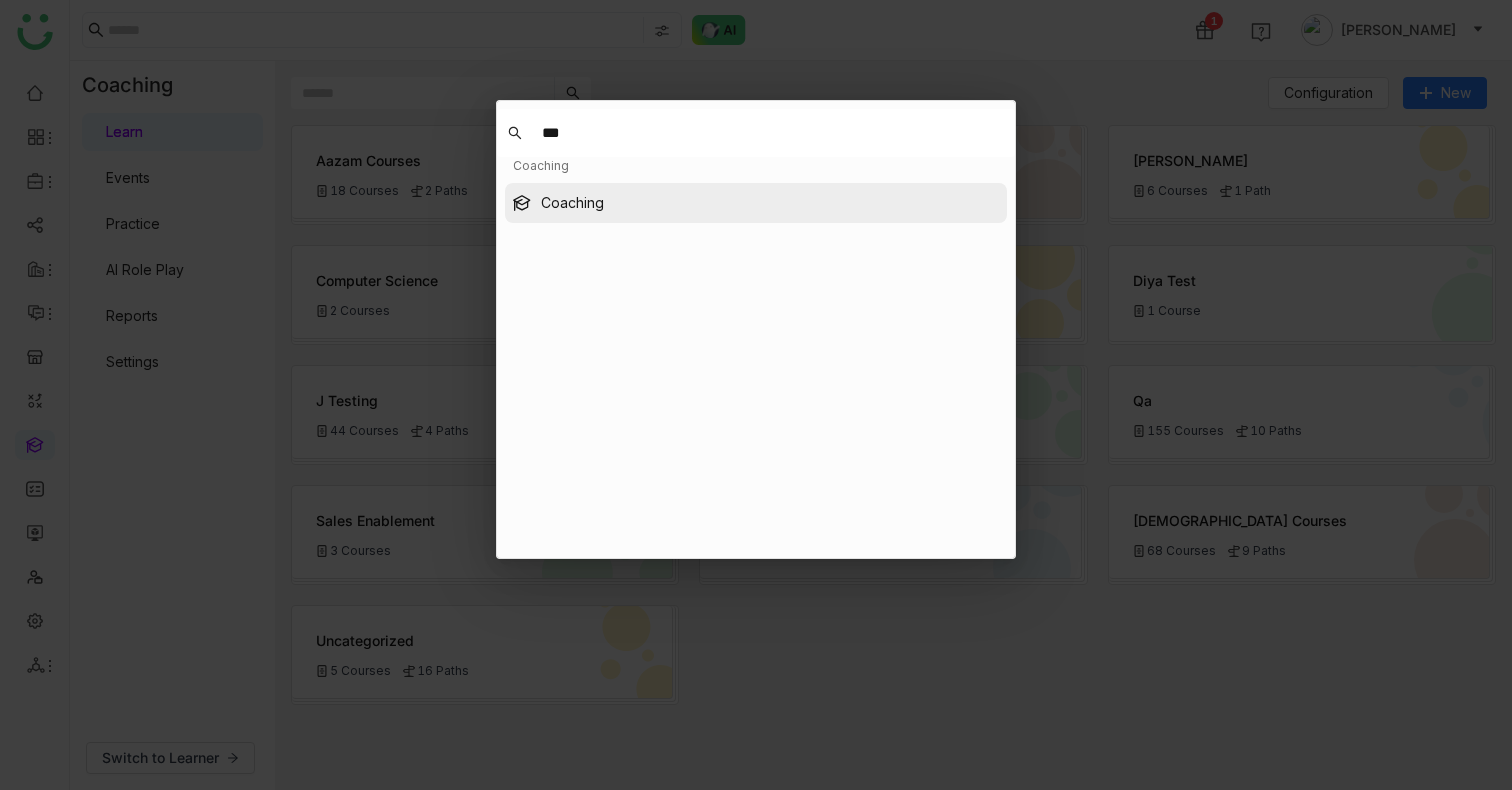 type on "***" 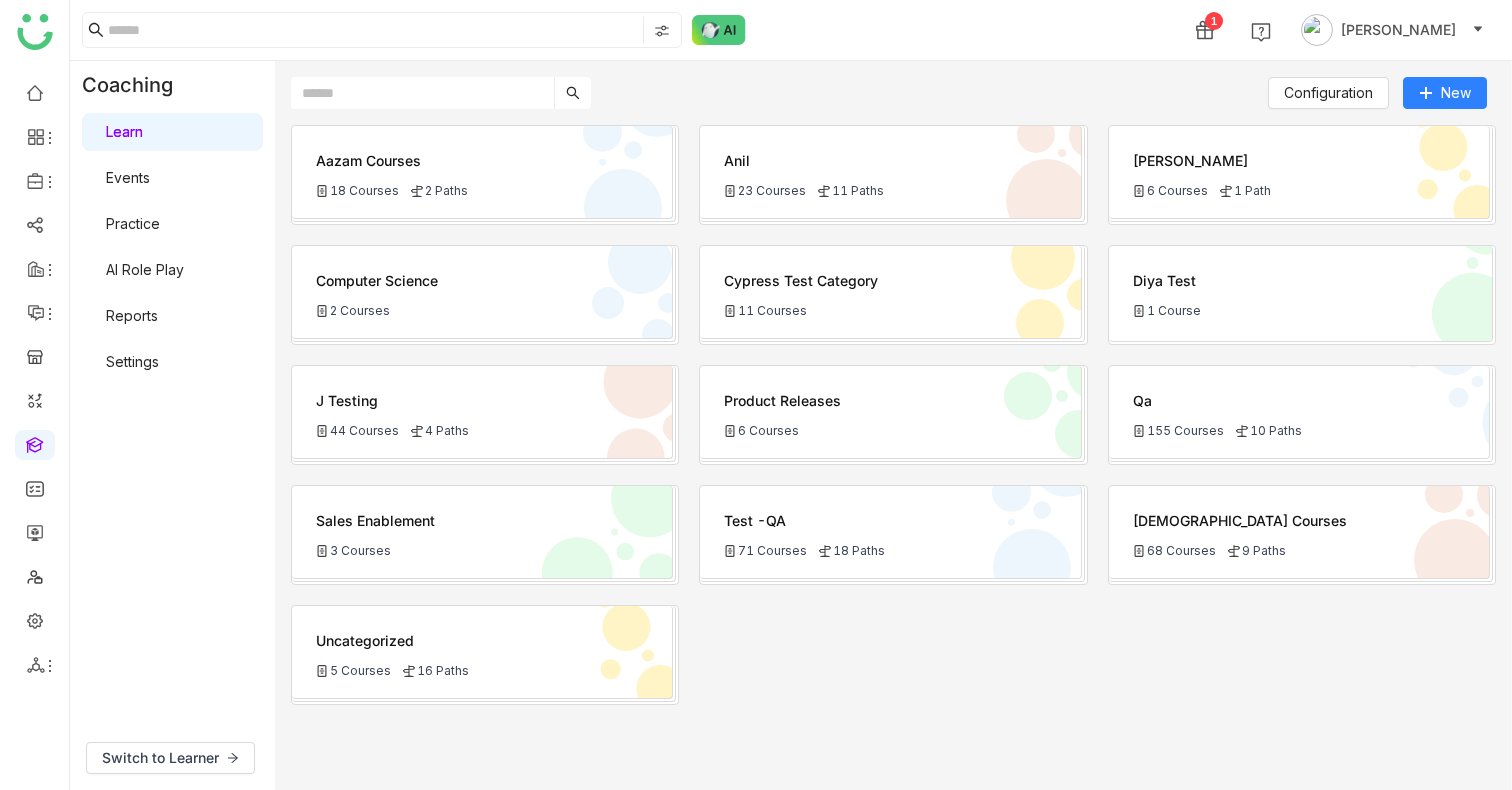 click on "AI Role Play" at bounding box center (145, 269) 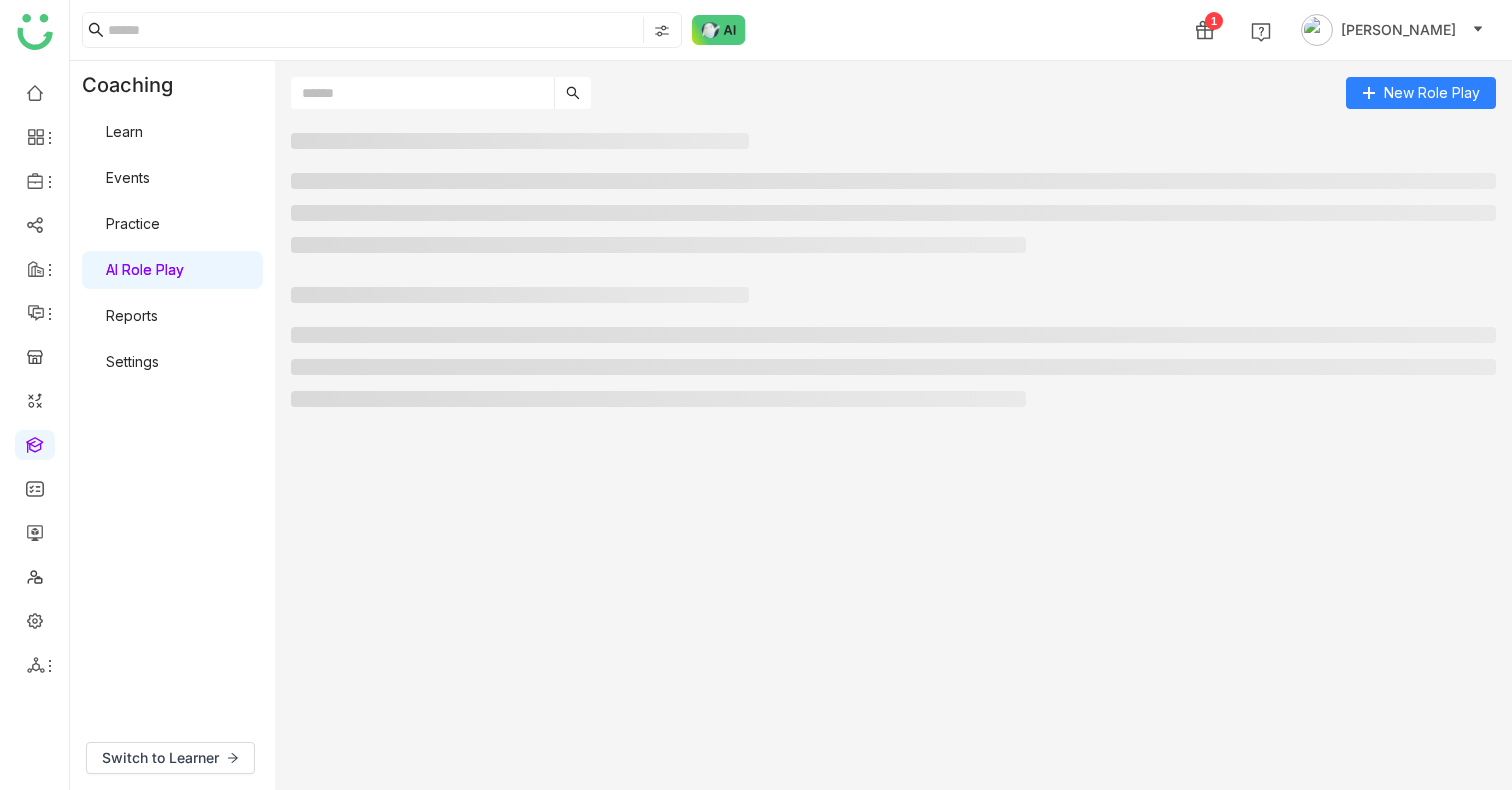 type 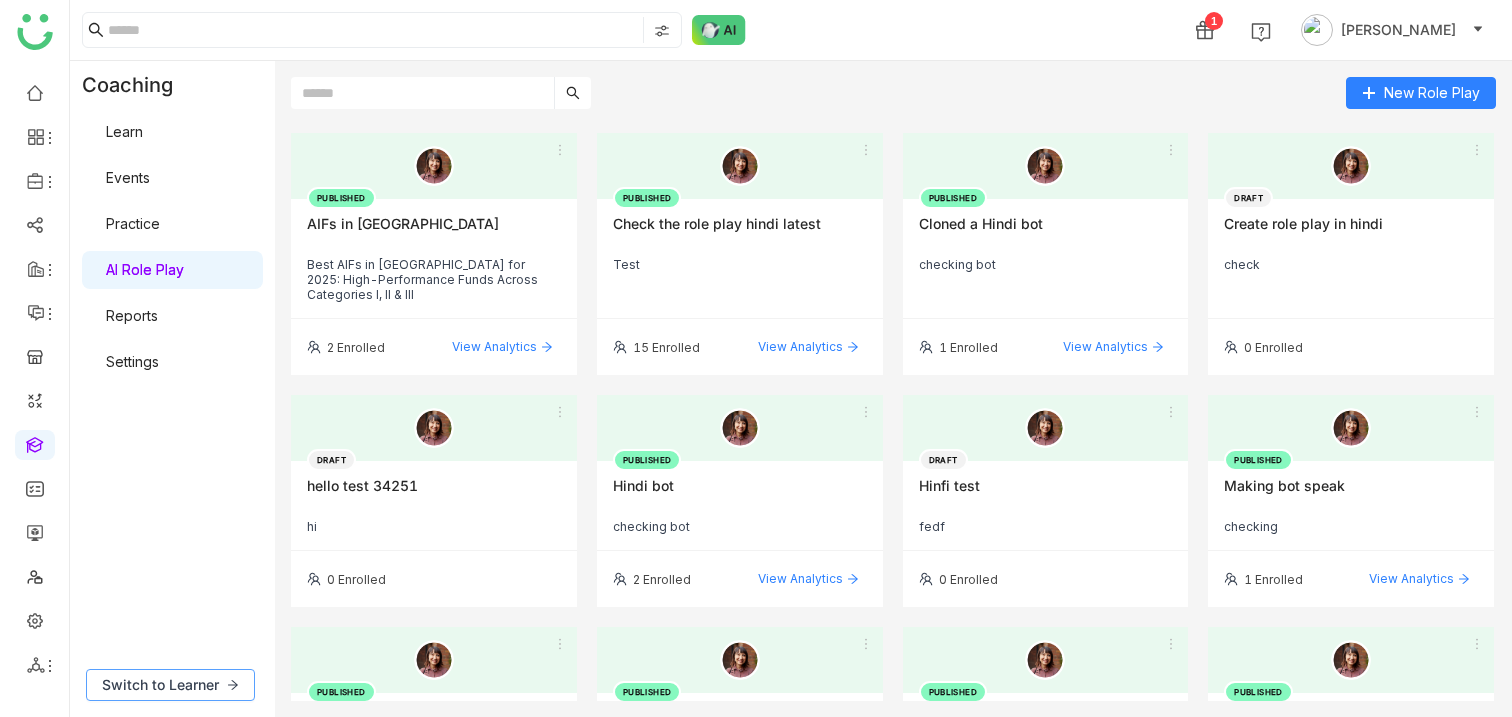 click on "Switch to Learner" 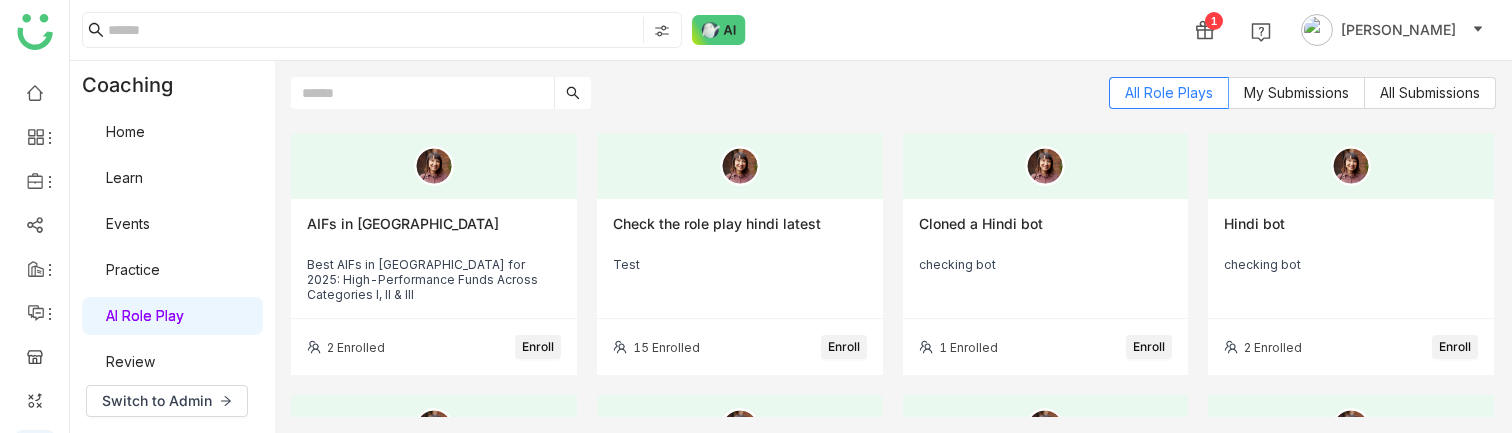 click on "AIFs in India" 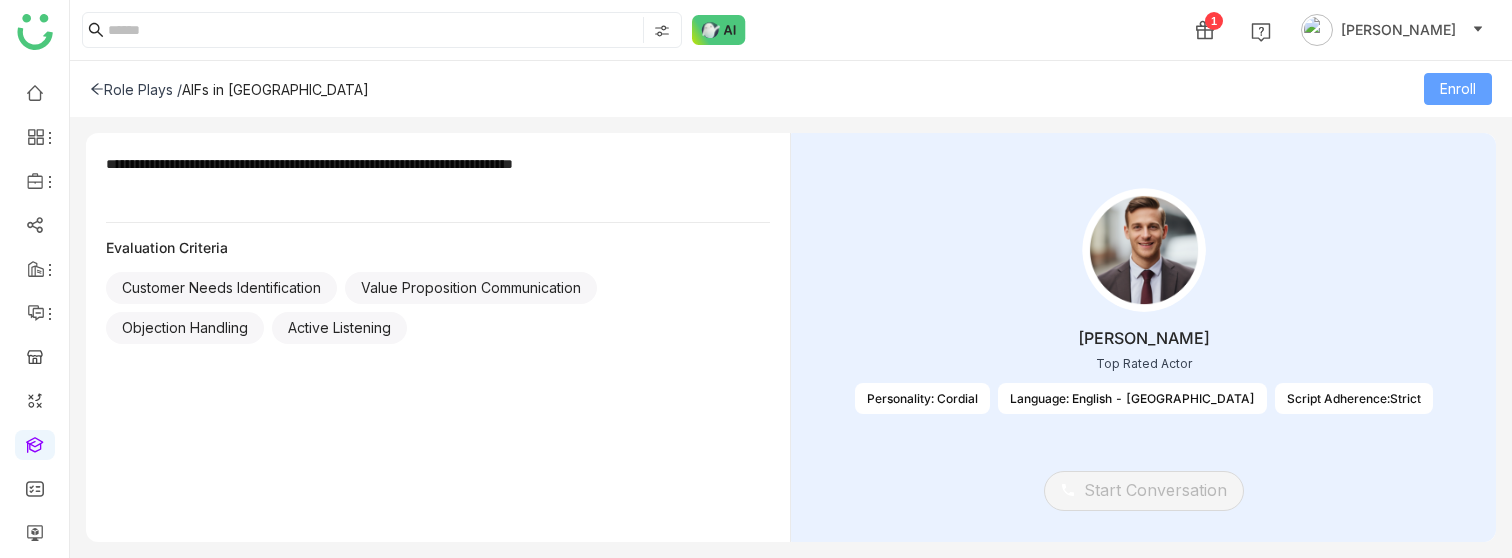 click on "Enroll" 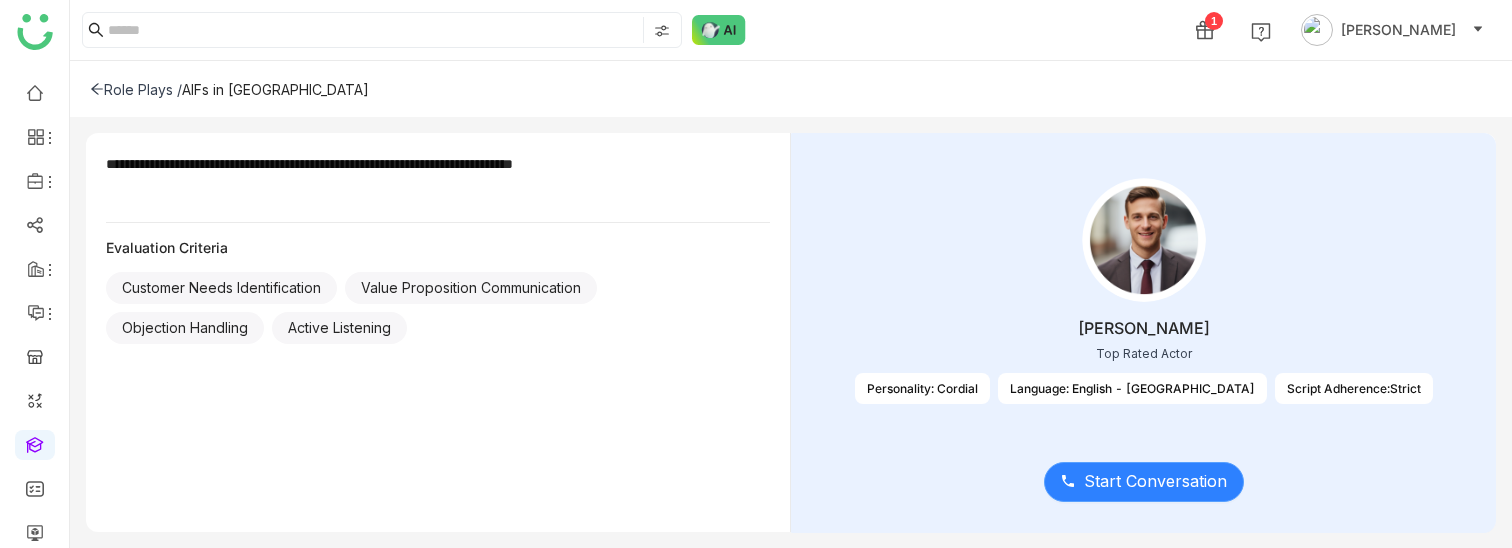 click on "Start Conversation" 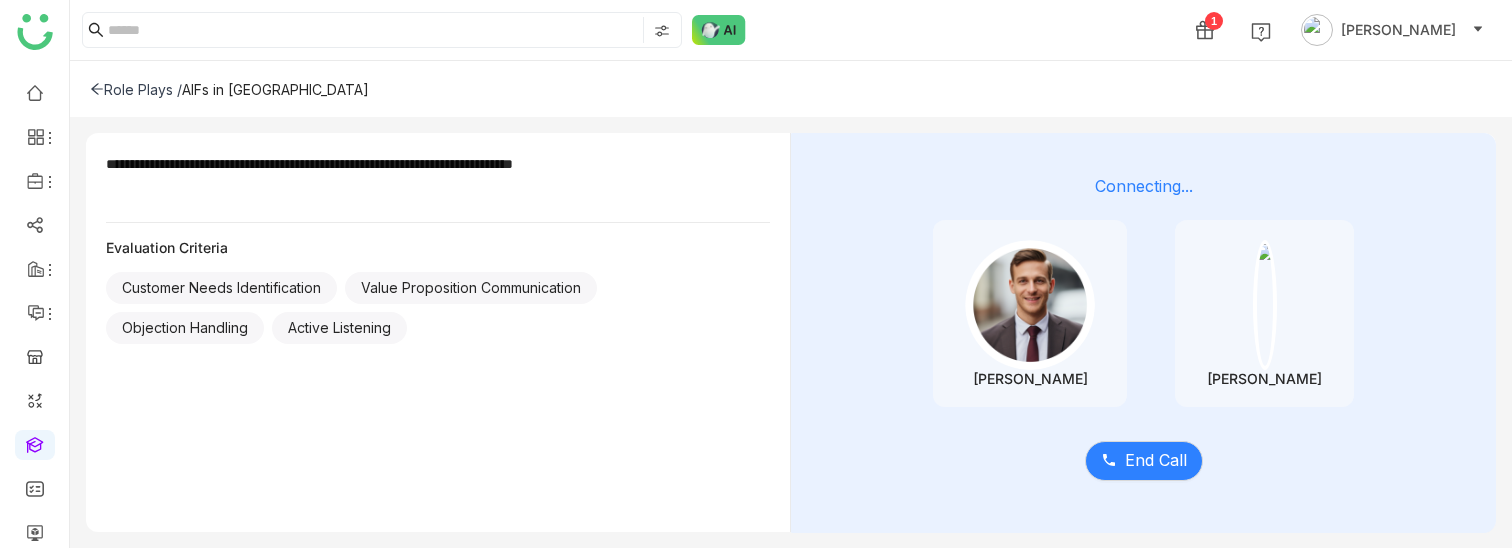 click on "**********" 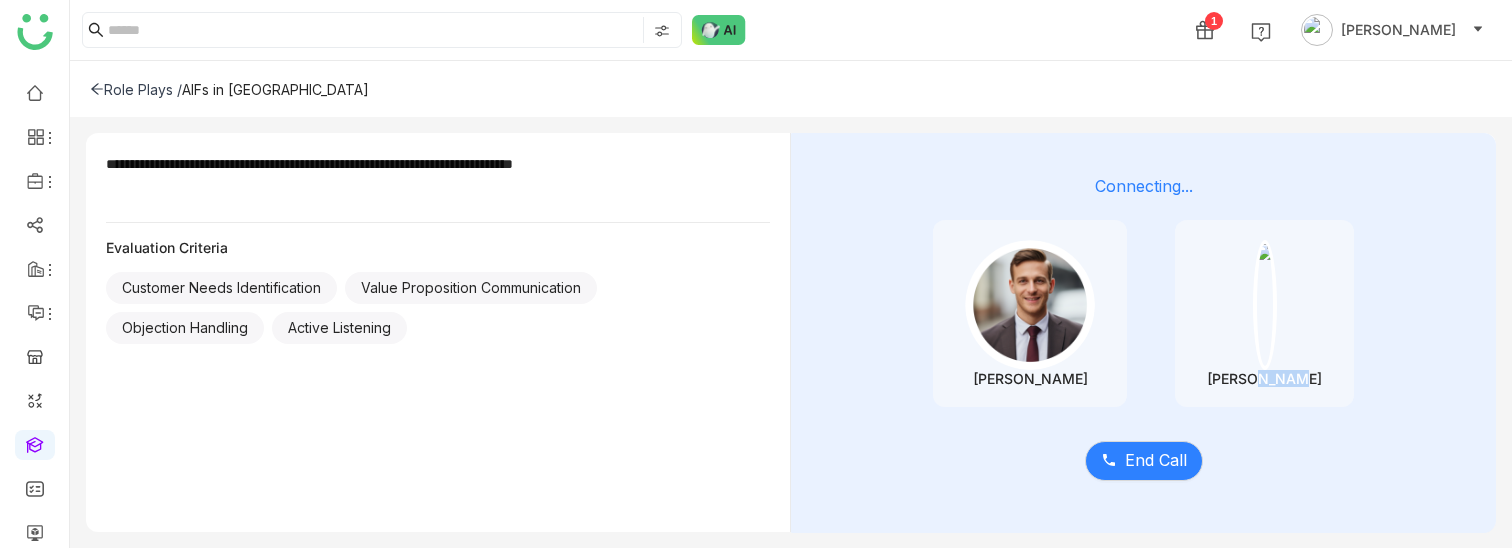 drag, startPoint x: 1271, startPoint y: 544, endPoint x: 1299, endPoint y: 381, distance: 165.38742 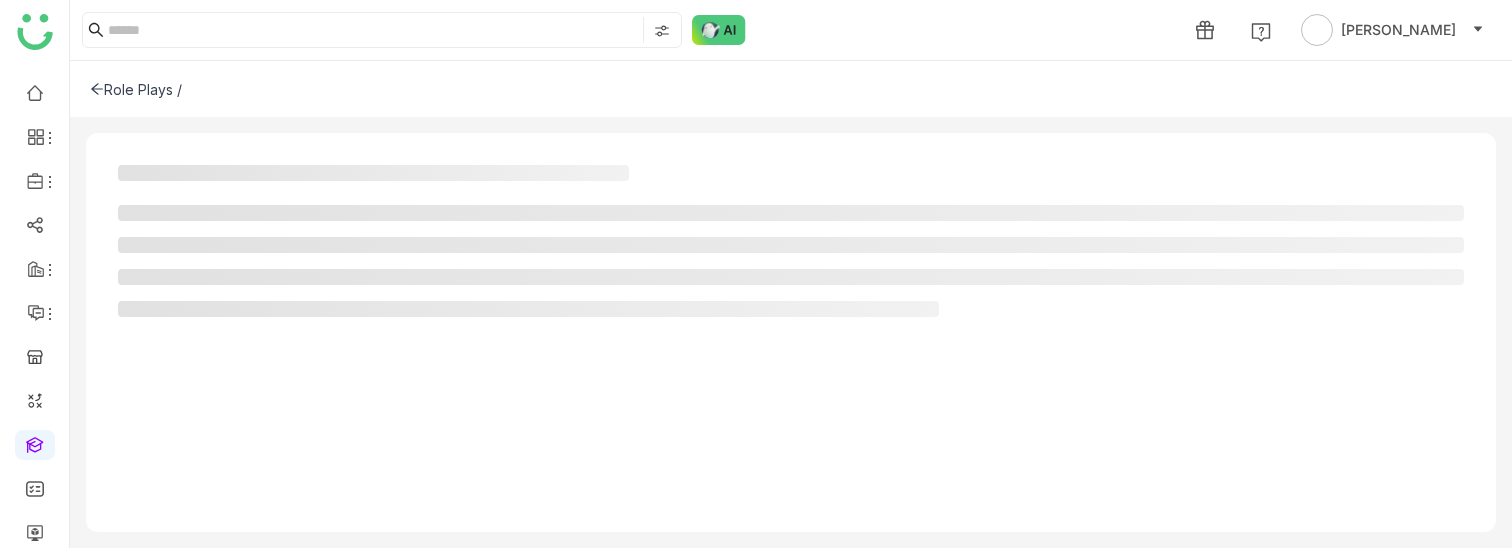 scroll, scrollTop: 0, scrollLeft: 0, axis: both 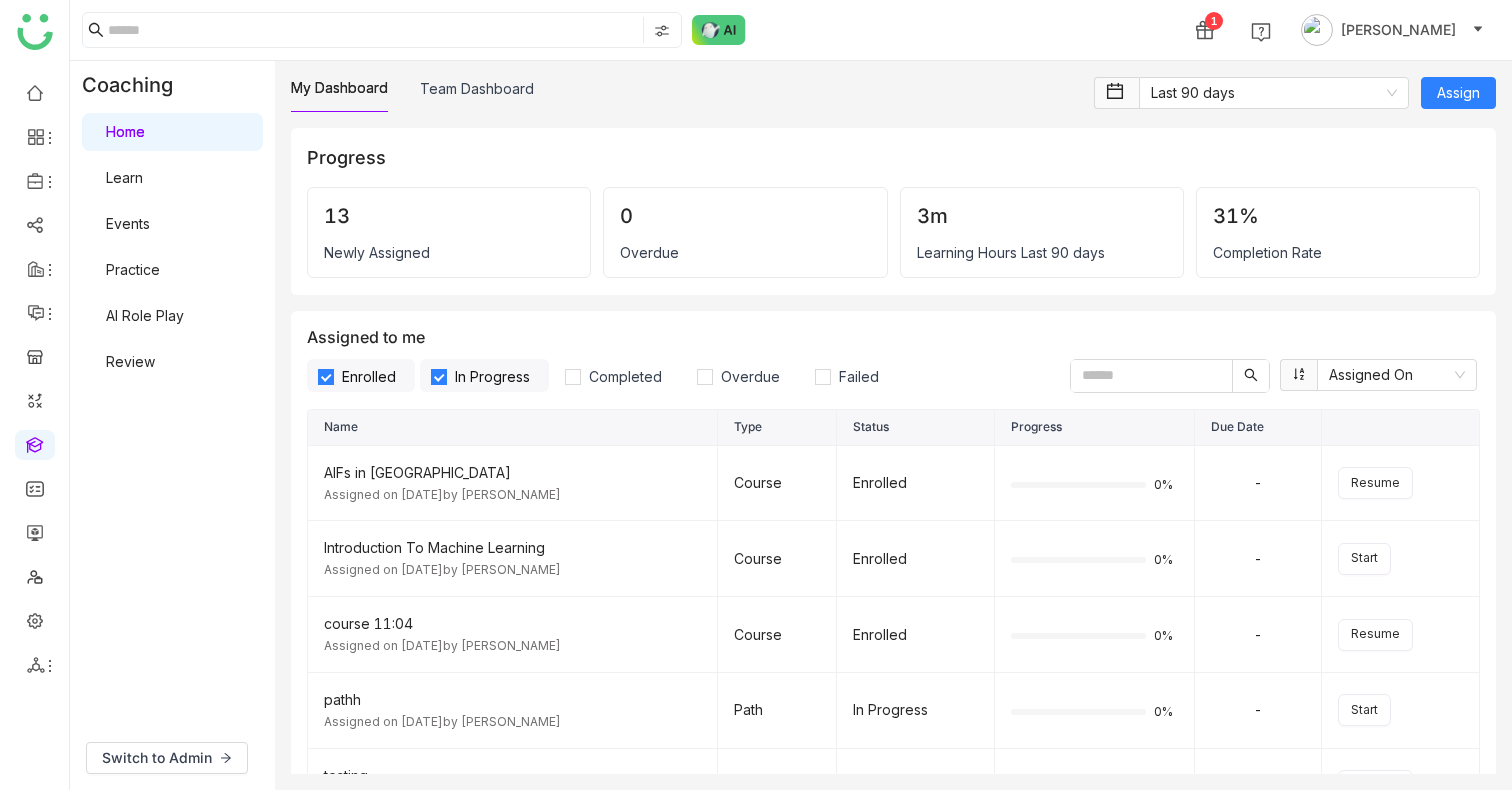 click on "Learning Hours Last 90 days" 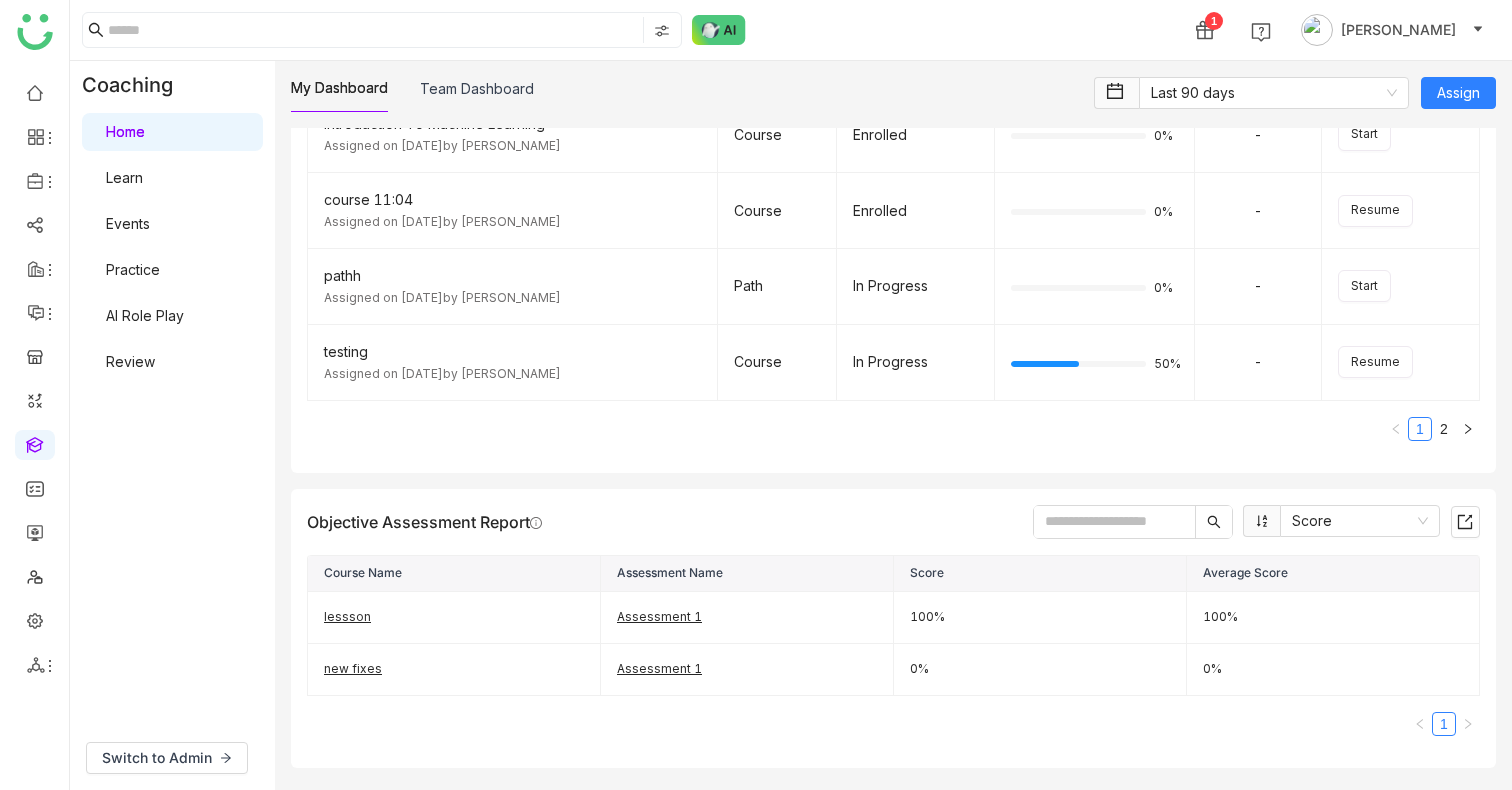 scroll, scrollTop: 706, scrollLeft: 0, axis: vertical 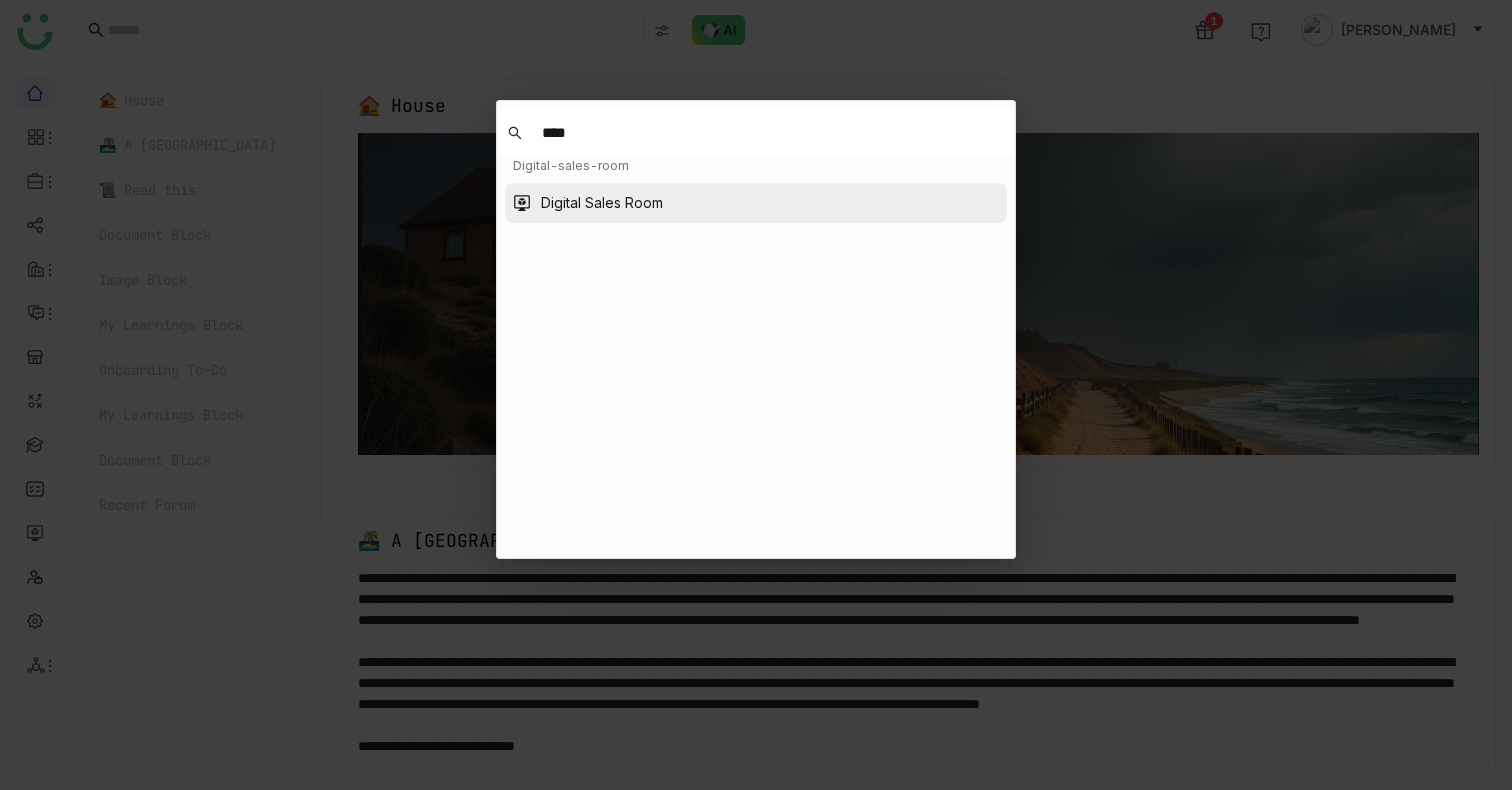type on "****" 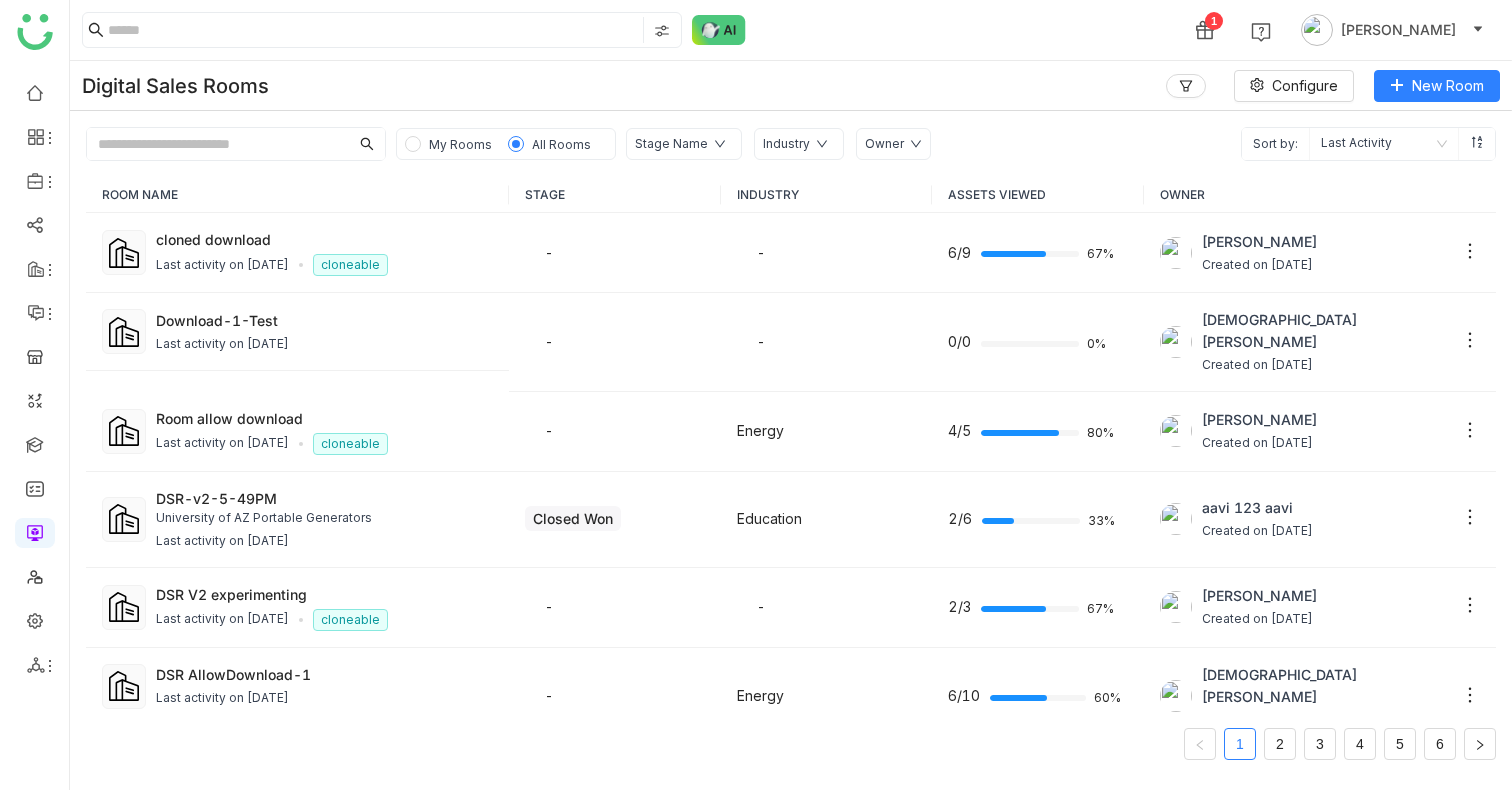 click 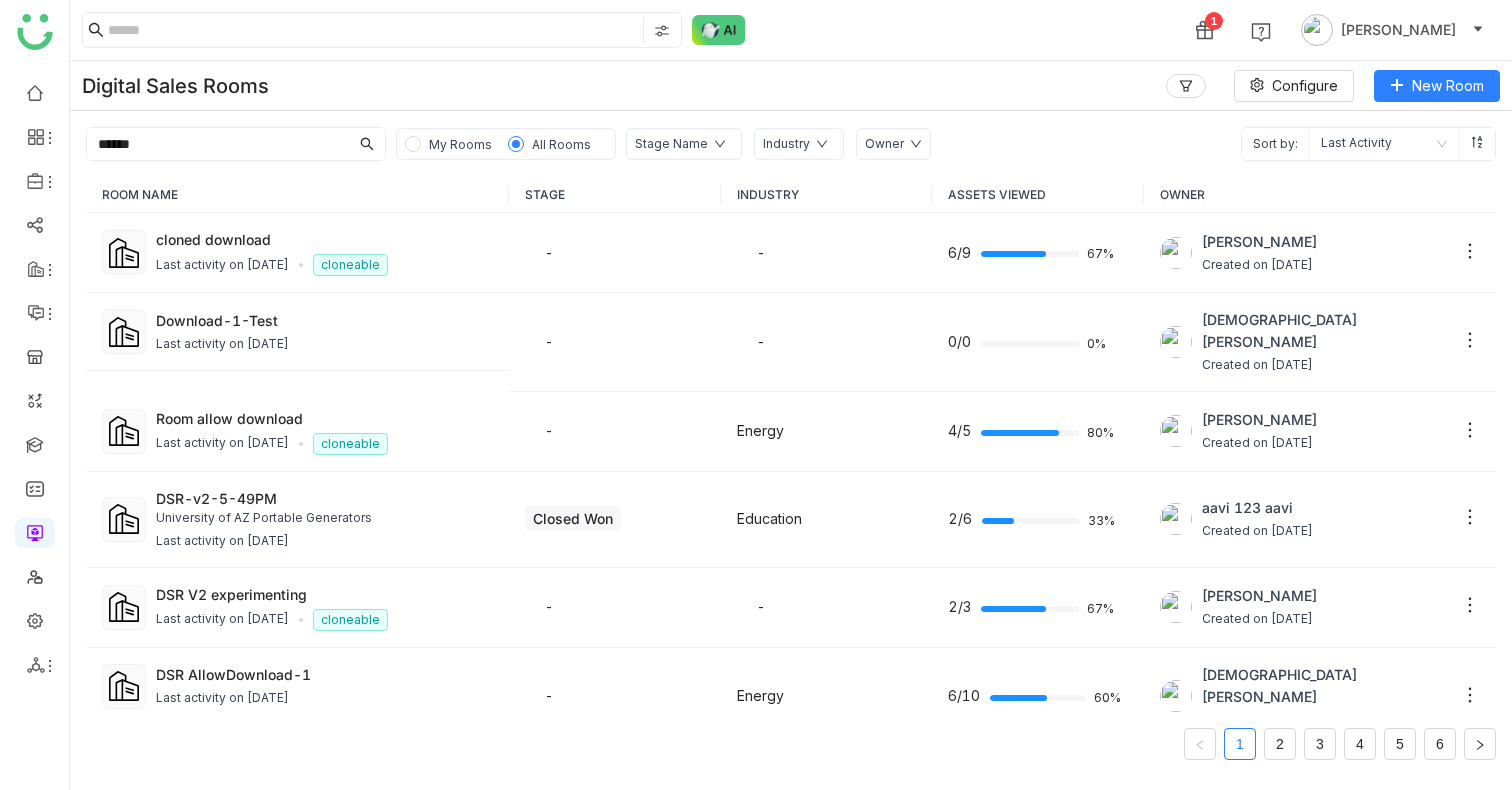 type on "******" 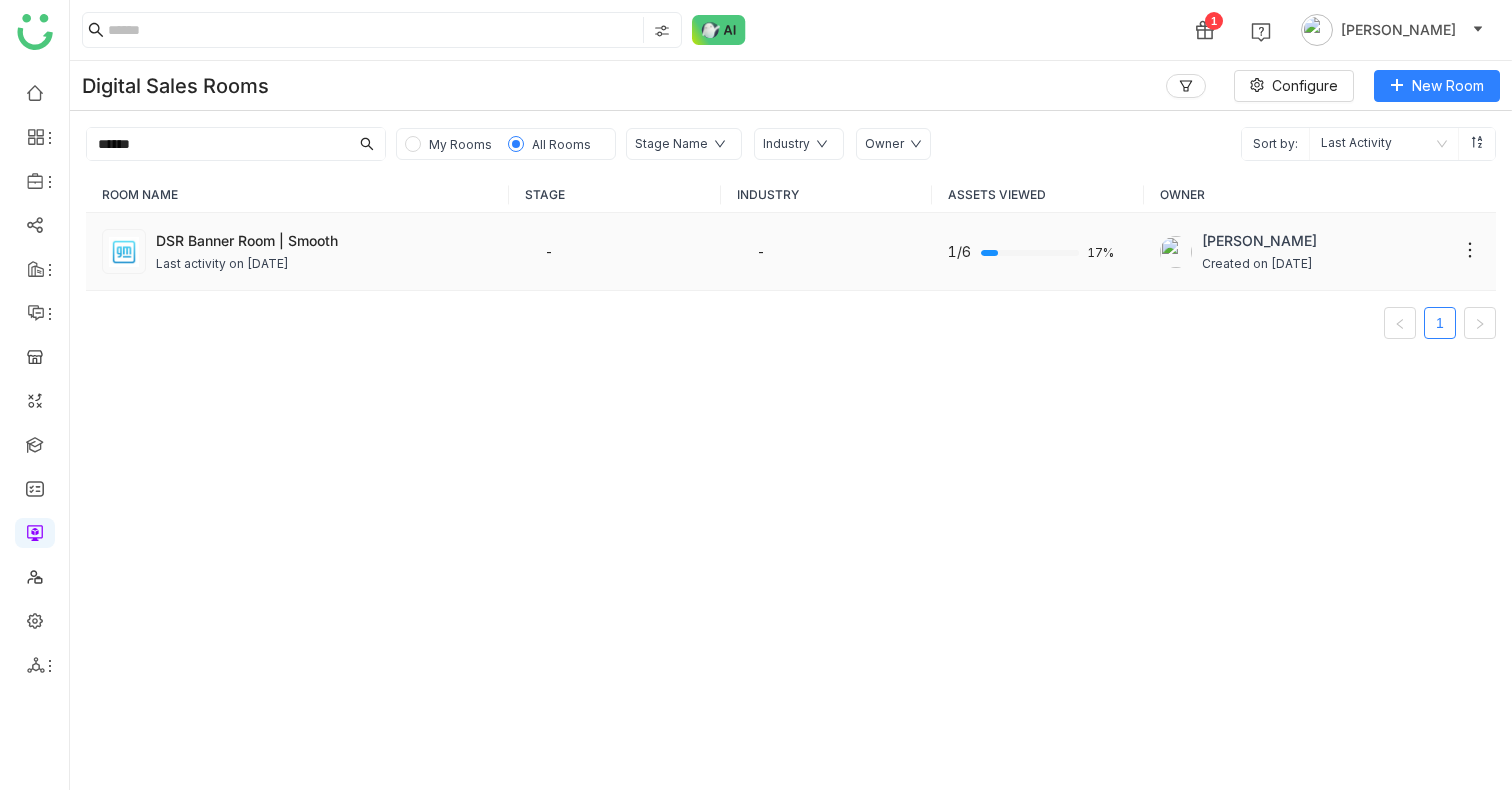 click on "Last activity on Jul 03, 2025" 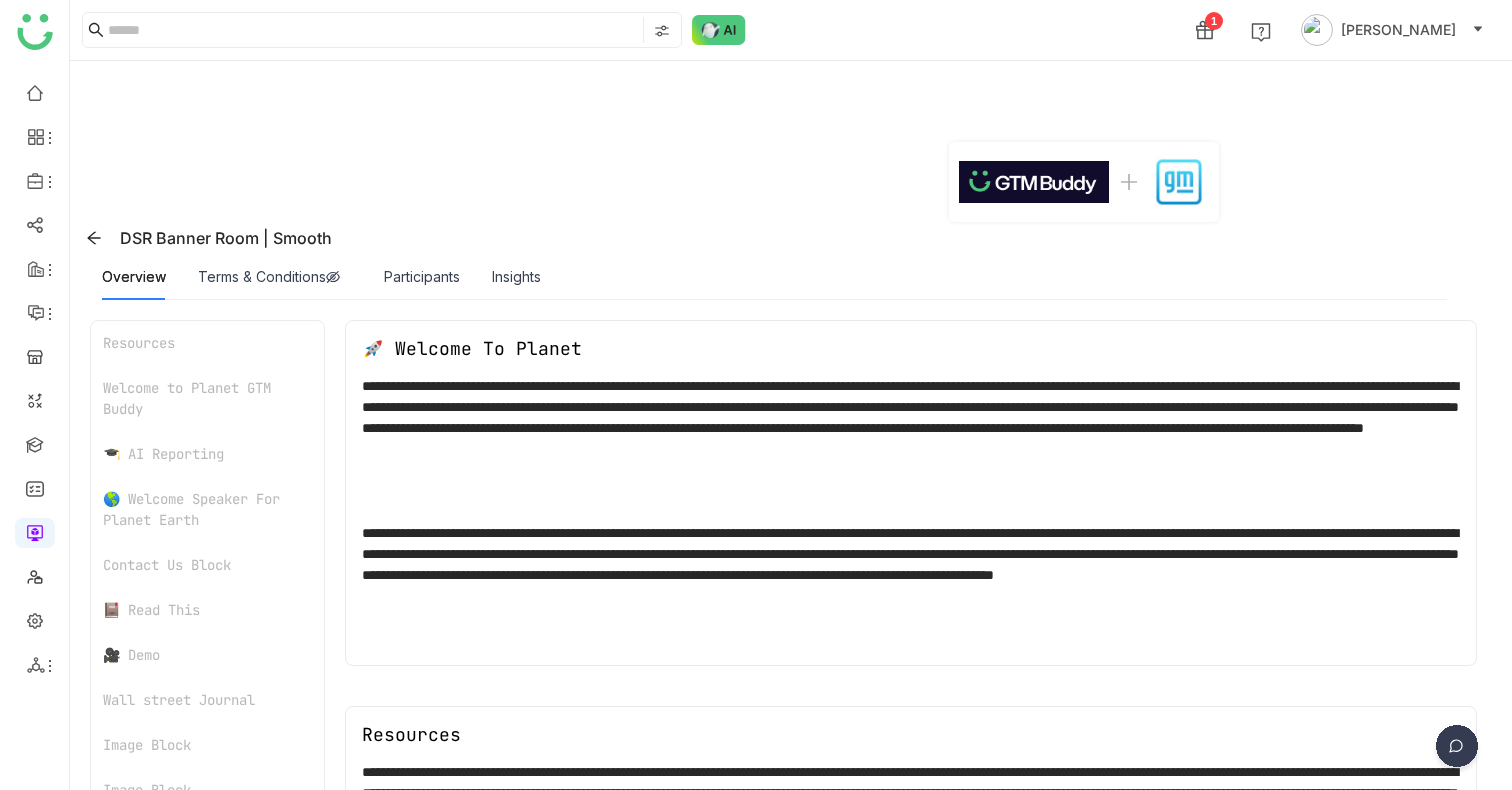 scroll, scrollTop: 0, scrollLeft: 0, axis: both 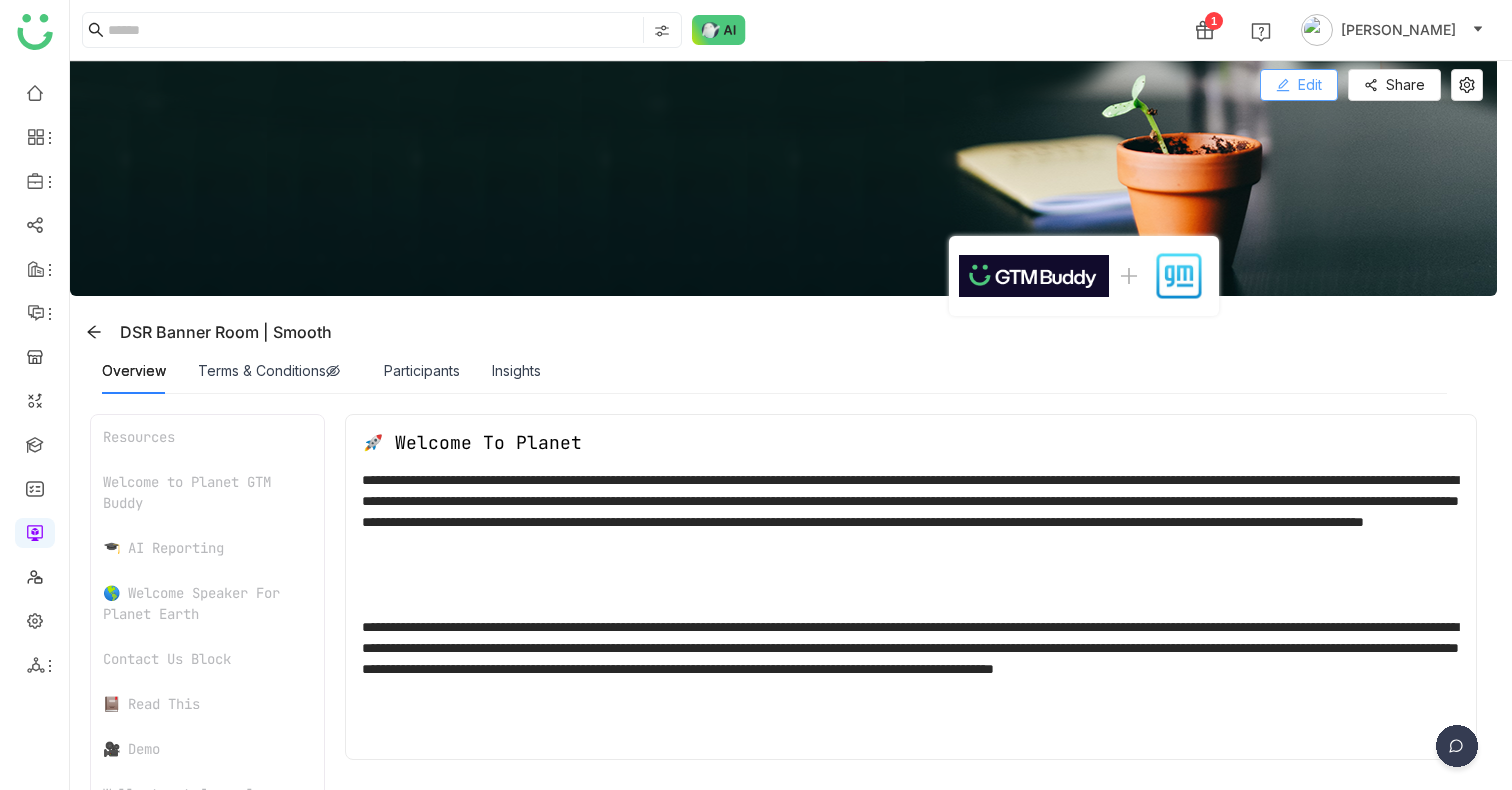click on "Edit" at bounding box center [1310, 85] 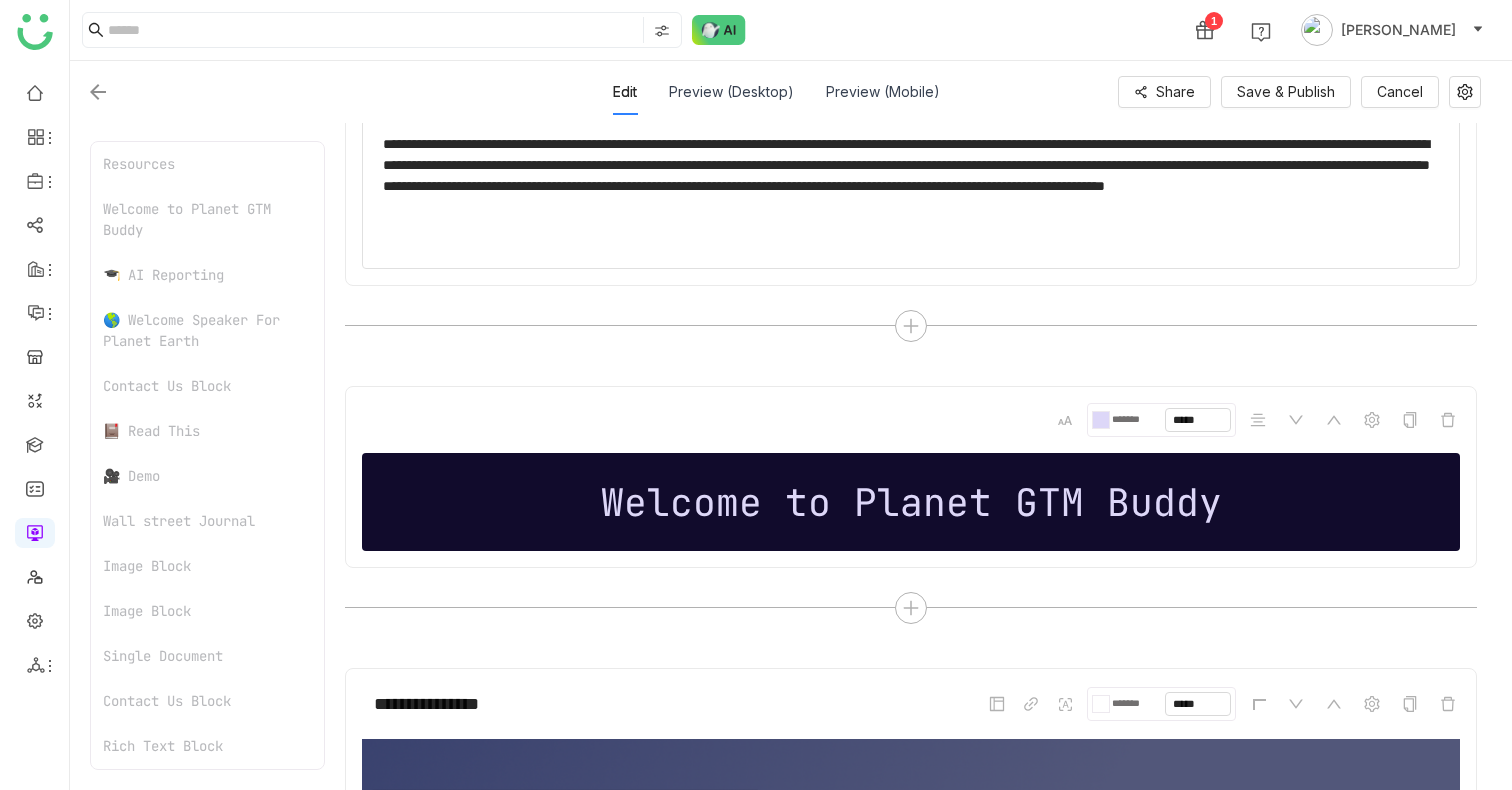 scroll, scrollTop: 720, scrollLeft: 0, axis: vertical 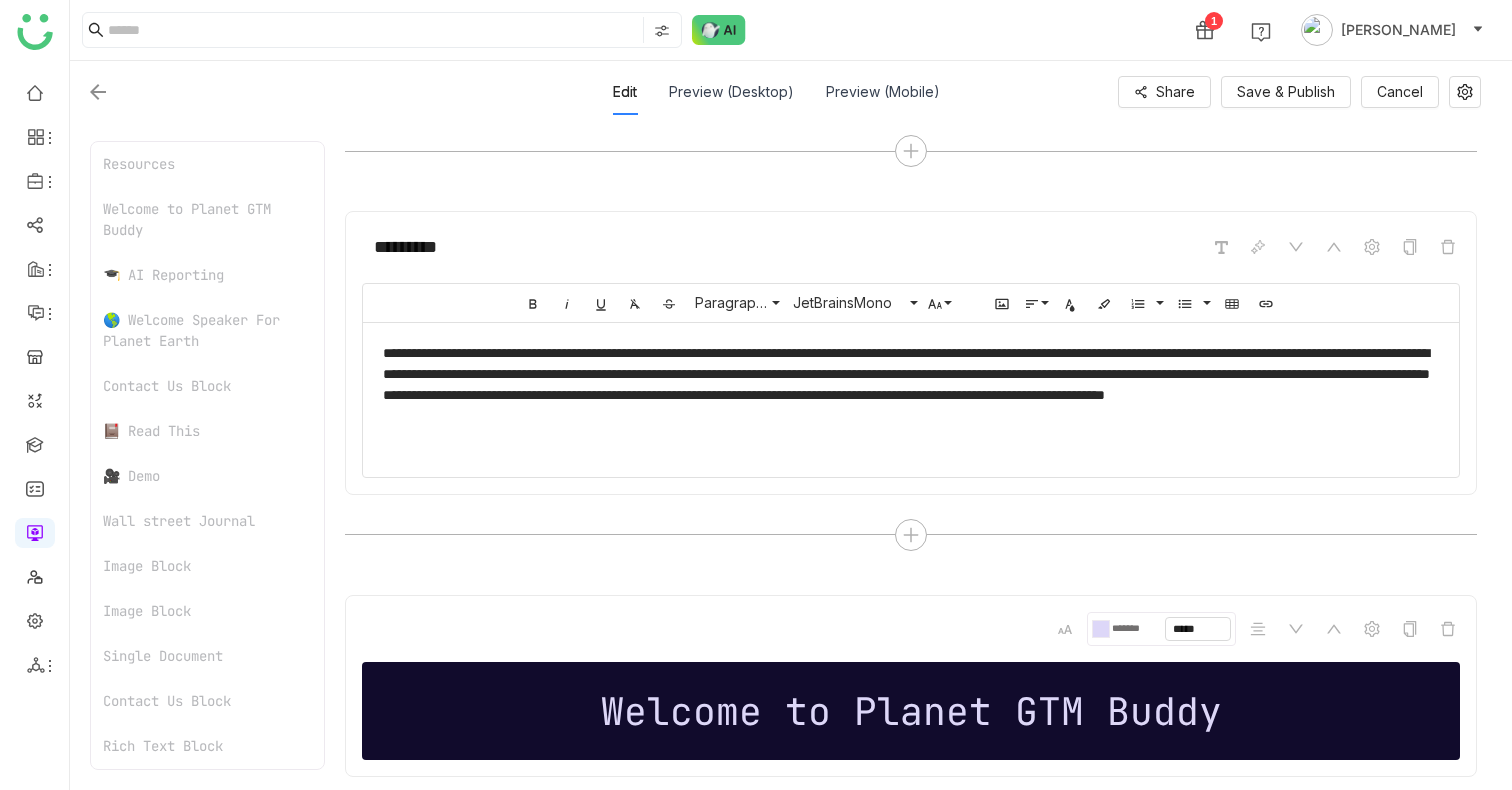 click on "******* *****" at bounding box center (911, 629) 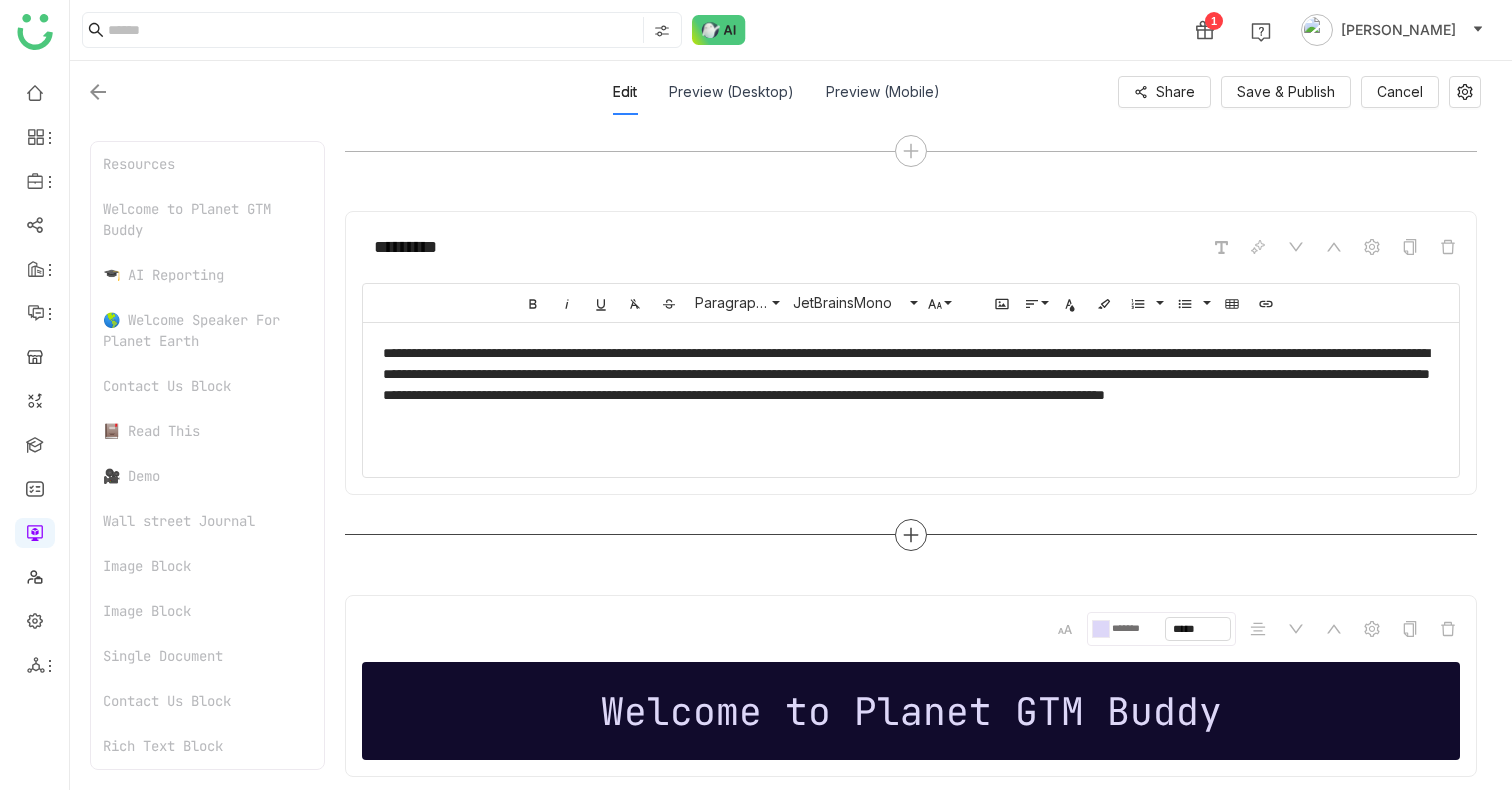 scroll, scrollTop: 671, scrollLeft: 0, axis: vertical 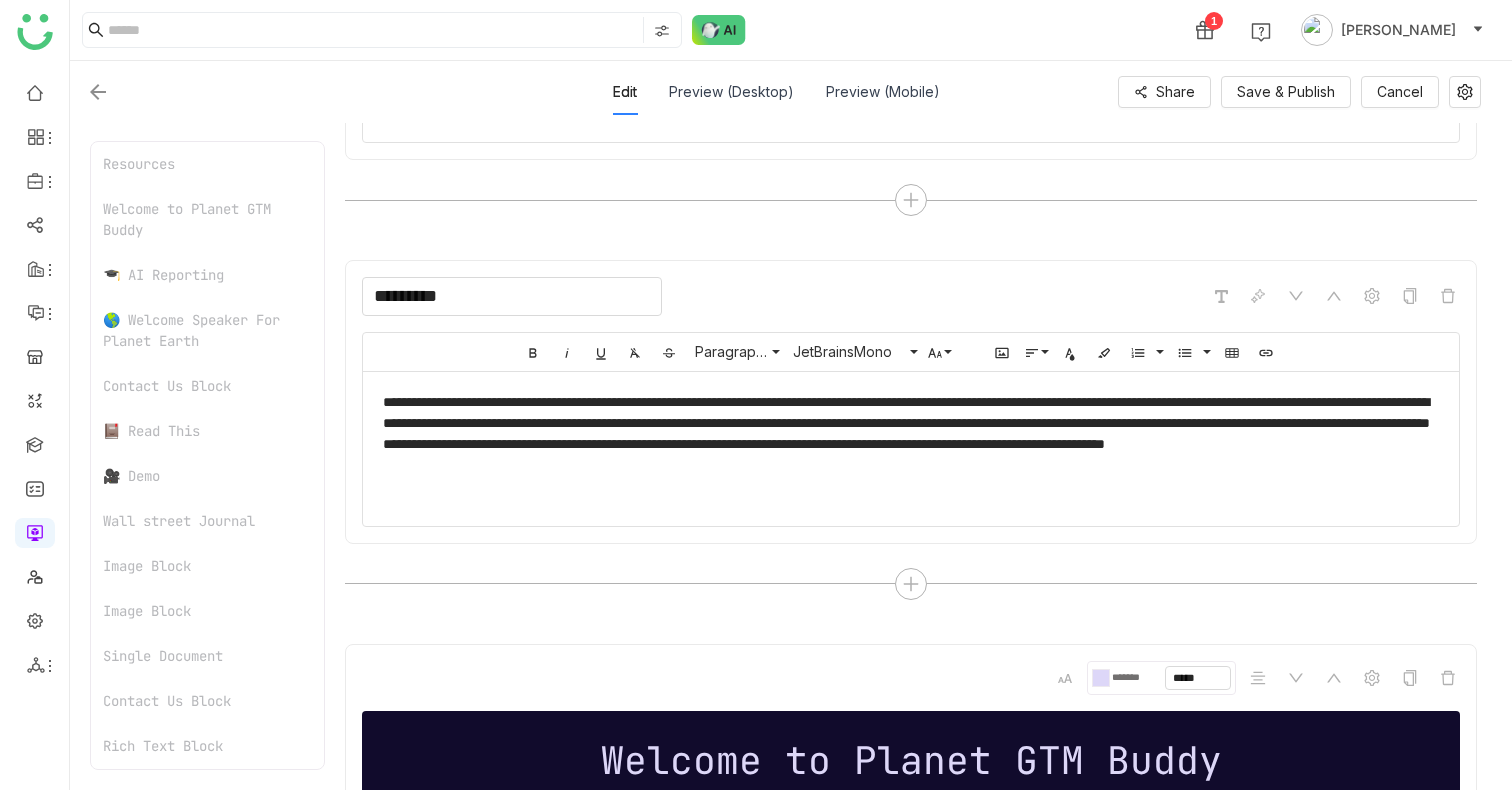 click on "*********" at bounding box center [512, 296] 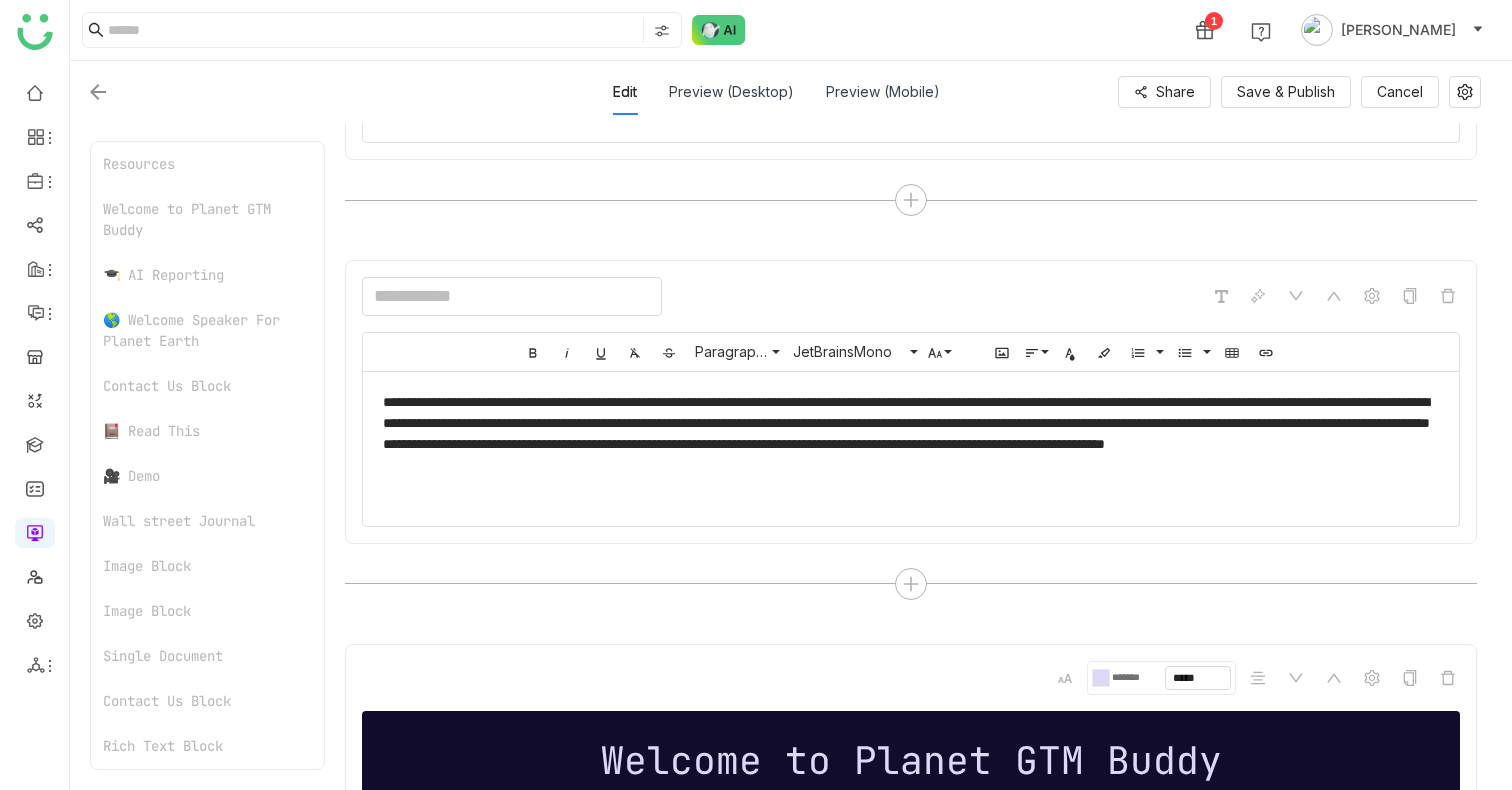 type 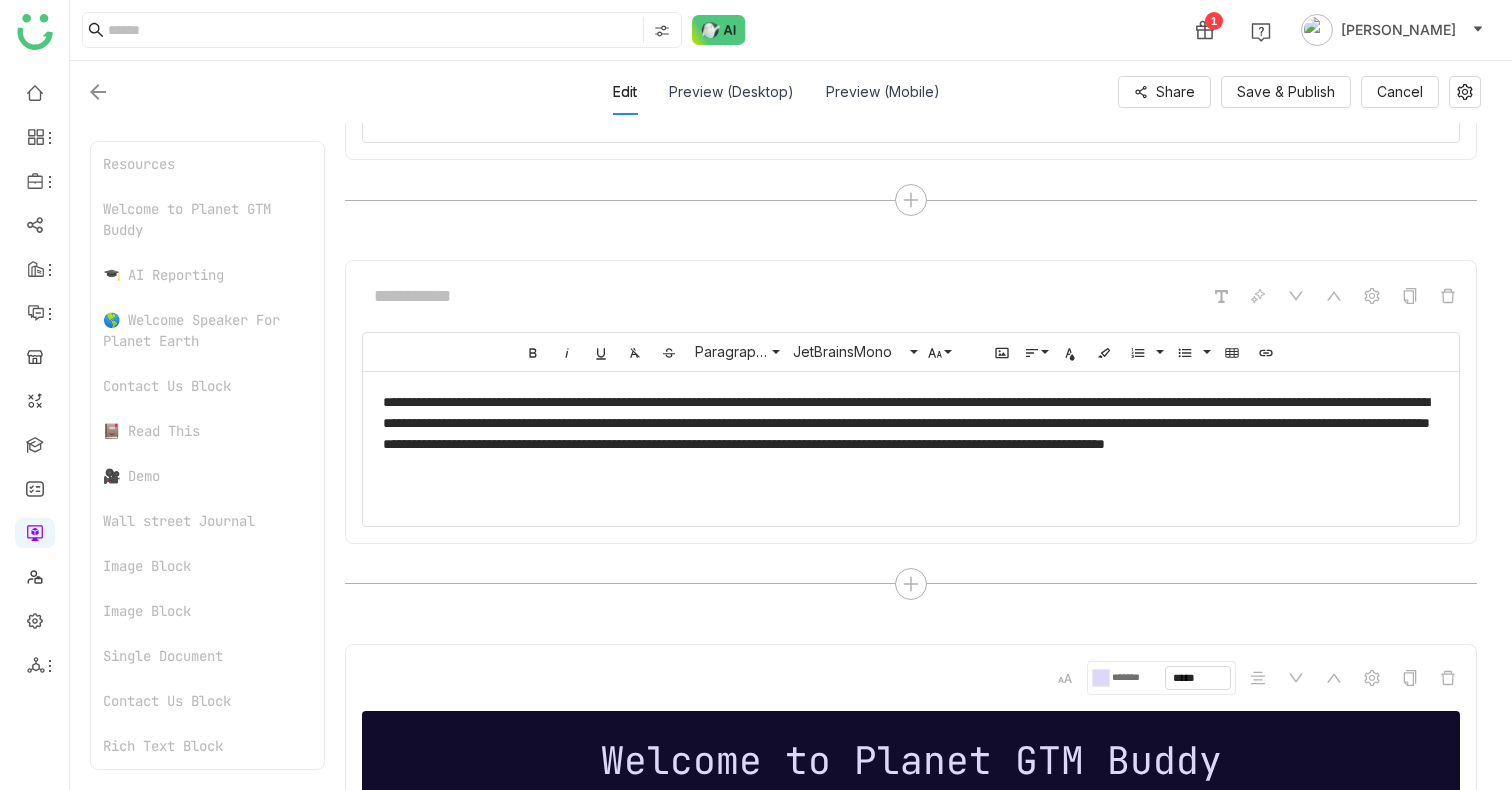 click on "Bold Italic Underline Clear Formatting Strikethrough Paragraph Format Normal Heading 1 Heading 2 Heading 3 Heading 4 Heading 5 Heading 6 JetBrainsMono JetBrainsMono Inter Tight DM Sans Jost Roobert Manrope My Soul Montserrat Archivo Lustria Poppins Inter Albert Sans Century Gothic Krona One Playfair Display Manufacturing Consent Bitcount Caveat Cinzel Intel One Mono Dot font Font Size 8 9 10 11 12 14 18 24 30 36 48 60 72 96 Insert Image Align
Align Left
Align Center
Align Right
Align Justify Text Color Background Color Ordered List   Default Lower Alpha Lower Greek Lower Roman Upper Alpha Upper Roman    Unordered List   Default Circle Disc Square    Insert Table Insert Link" at bounding box center [911, 401] 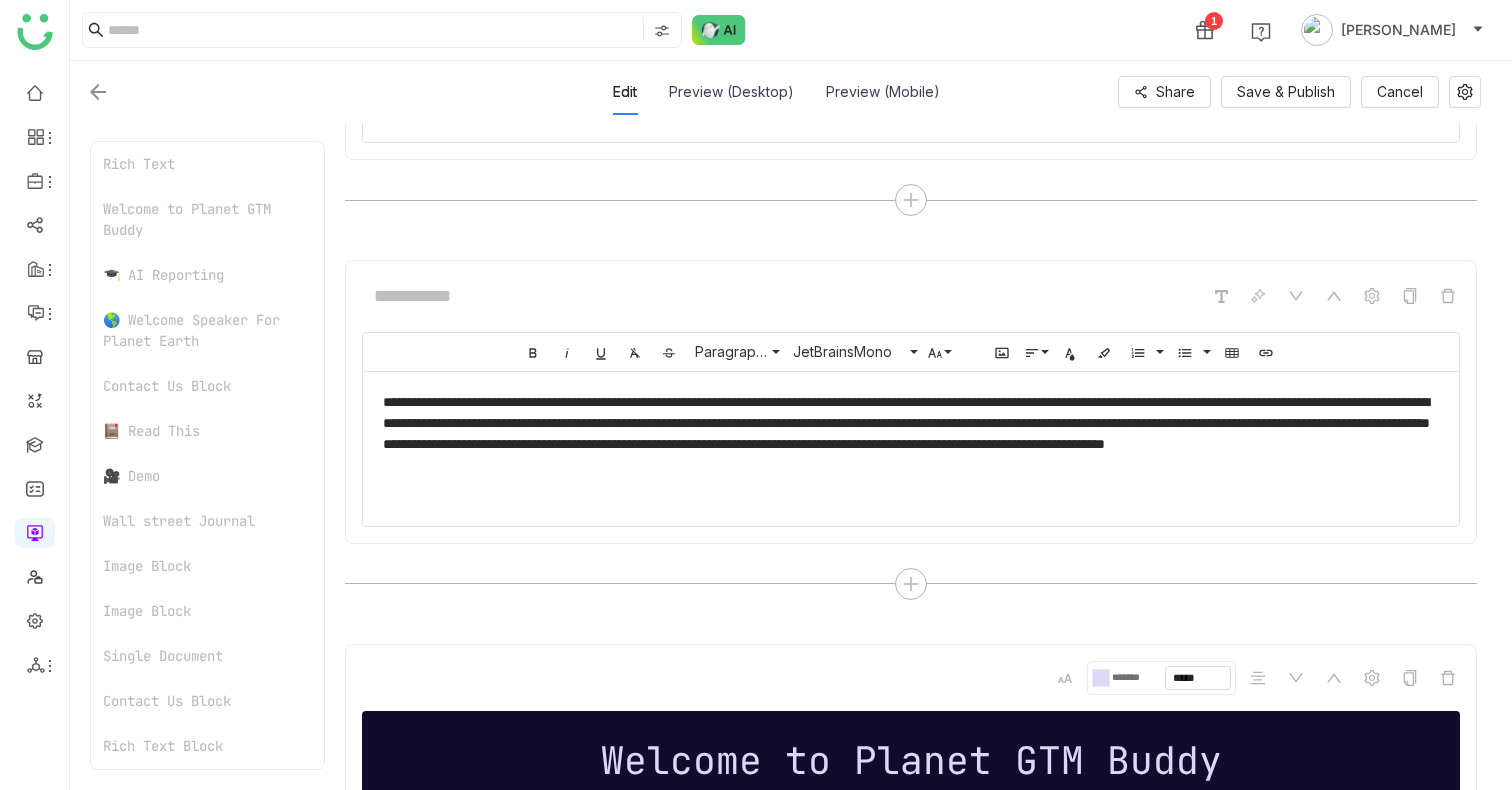 click at bounding box center (911, 296) 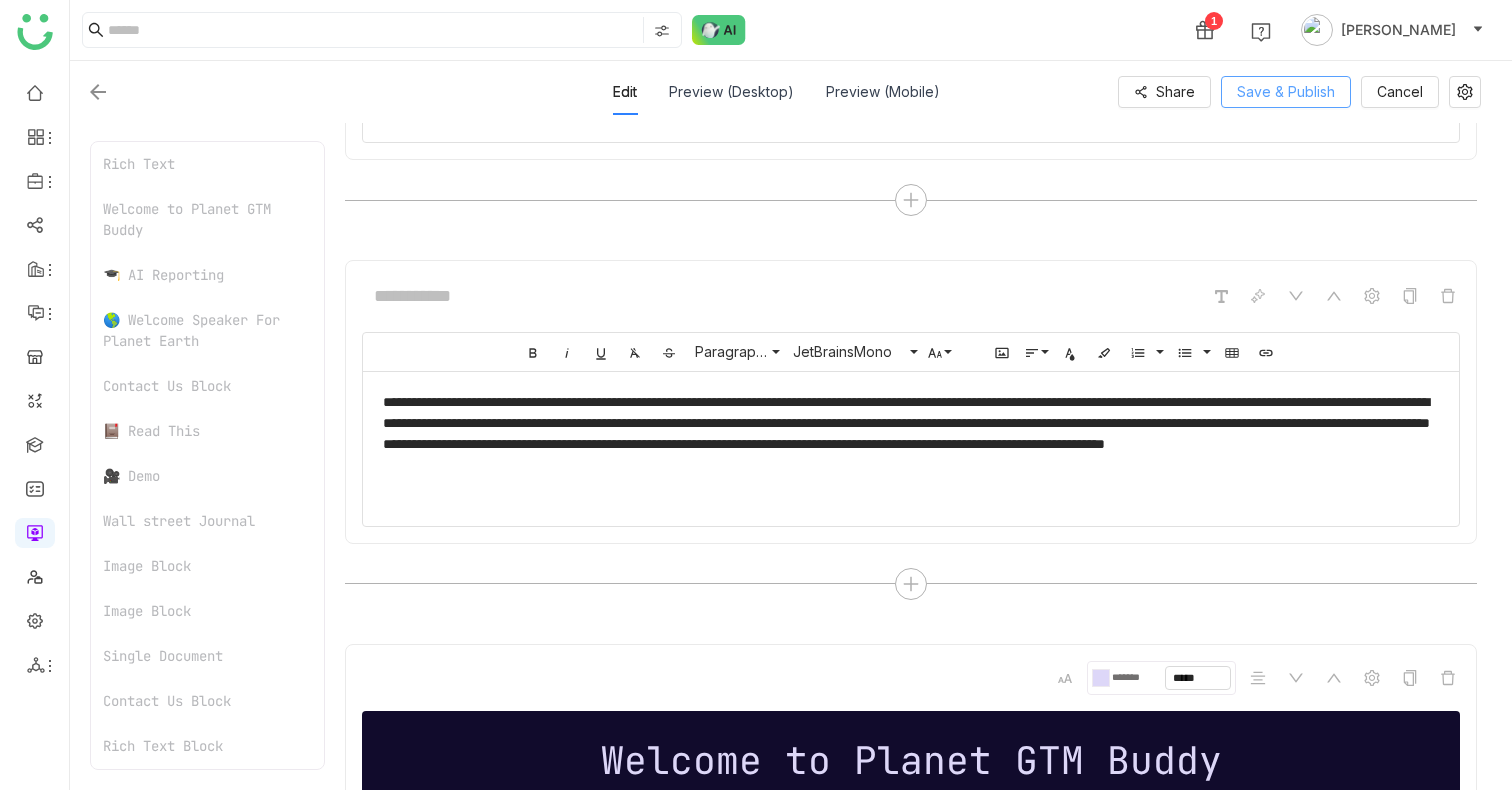 click on "Save & Publish" at bounding box center [1286, 92] 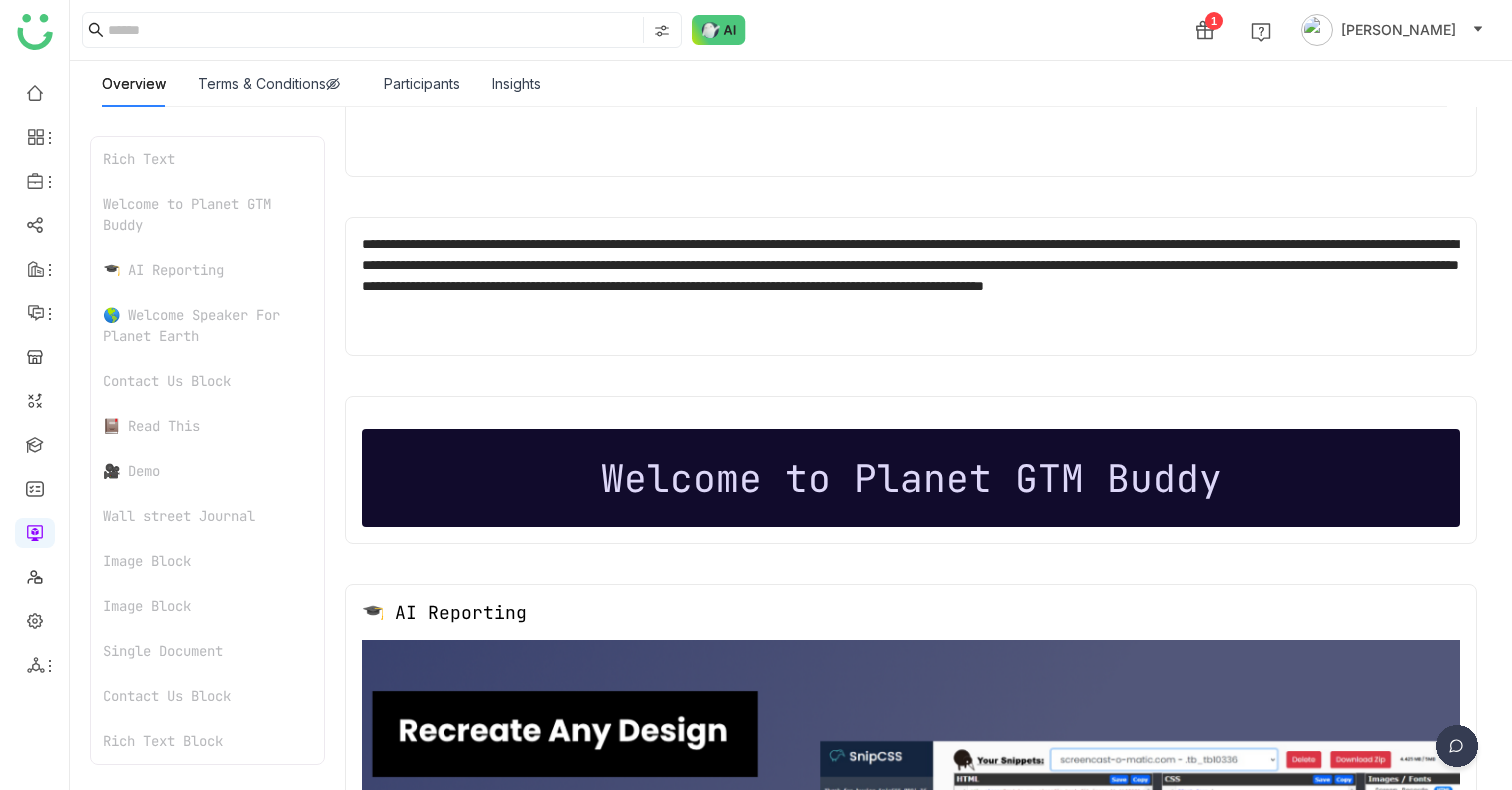 scroll, scrollTop: 0, scrollLeft: 0, axis: both 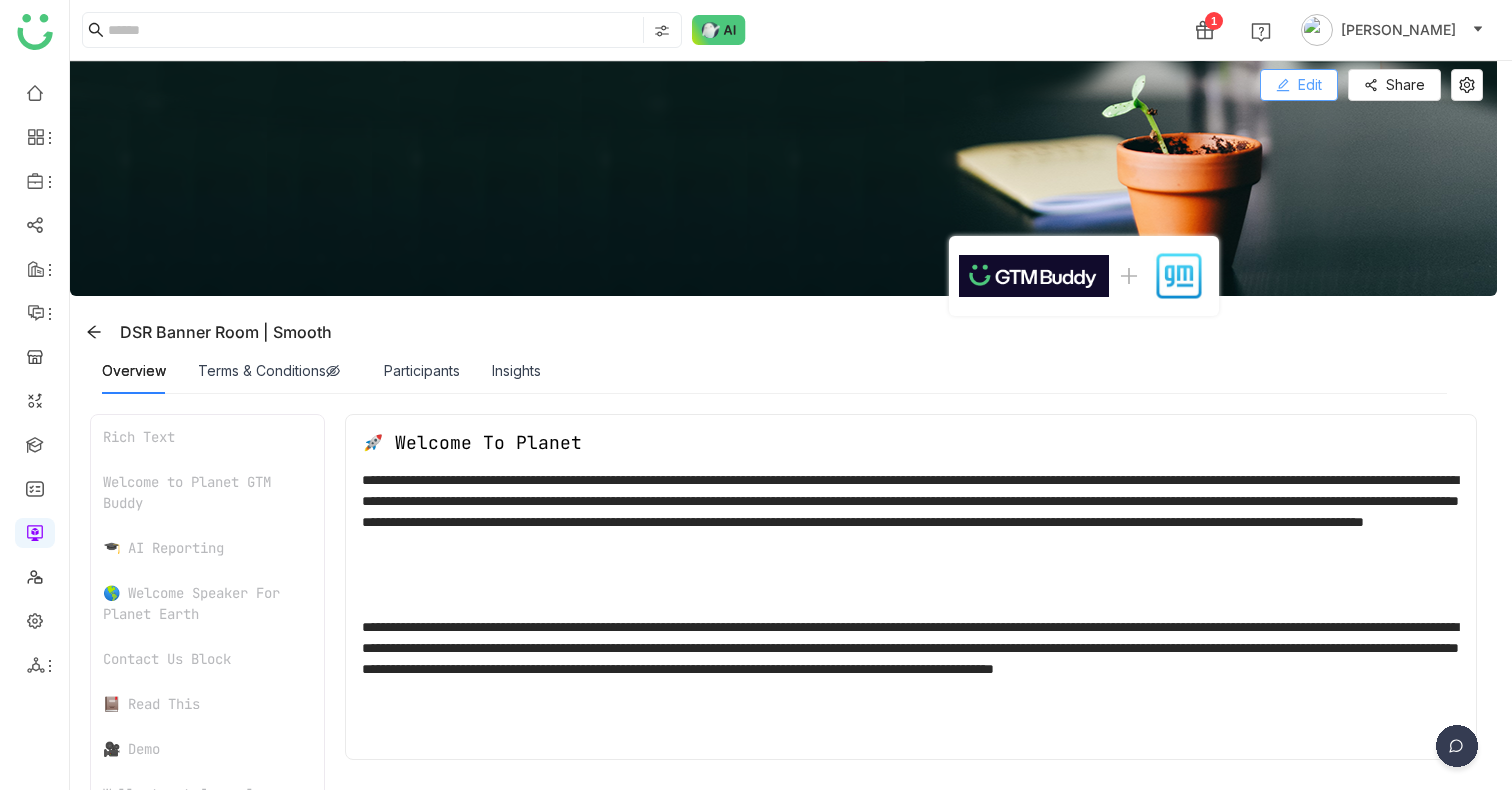 click on "Edit" at bounding box center [1299, 85] 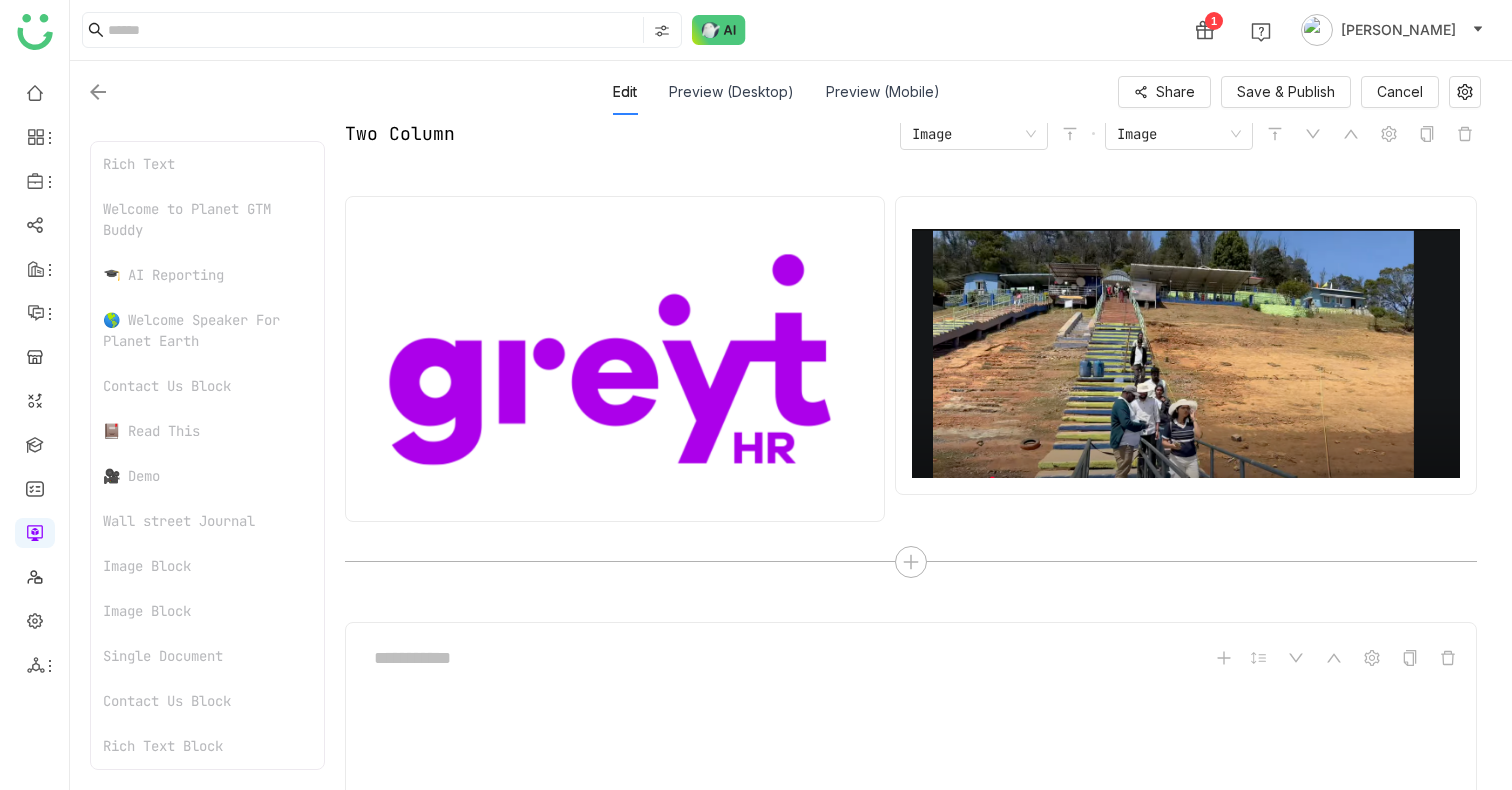 scroll, scrollTop: 4805, scrollLeft: 0, axis: vertical 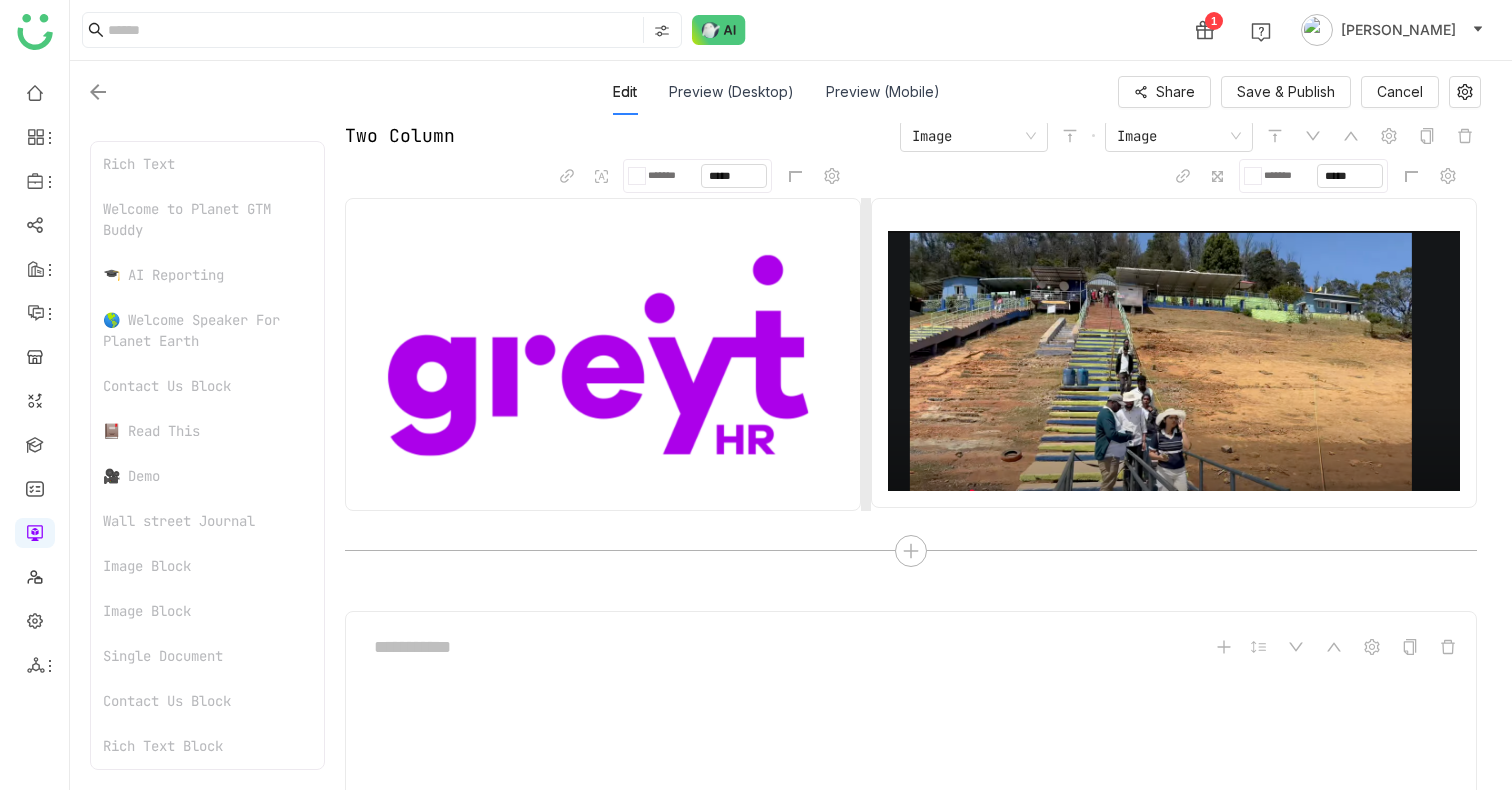 drag, startPoint x: 893, startPoint y: 375, endPoint x: 868, endPoint y: 328, distance: 53.235325 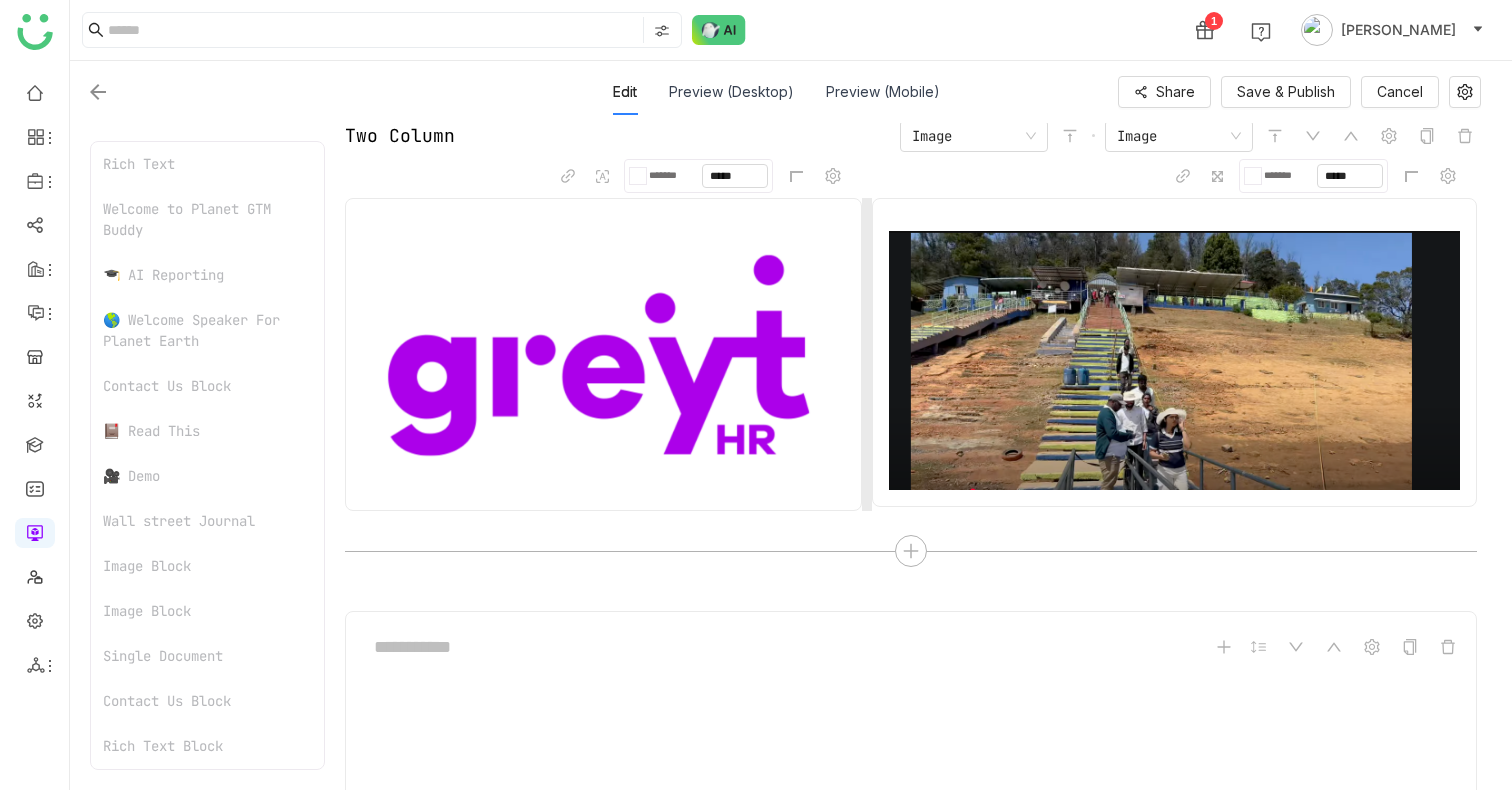 drag, startPoint x: 868, startPoint y: 328, endPoint x: 867, endPoint y: 317, distance: 11.045361 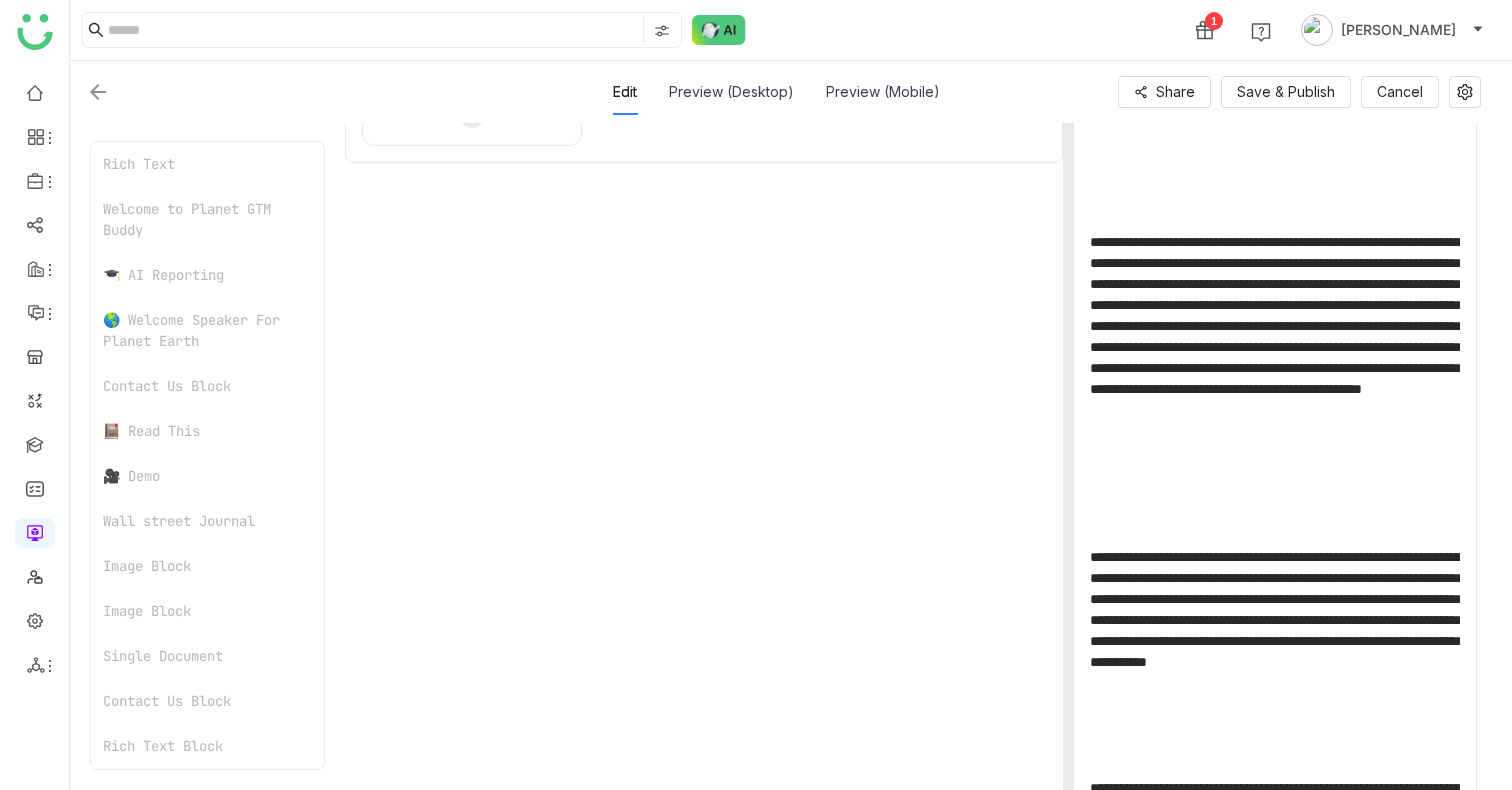 scroll, scrollTop: 5900, scrollLeft: 0, axis: vertical 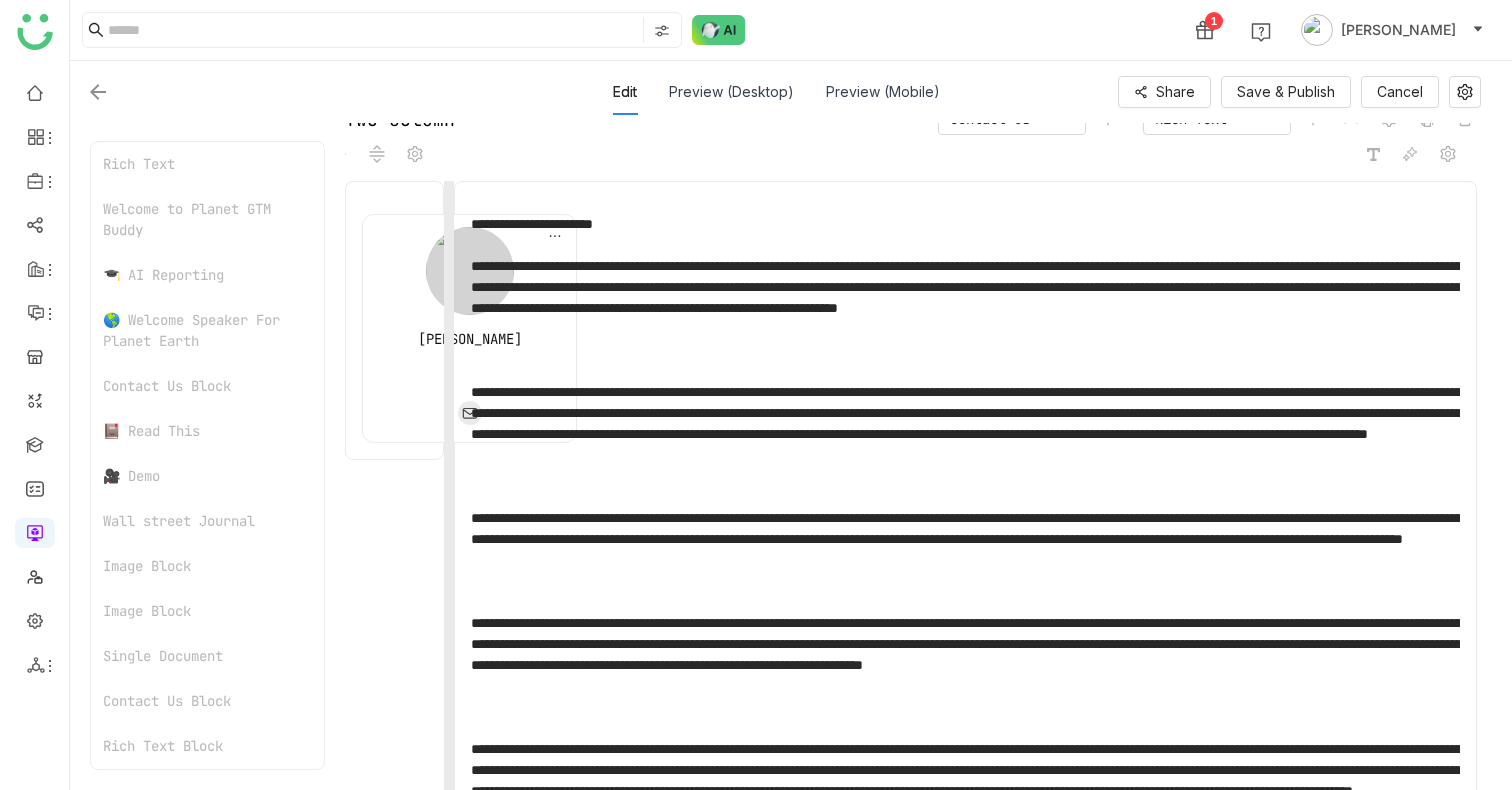 drag, startPoint x: 1076, startPoint y: 344, endPoint x: 422, endPoint y: 335, distance: 654.06195 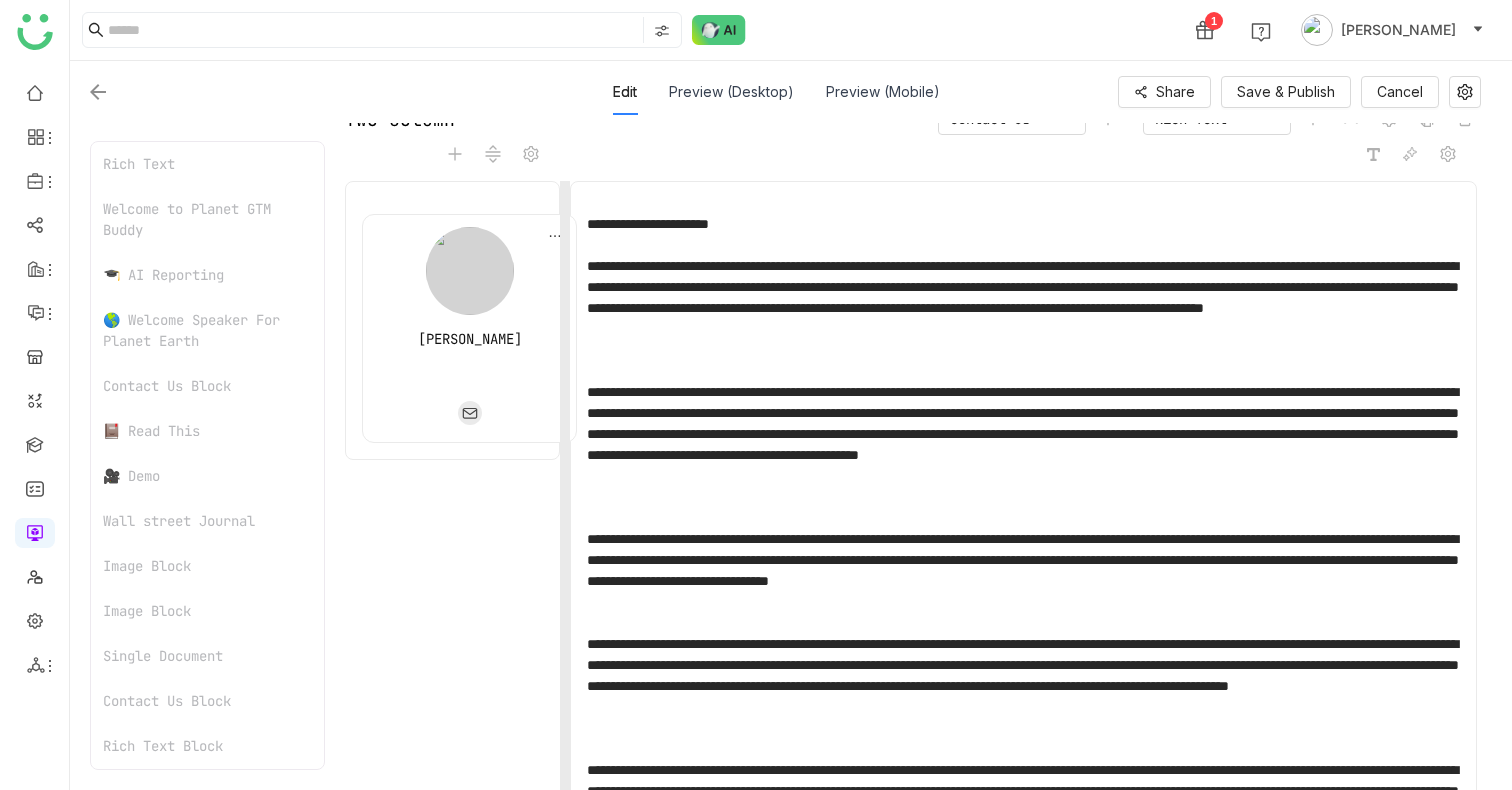 drag, startPoint x: 447, startPoint y: 319, endPoint x: 562, endPoint y: 291, distance: 118.35962 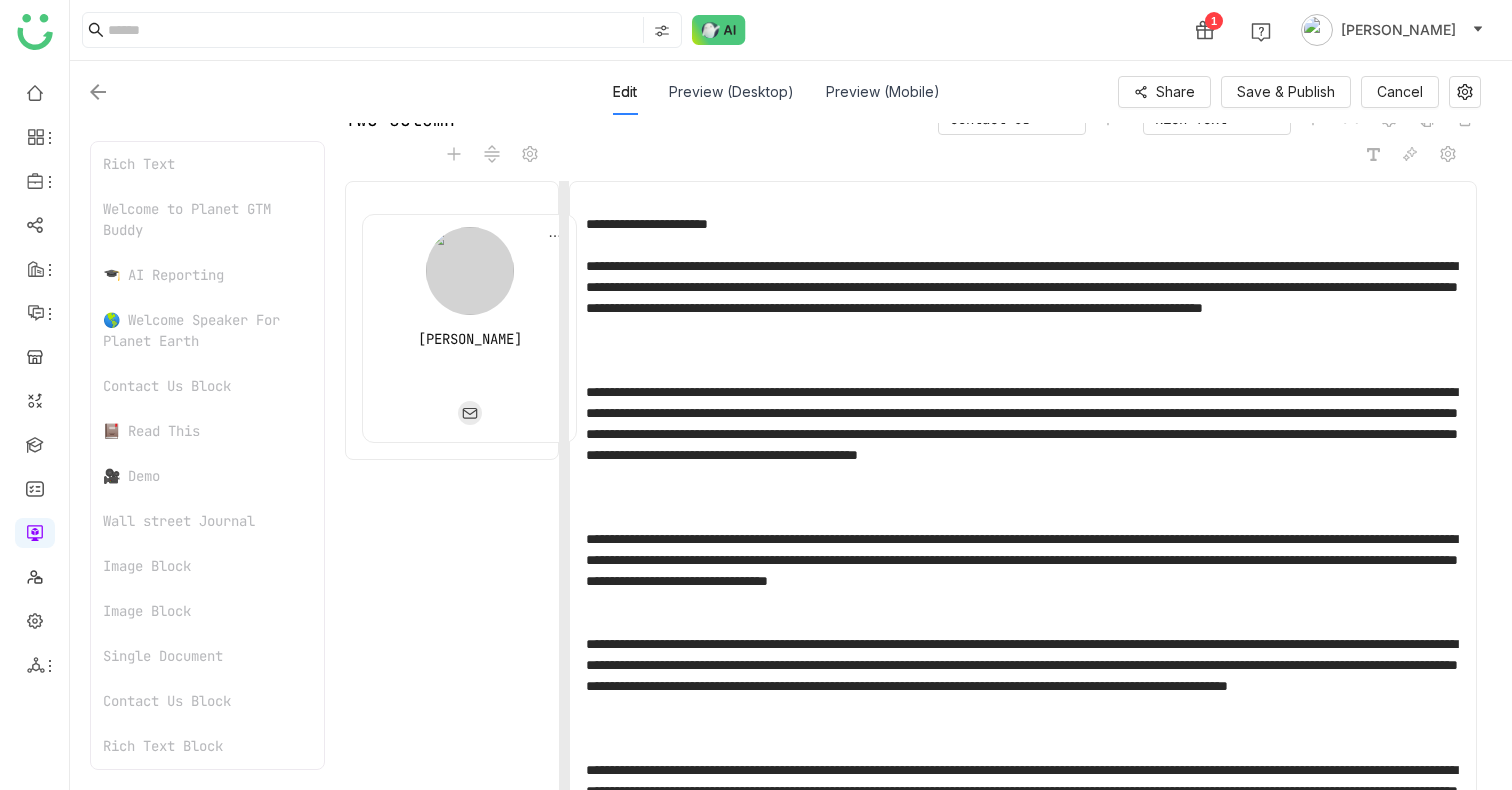 click on "**********" at bounding box center [1023, 542] 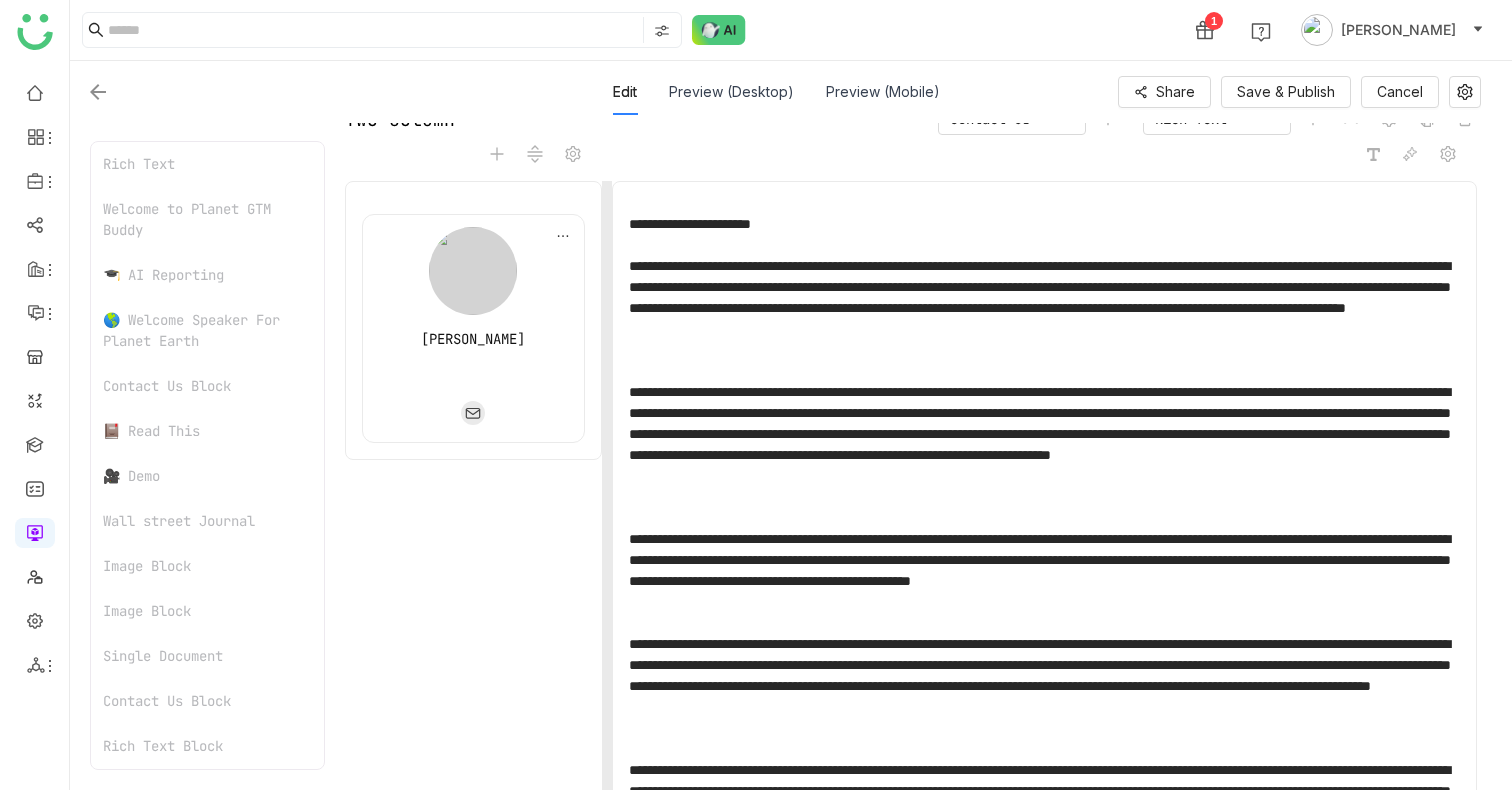drag, startPoint x: 562, startPoint y: 282, endPoint x: 605, endPoint y: 291, distance: 43.931767 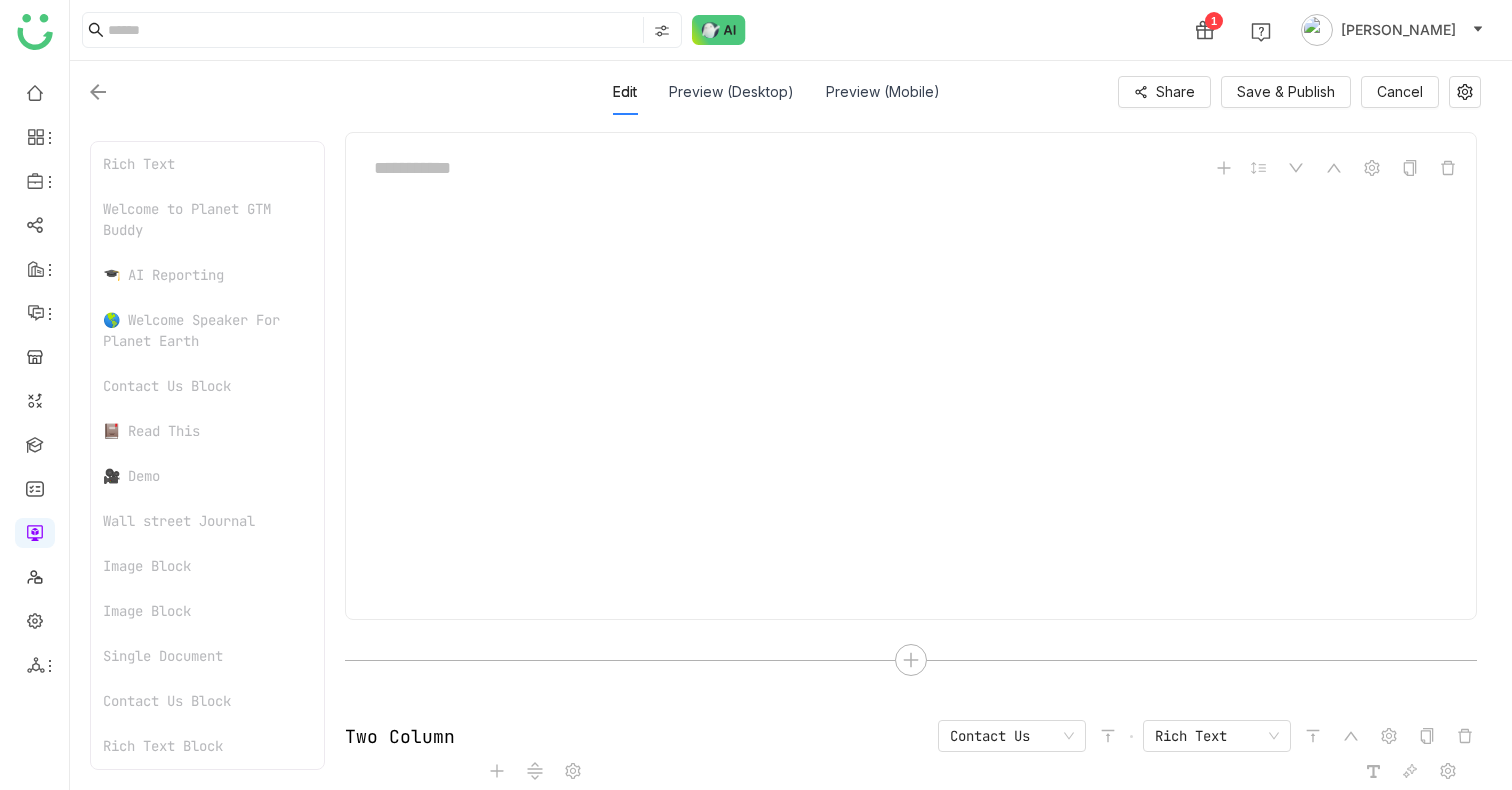 type on "*" 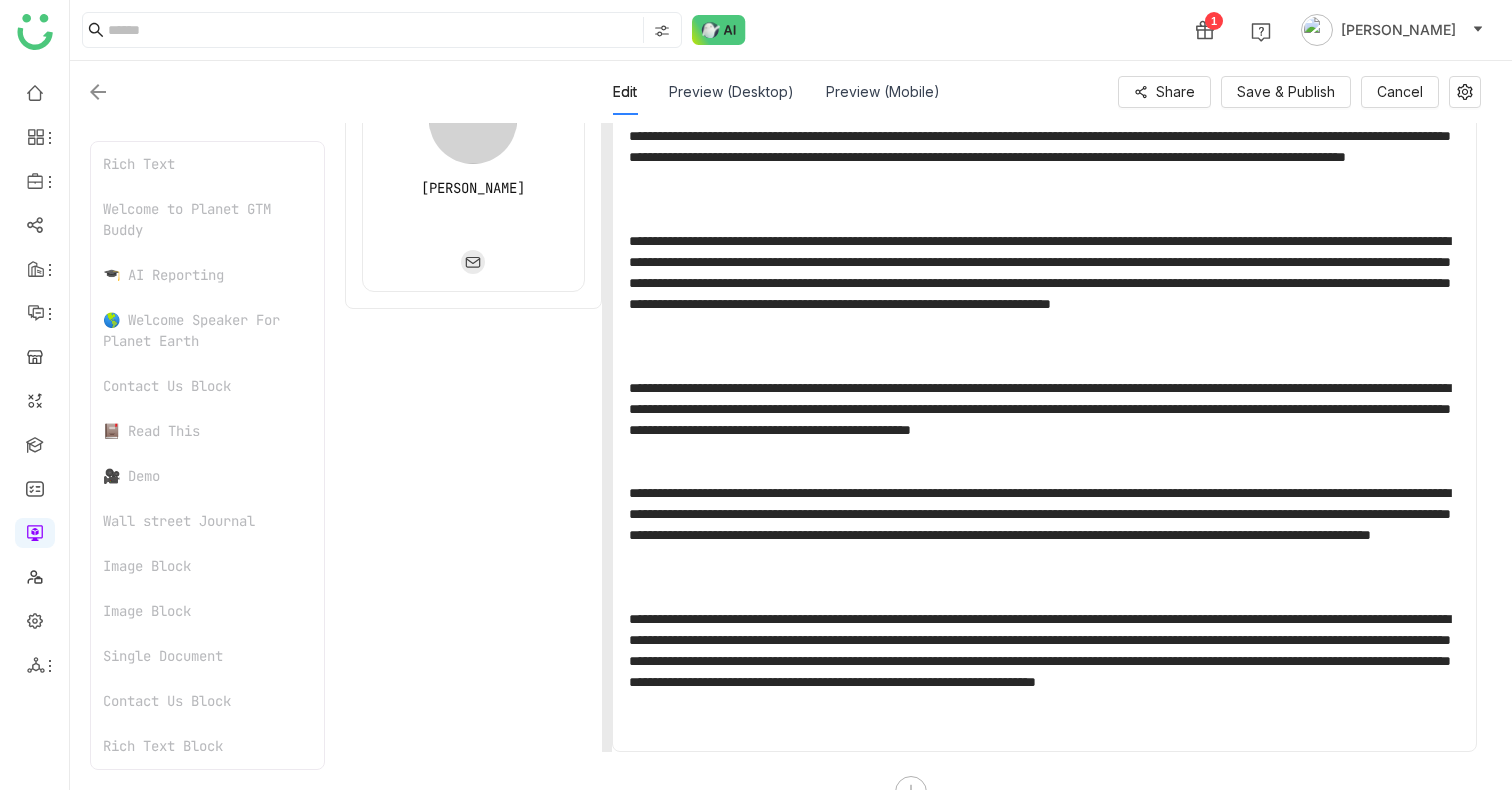 scroll, scrollTop: 6105, scrollLeft: 0, axis: vertical 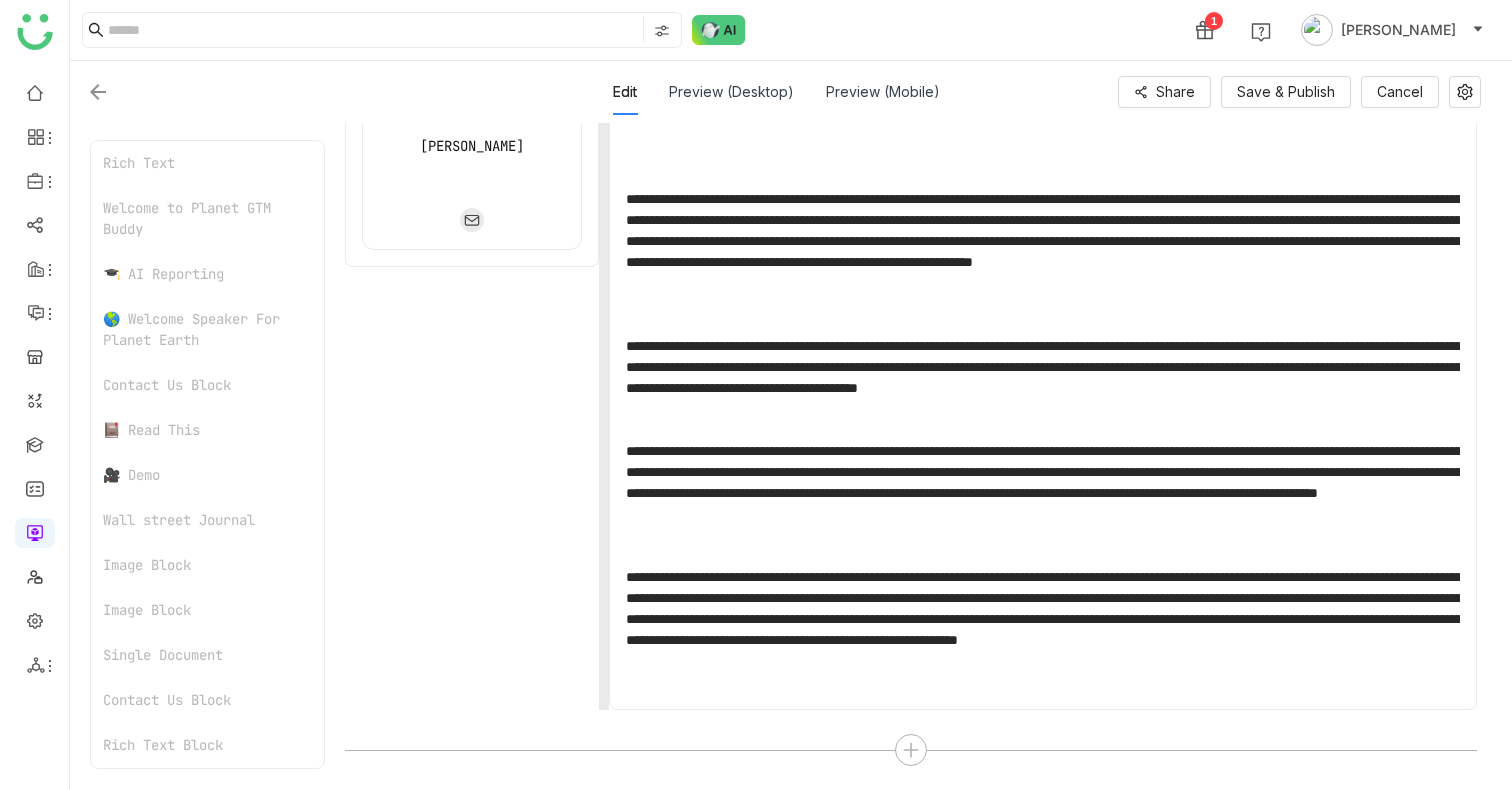 click at bounding box center (604, 349) 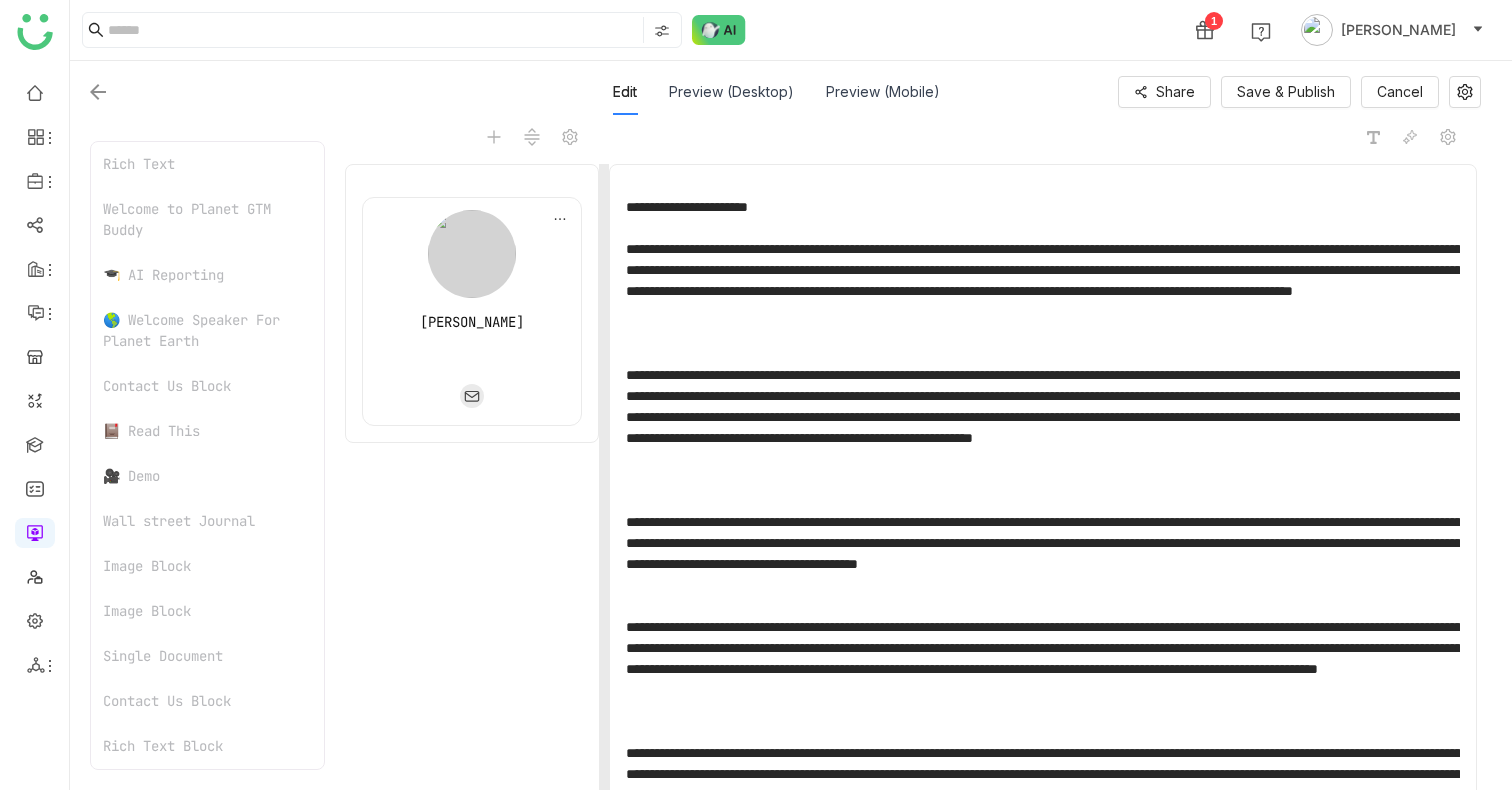scroll, scrollTop: 5904, scrollLeft: 0, axis: vertical 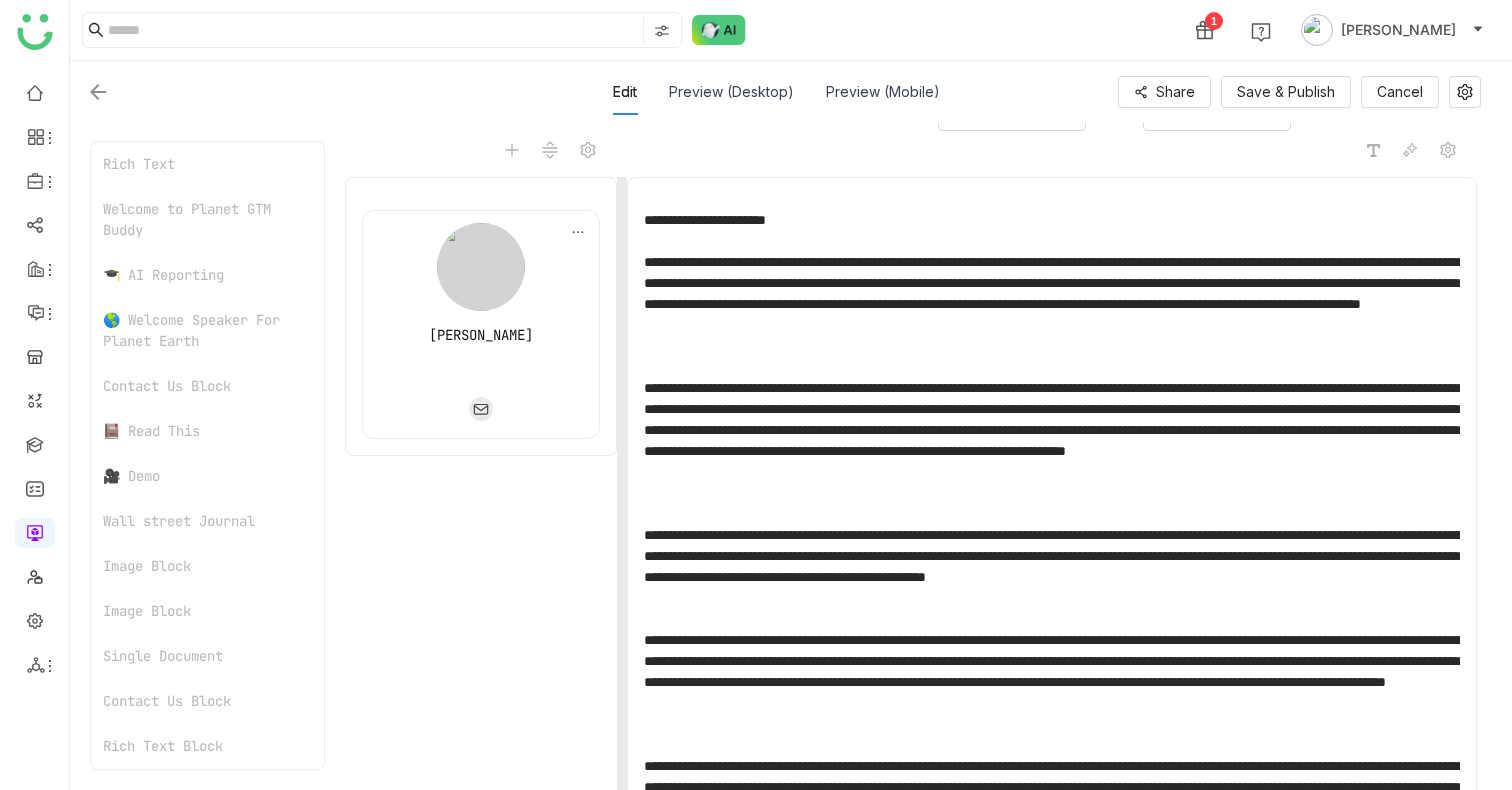 drag, startPoint x: 603, startPoint y: 516, endPoint x: 621, endPoint y: 516, distance: 18 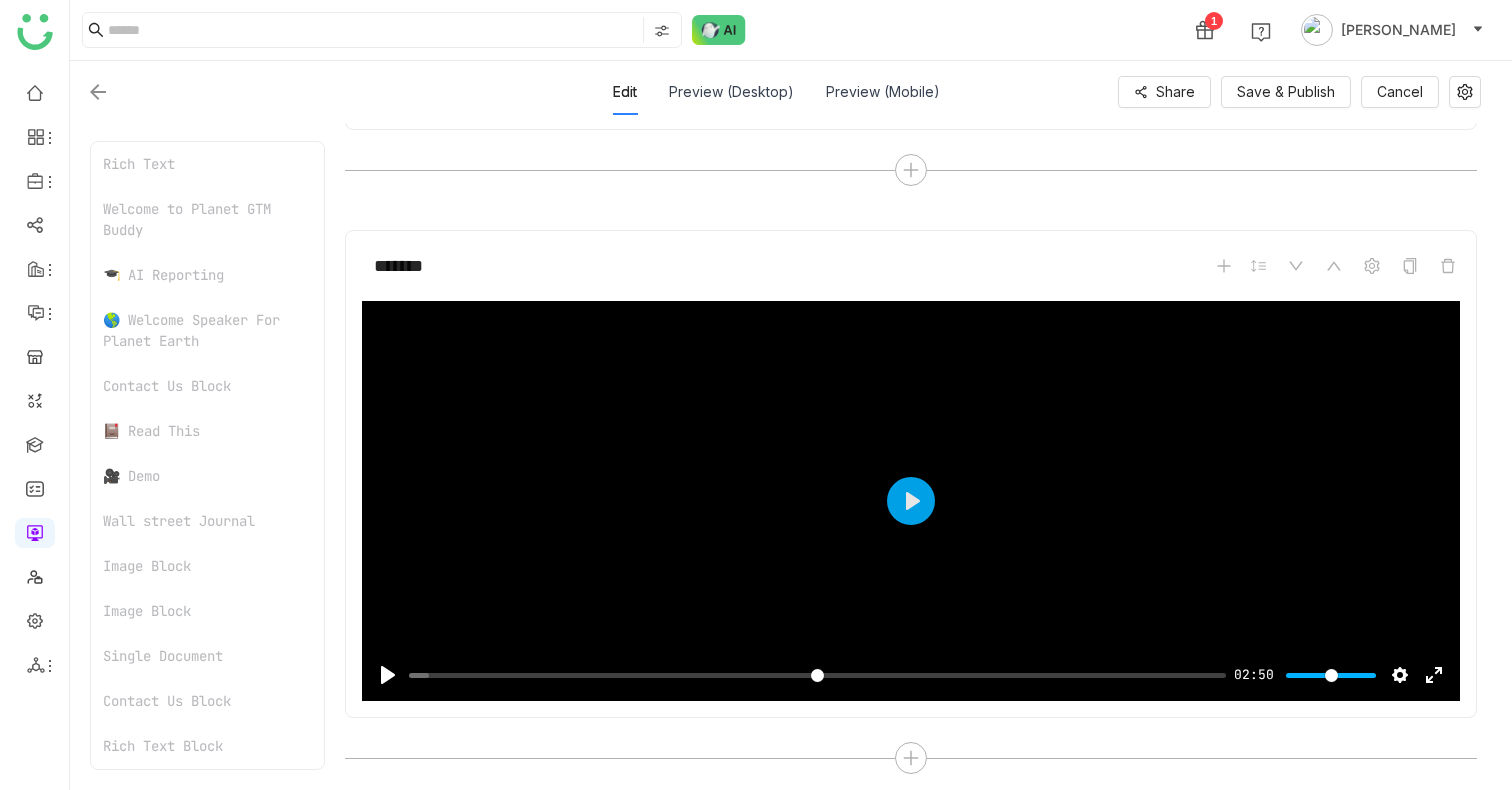 scroll, scrollTop: 3441, scrollLeft: 0, axis: vertical 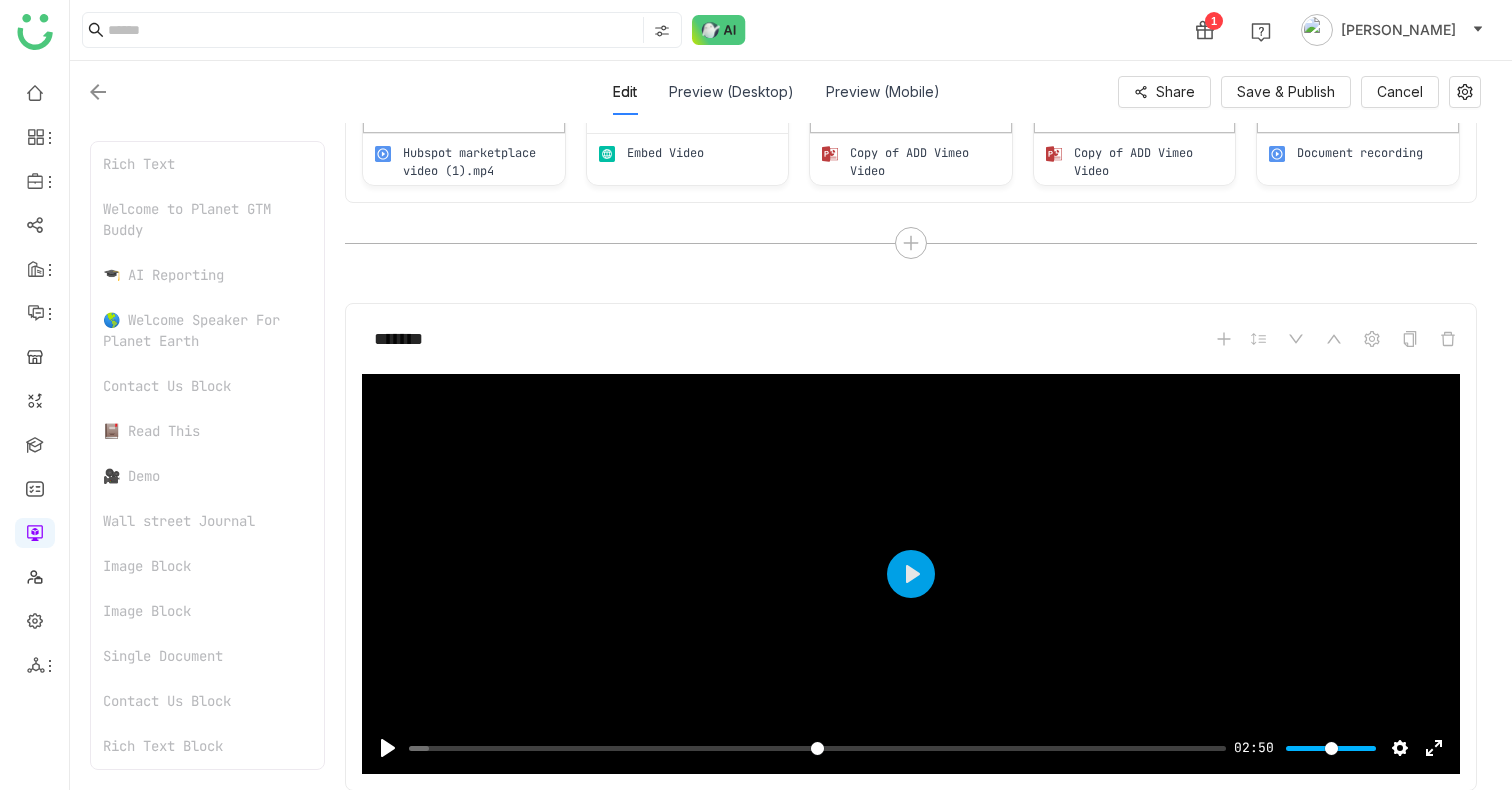 click at bounding box center (98, 92) 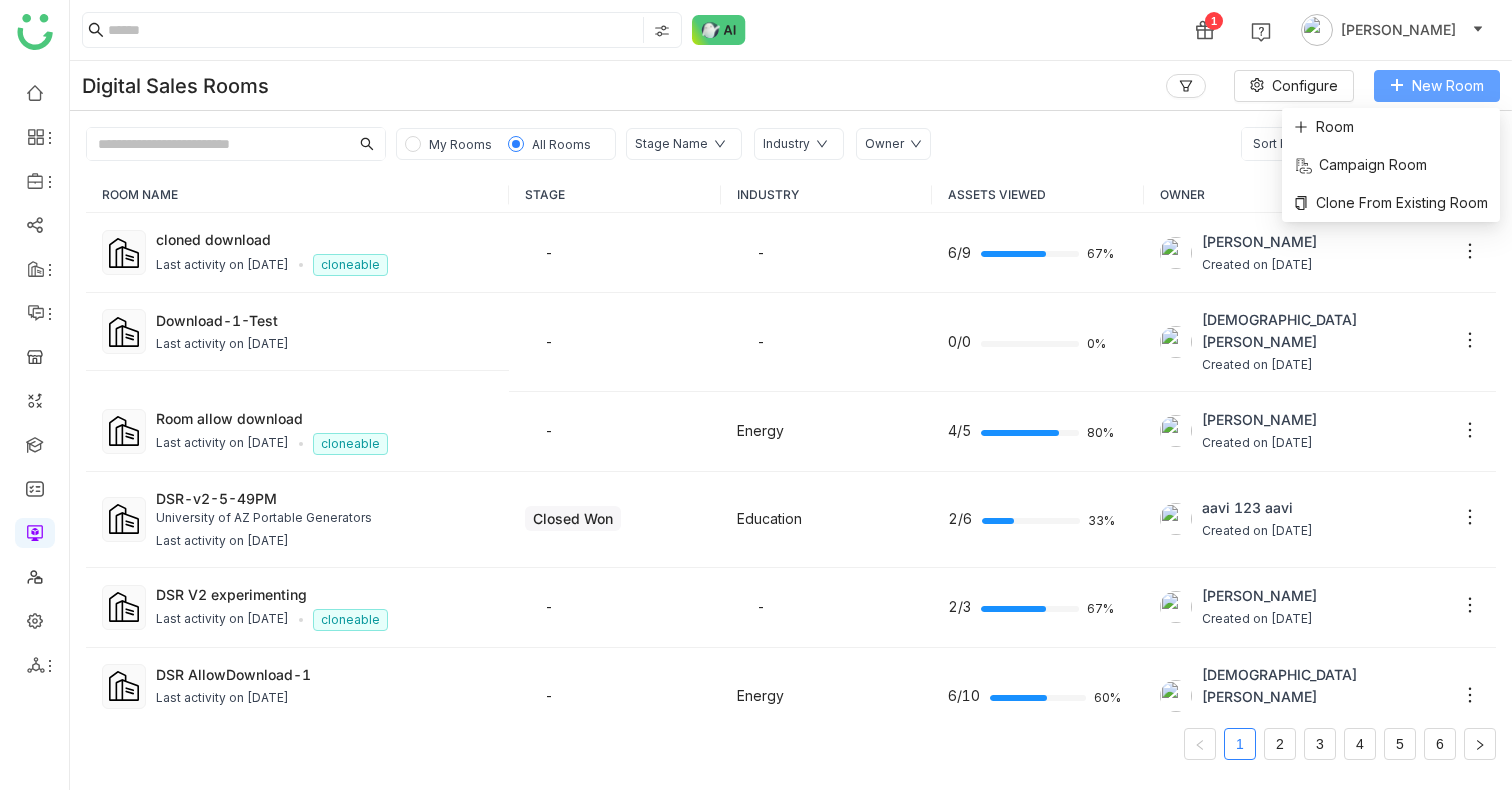 click on "New Room" 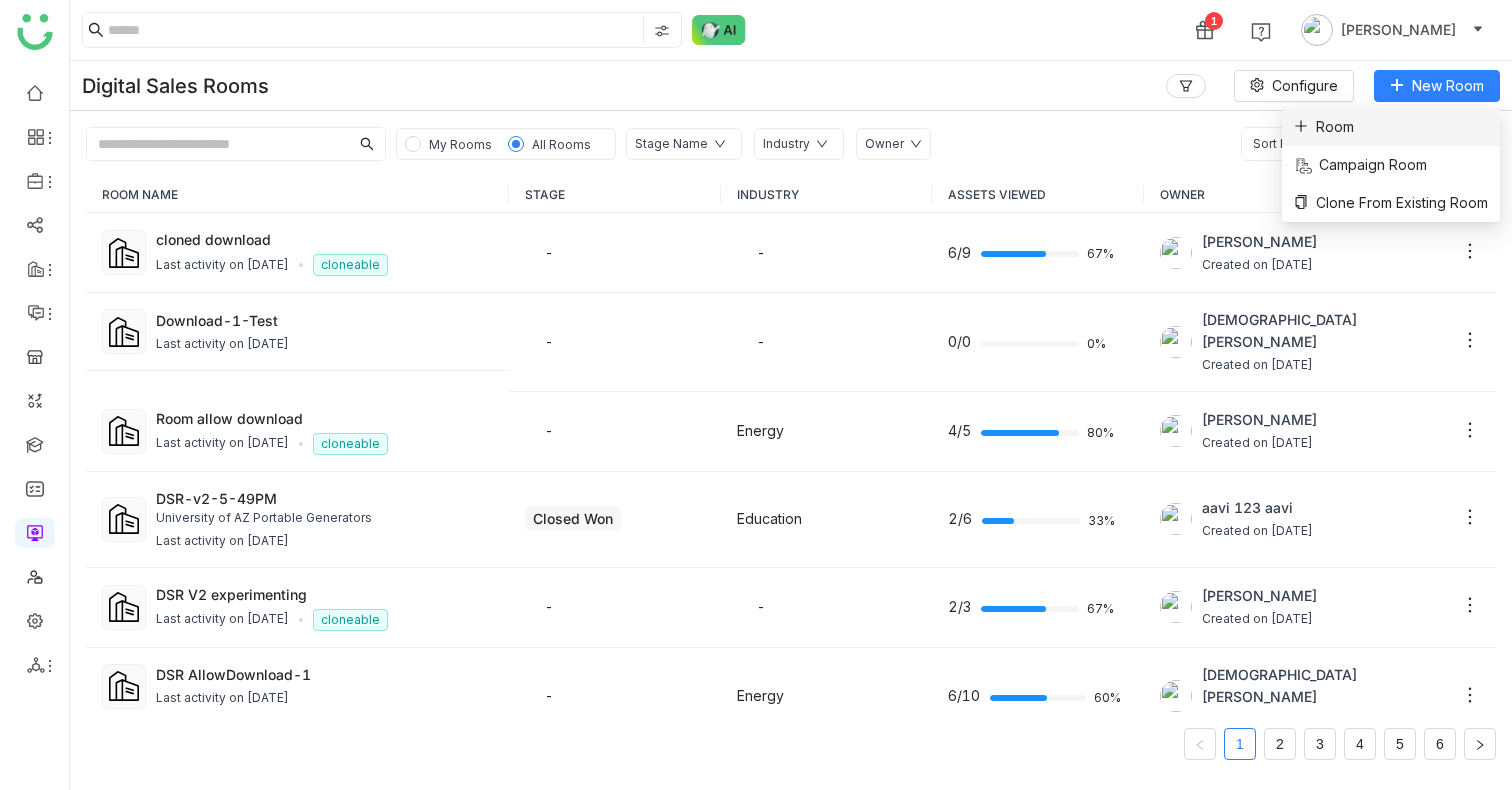 click on "Room" at bounding box center [1324, 127] 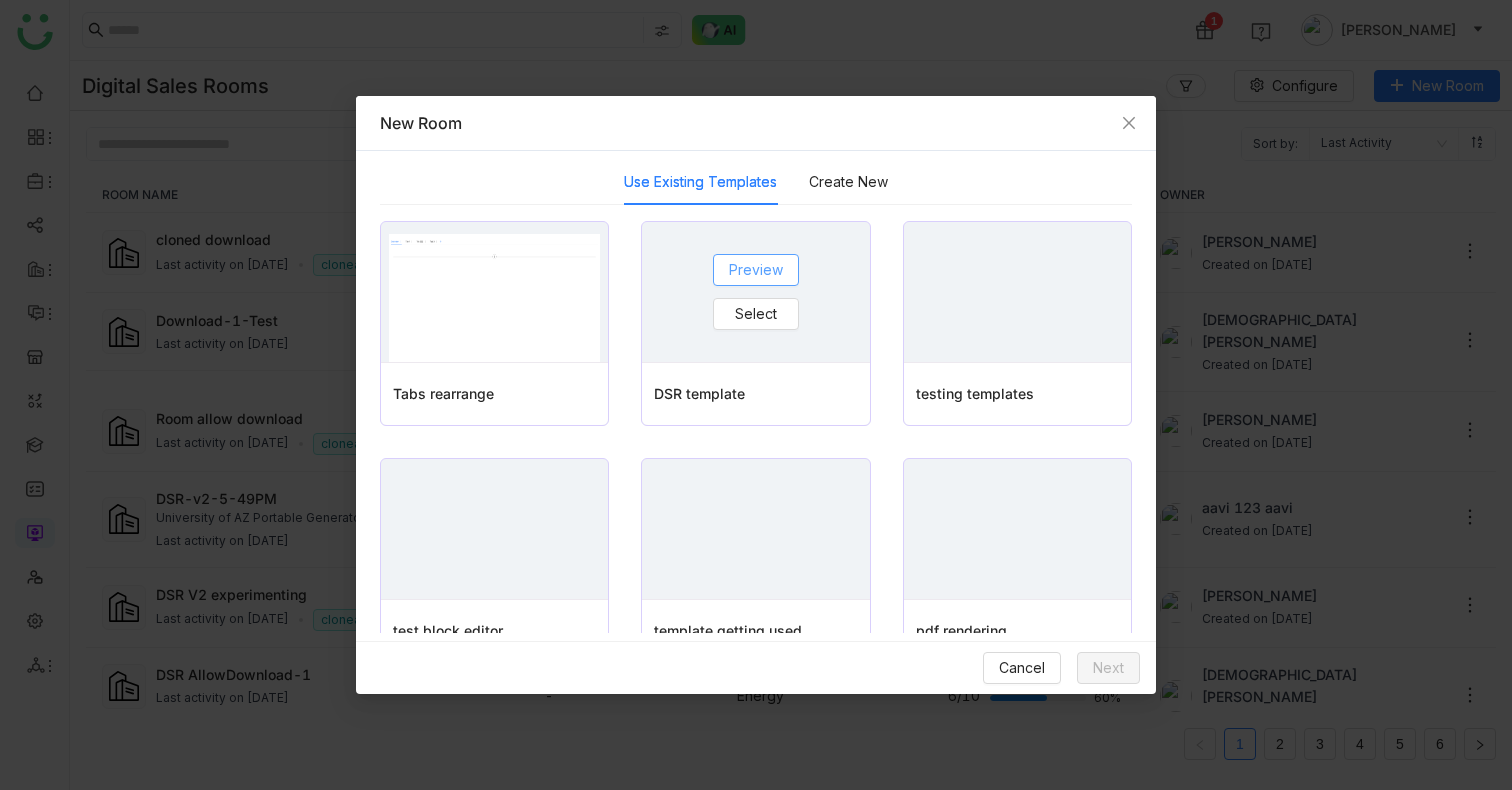 click on "Preview" at bounding box center [756, 270] 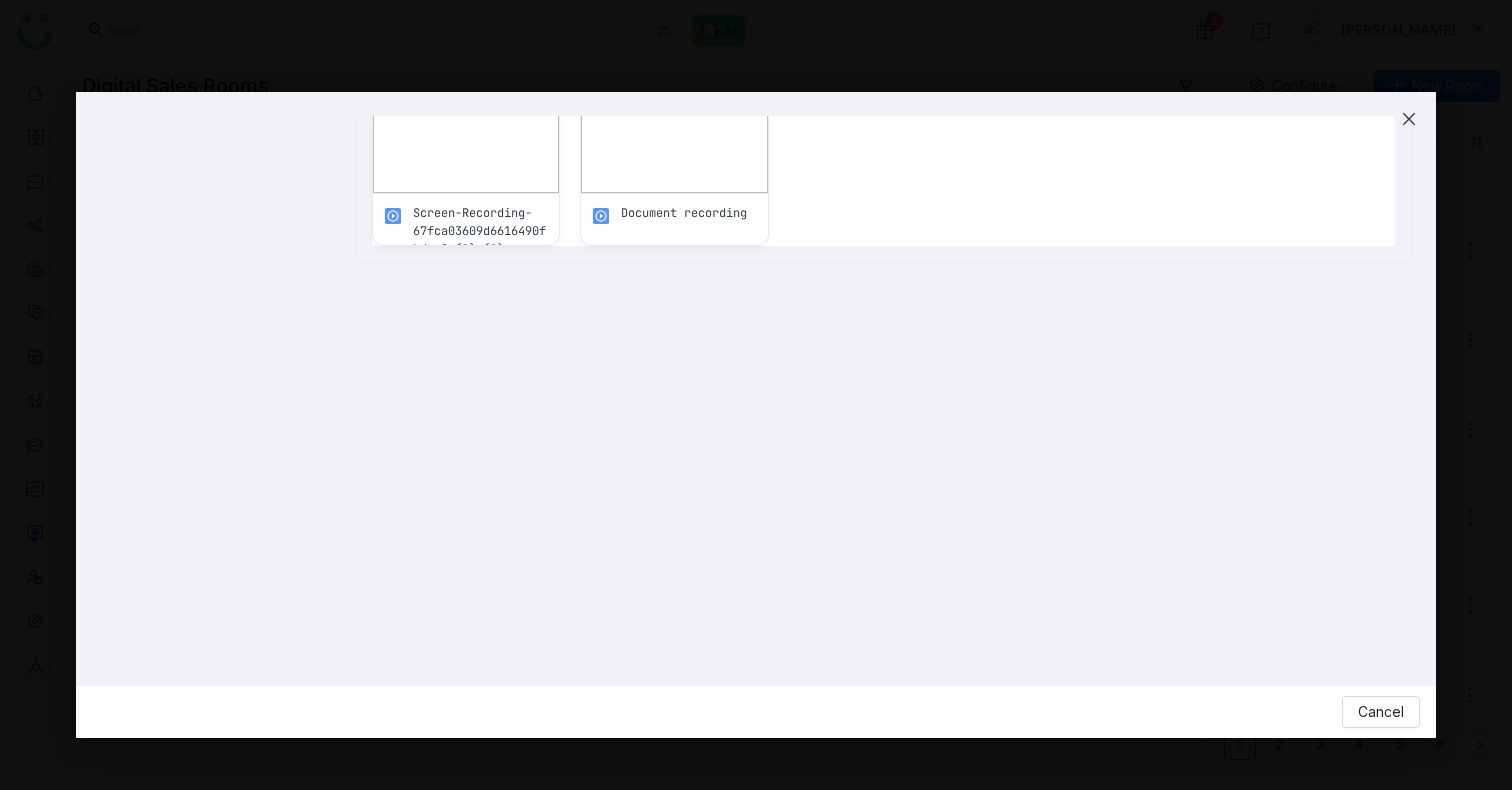 scroll, scrollTop: 0, scrollLeft: 0, axis: both 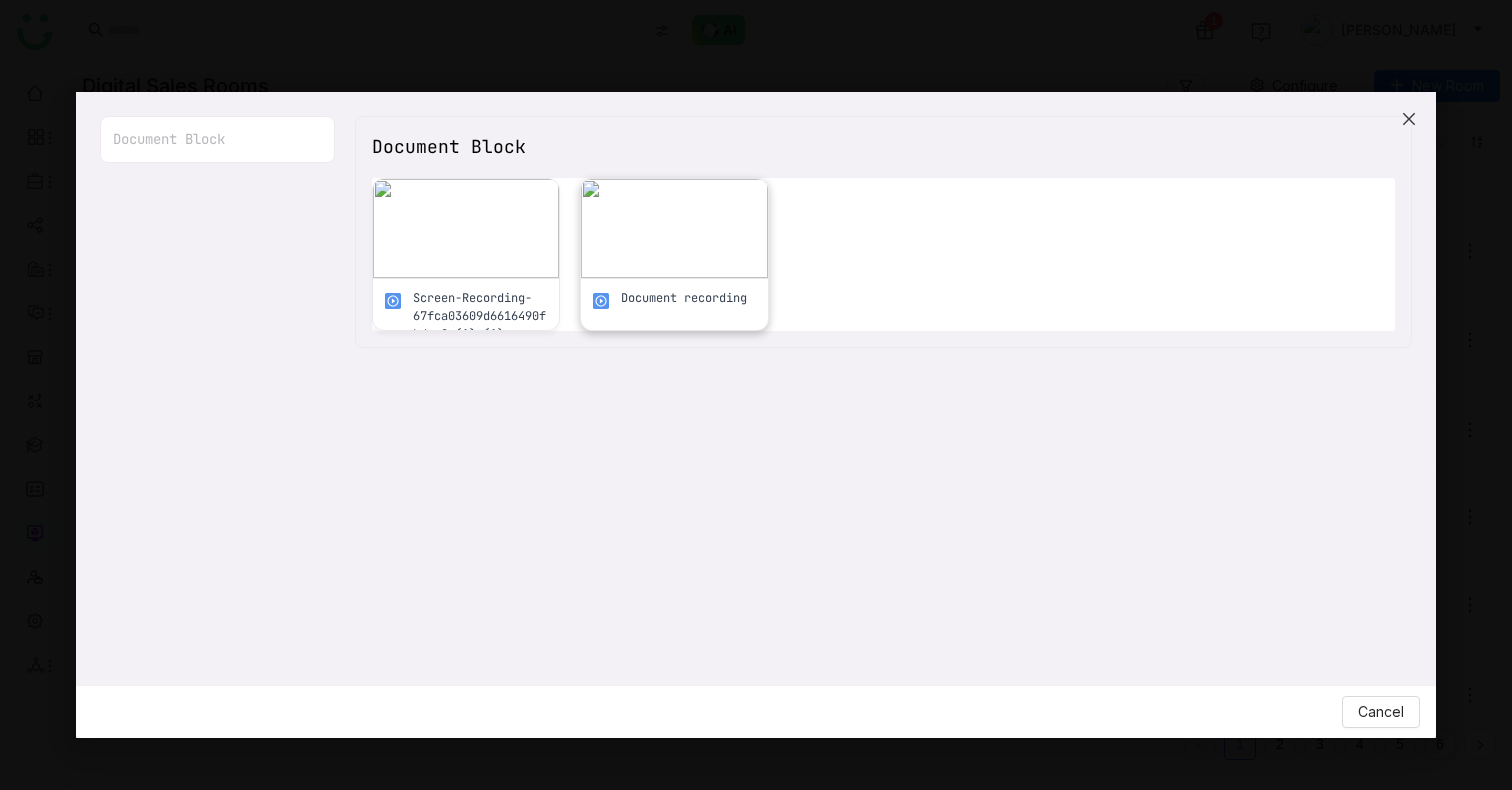 type 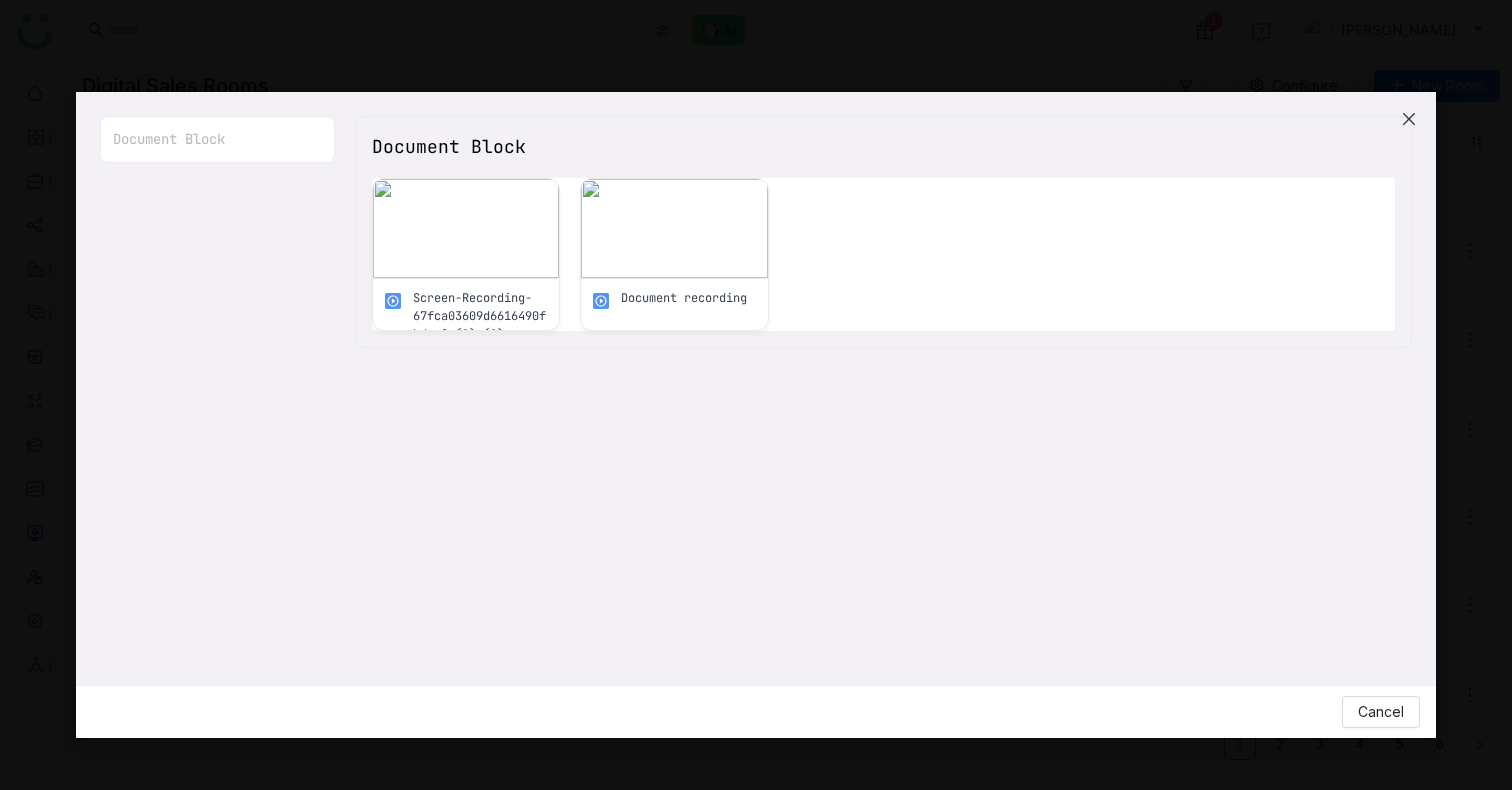 click 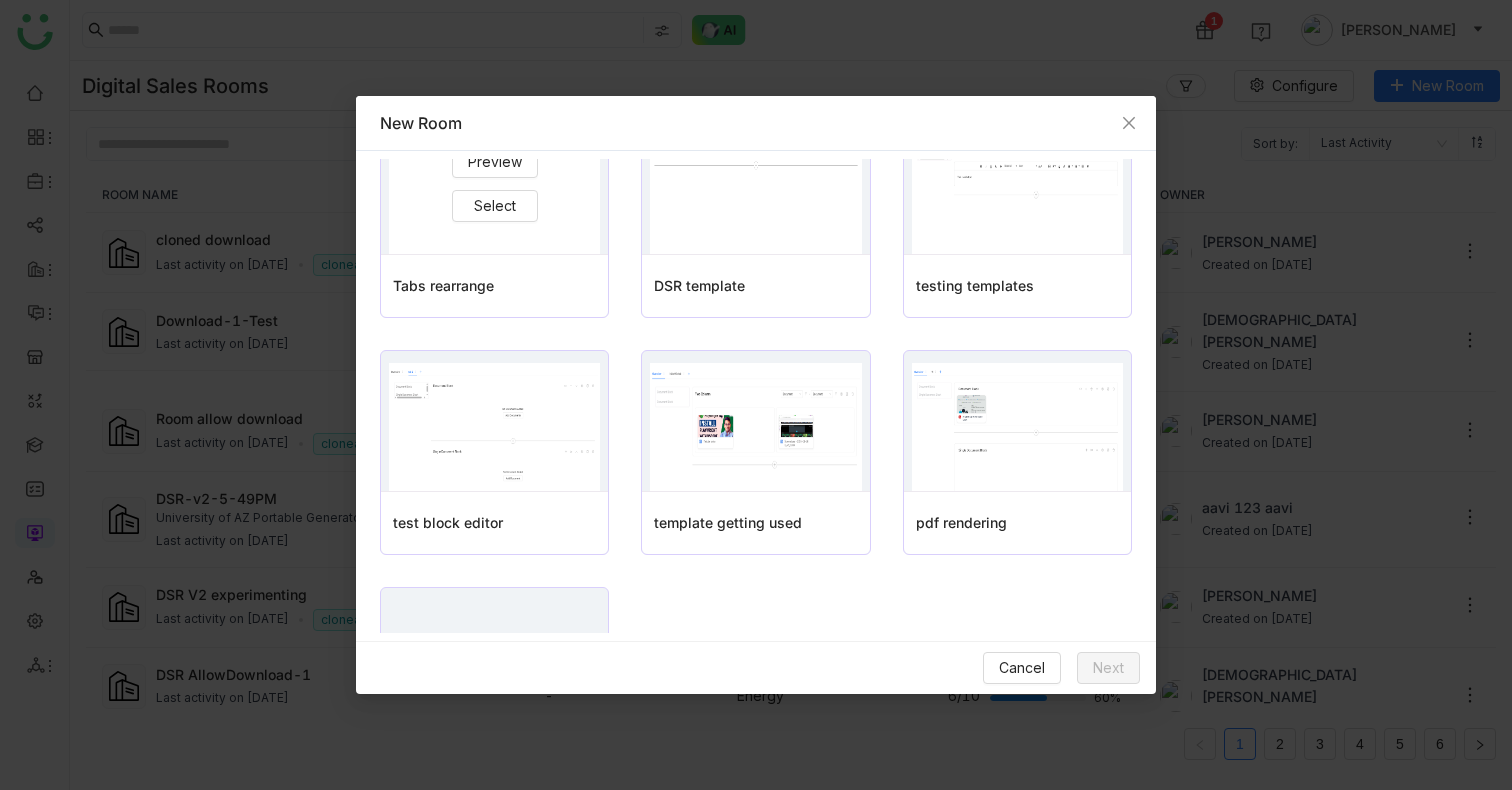 scroll, scrollTop: 0, scrollLeft: 0, axis: both 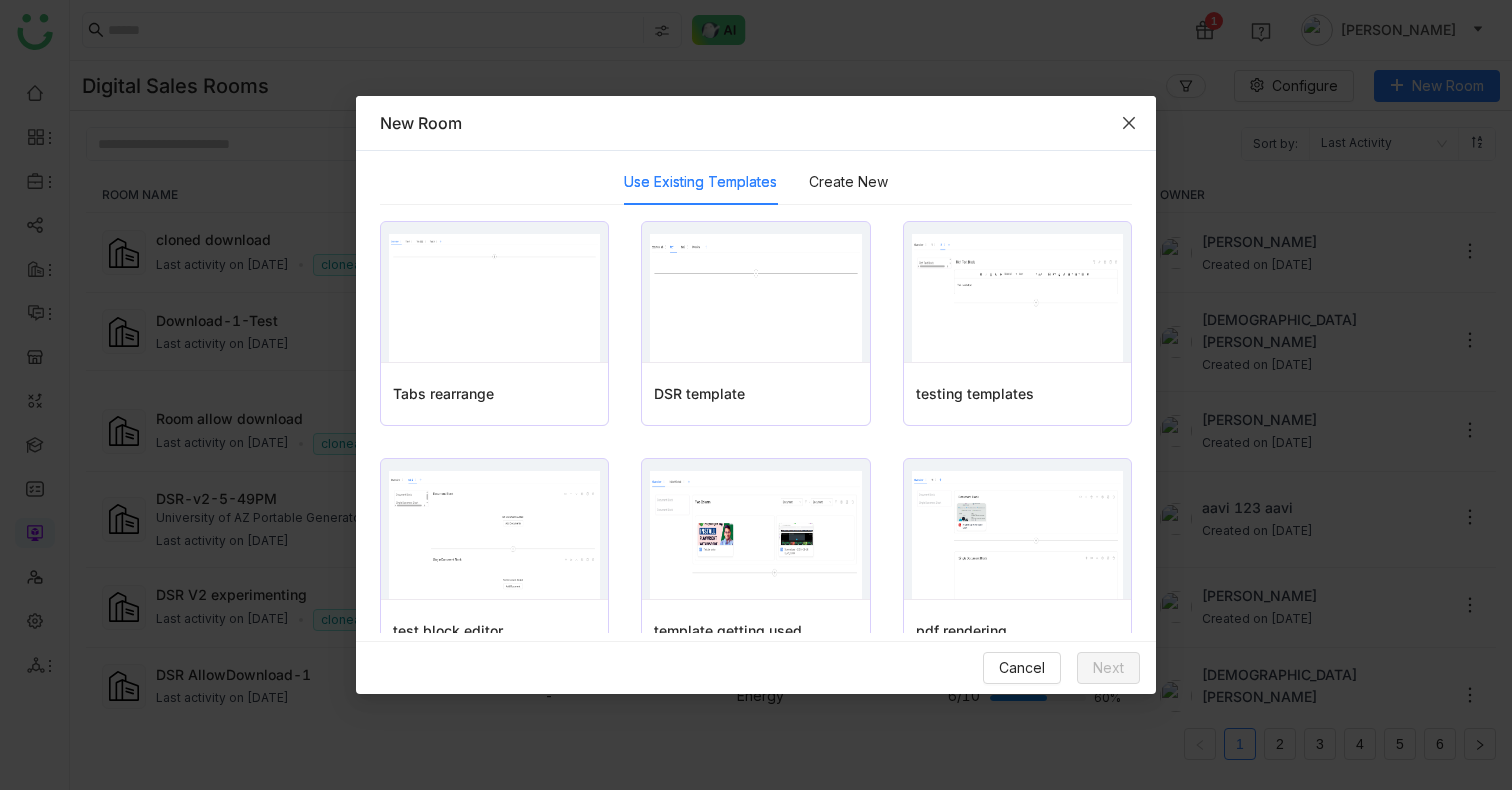 click 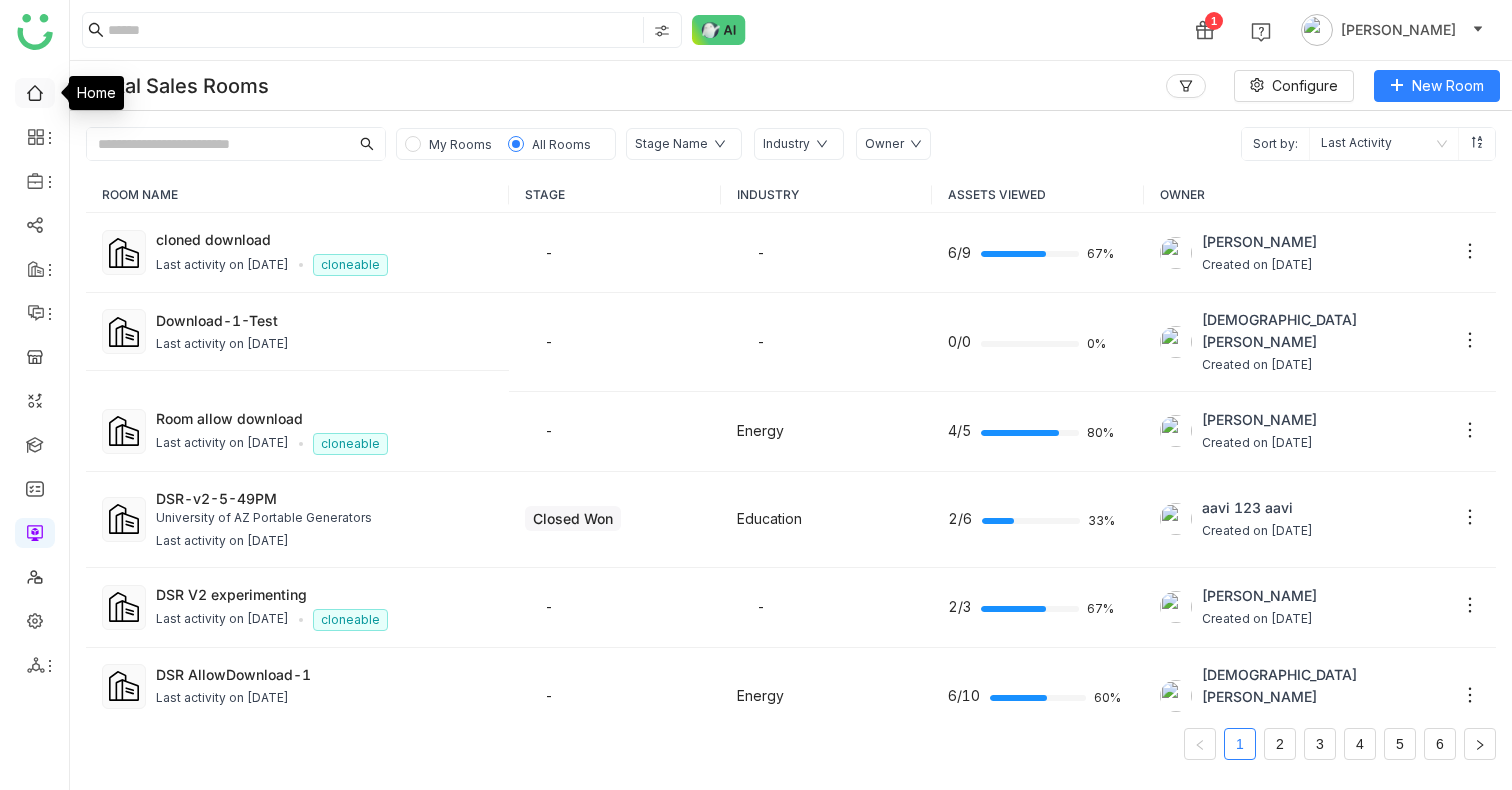 click at bounding box center (35, 91) 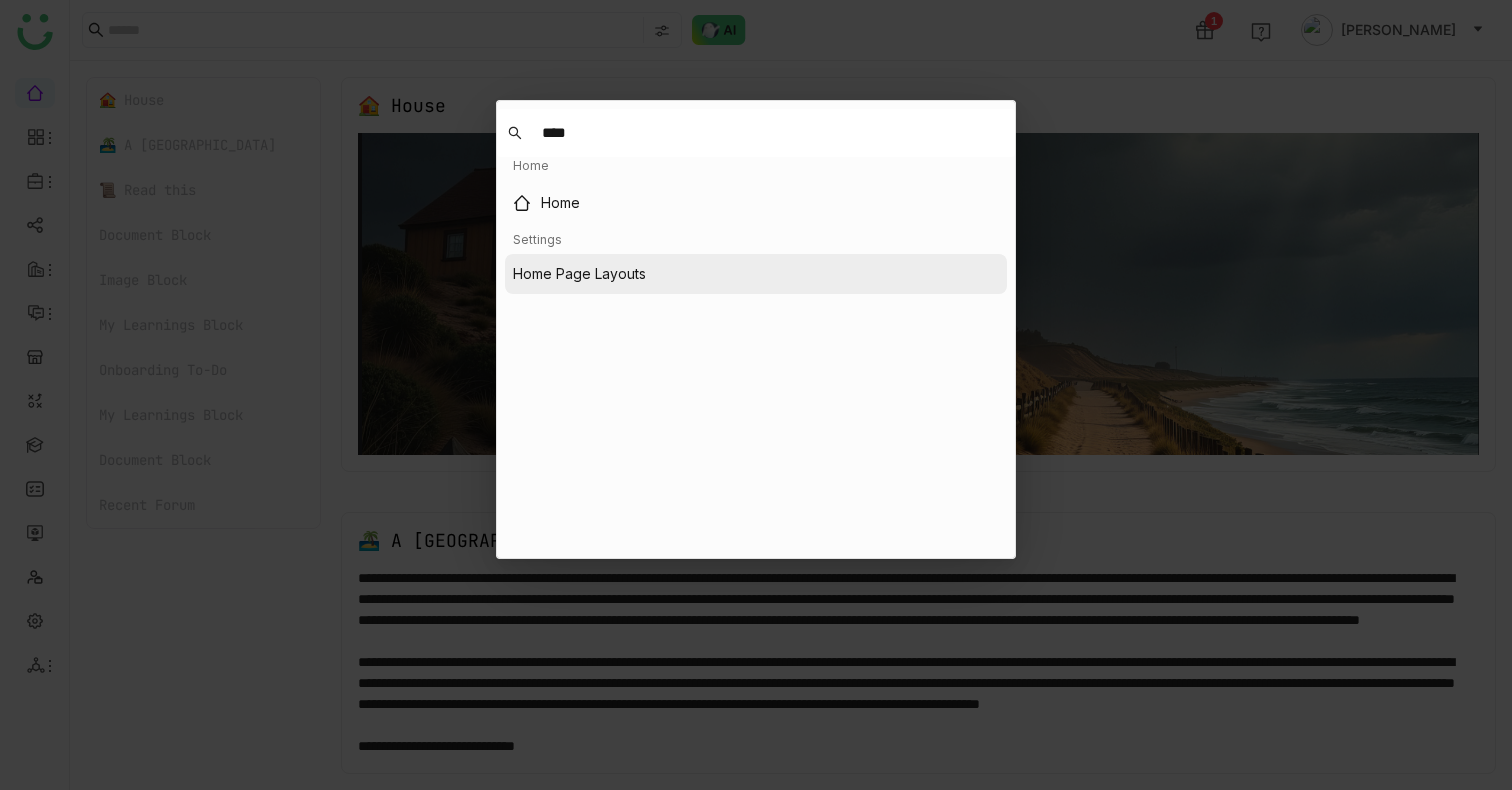 type on "****" 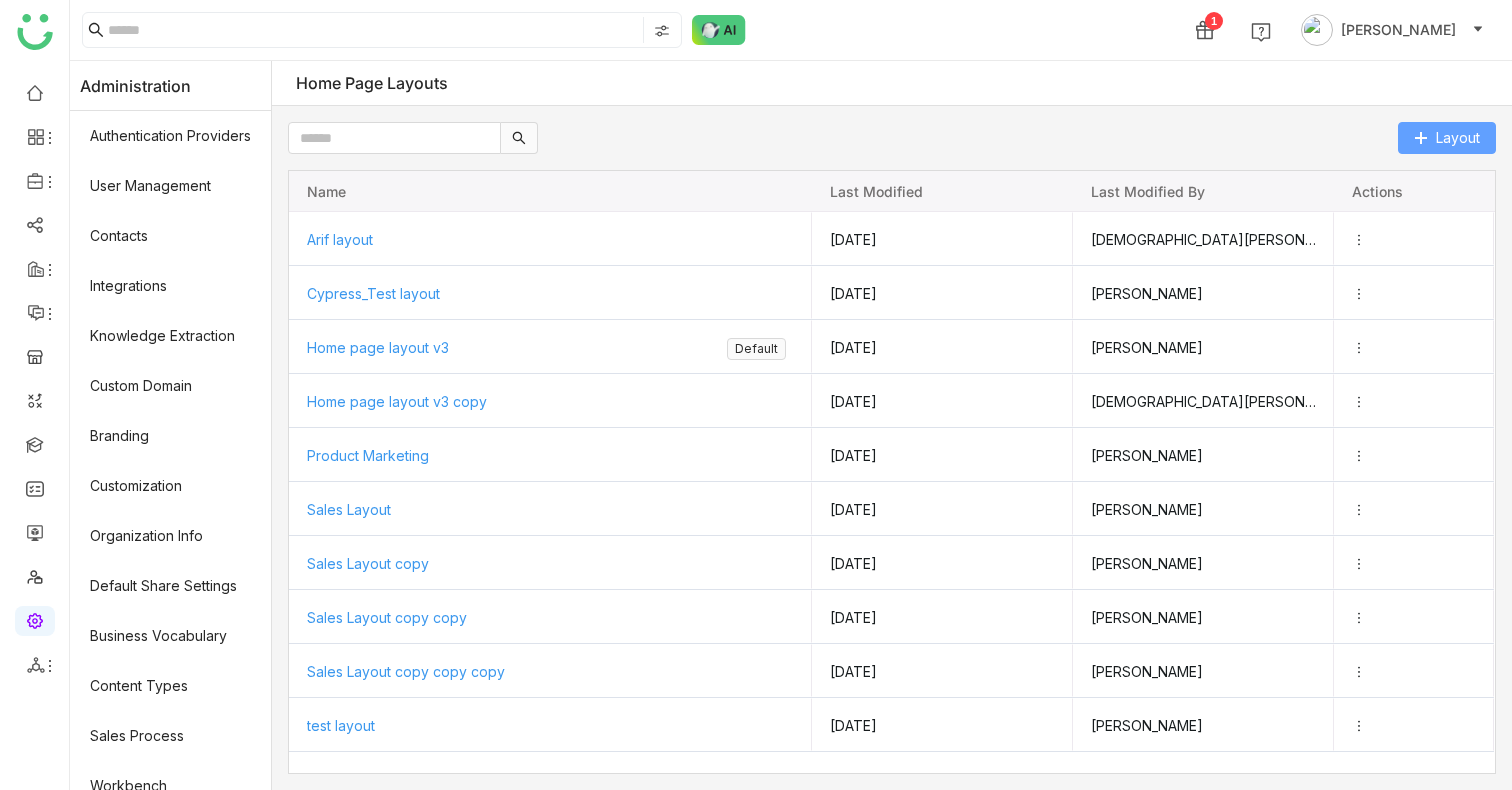 click on "Layout" 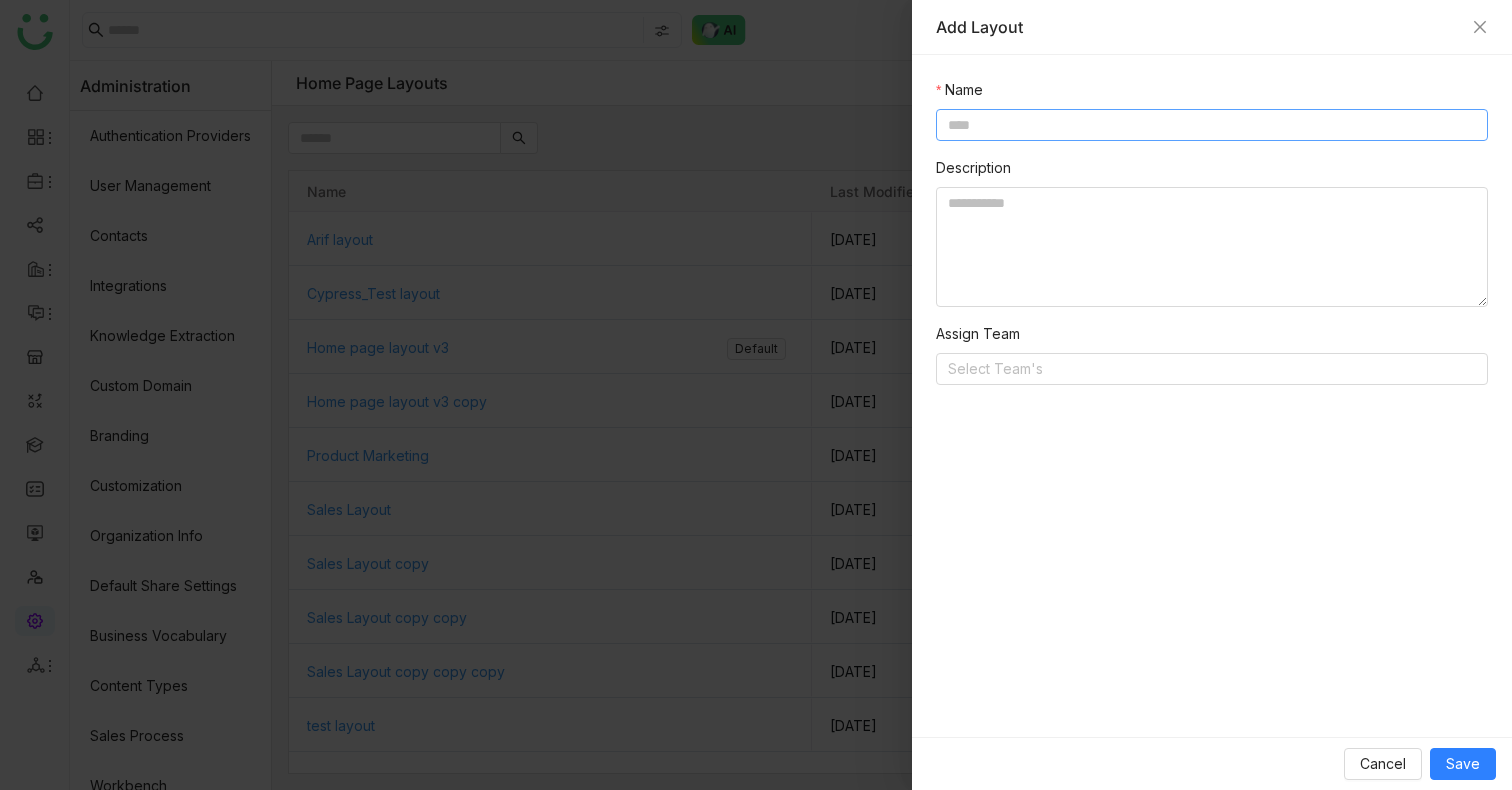 click 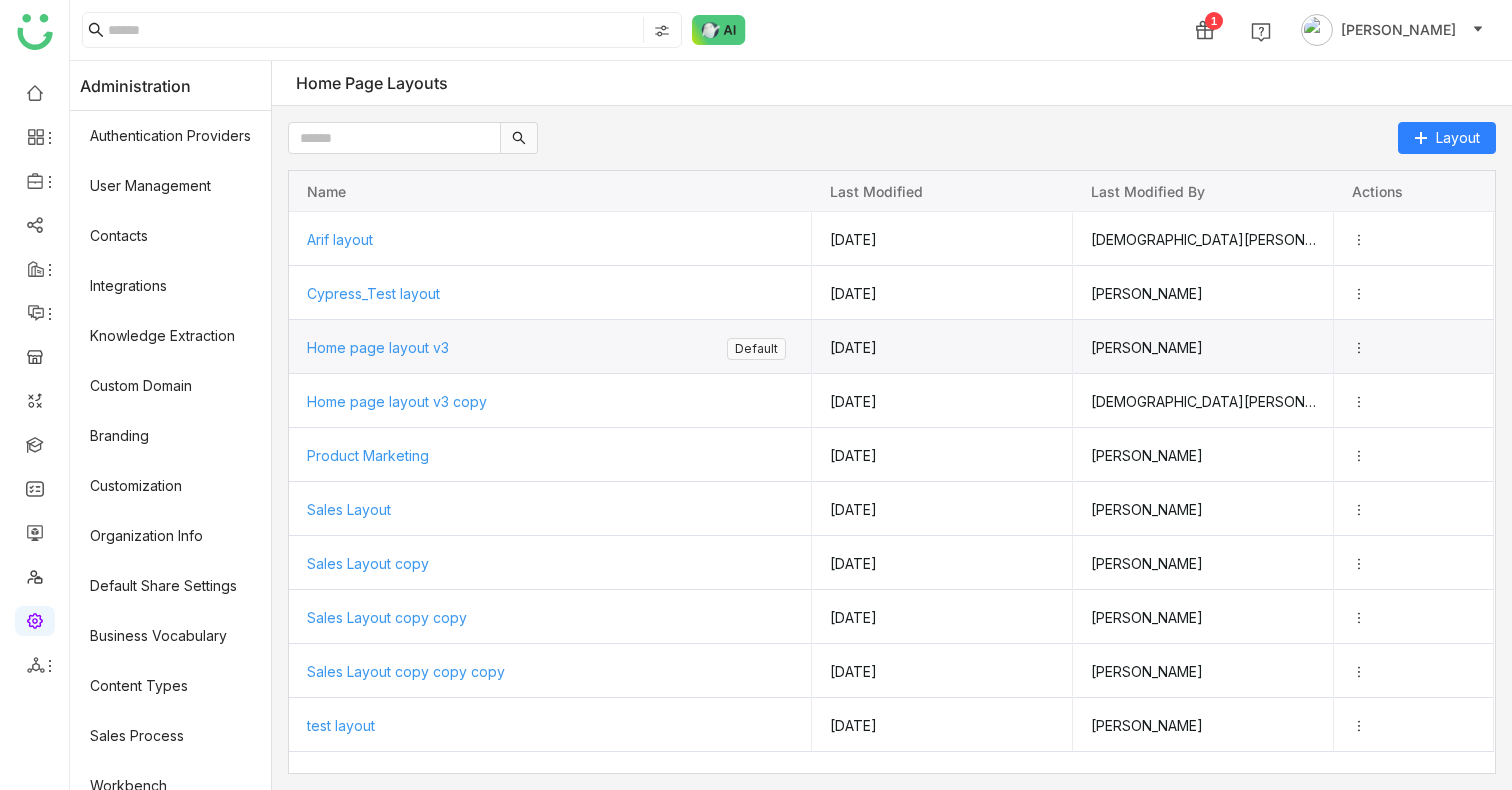click on "Home page layout v3" 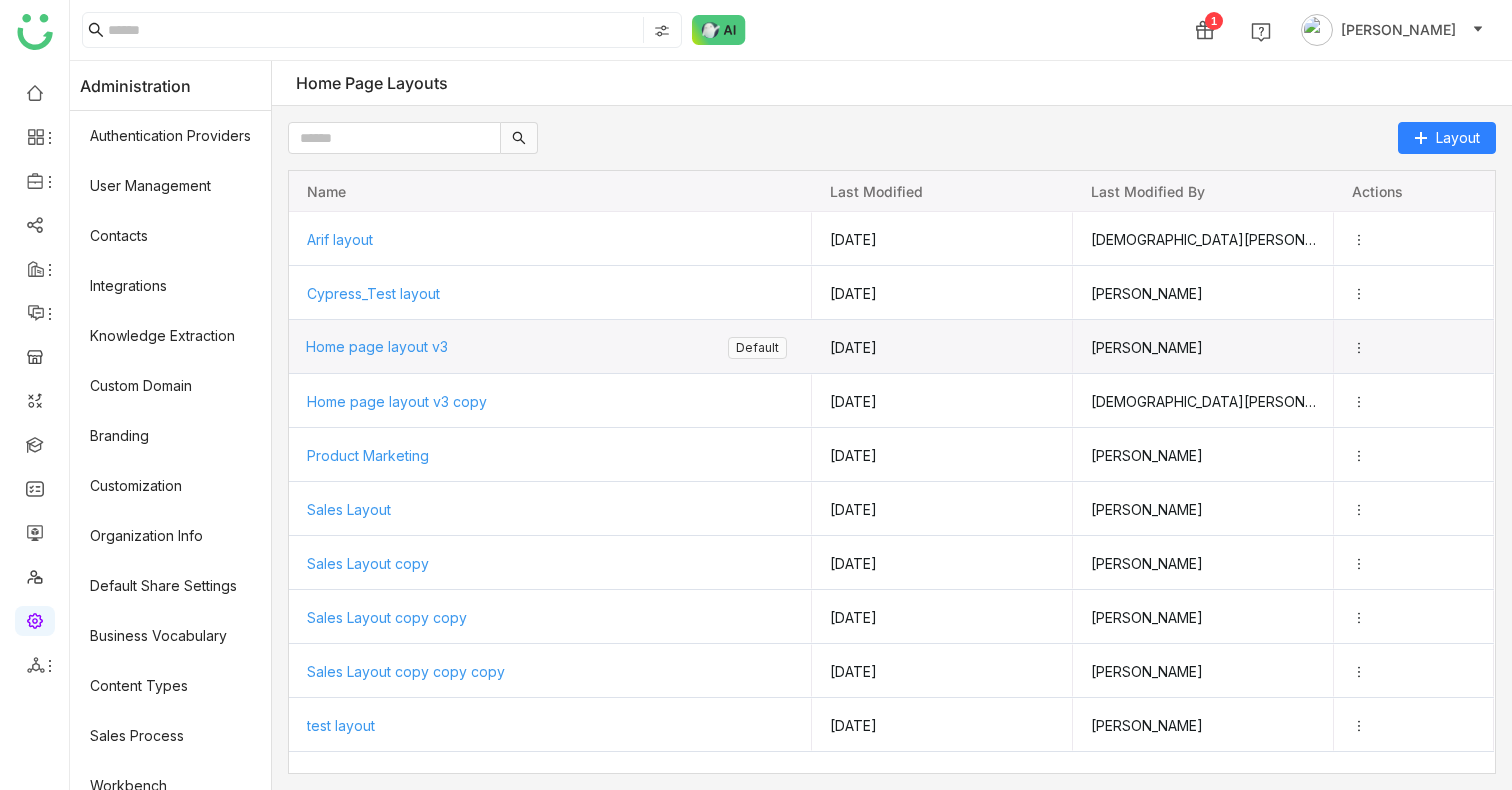 click on "Home page layout v3" 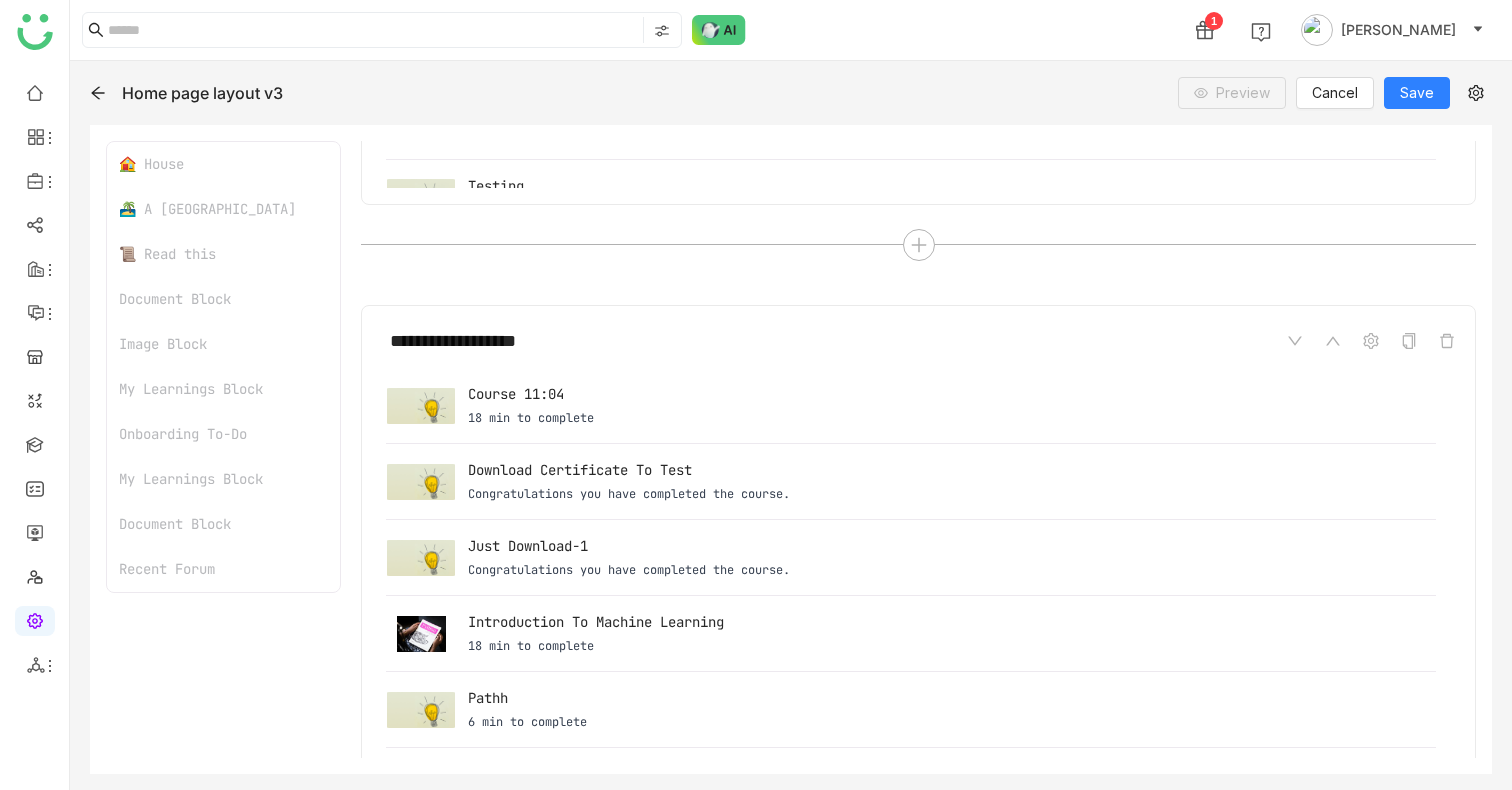 scroll, scrollTop: 3609, scrollLeft: 0, axis: vertical 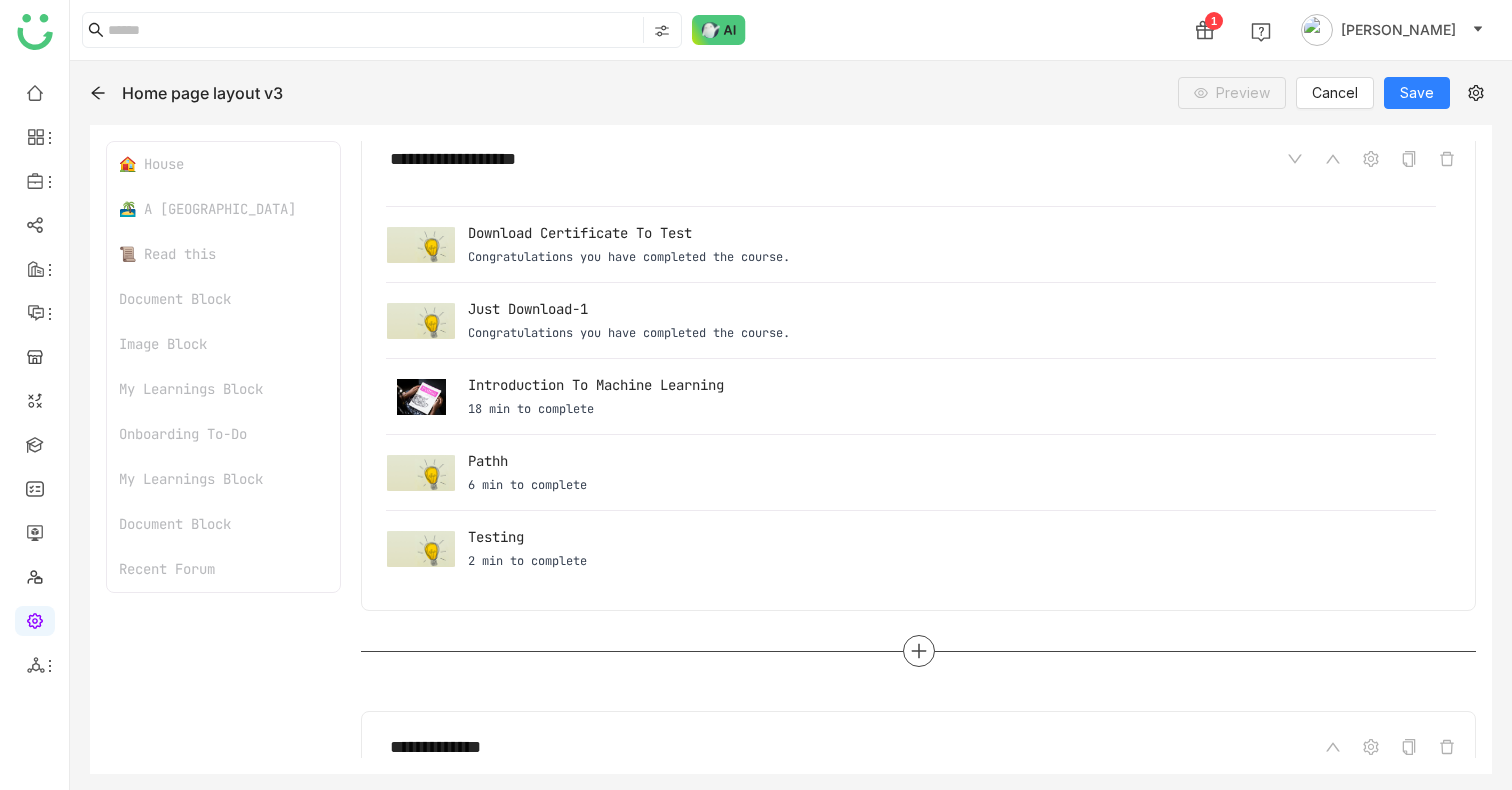 click at bounding box center [919, 651] 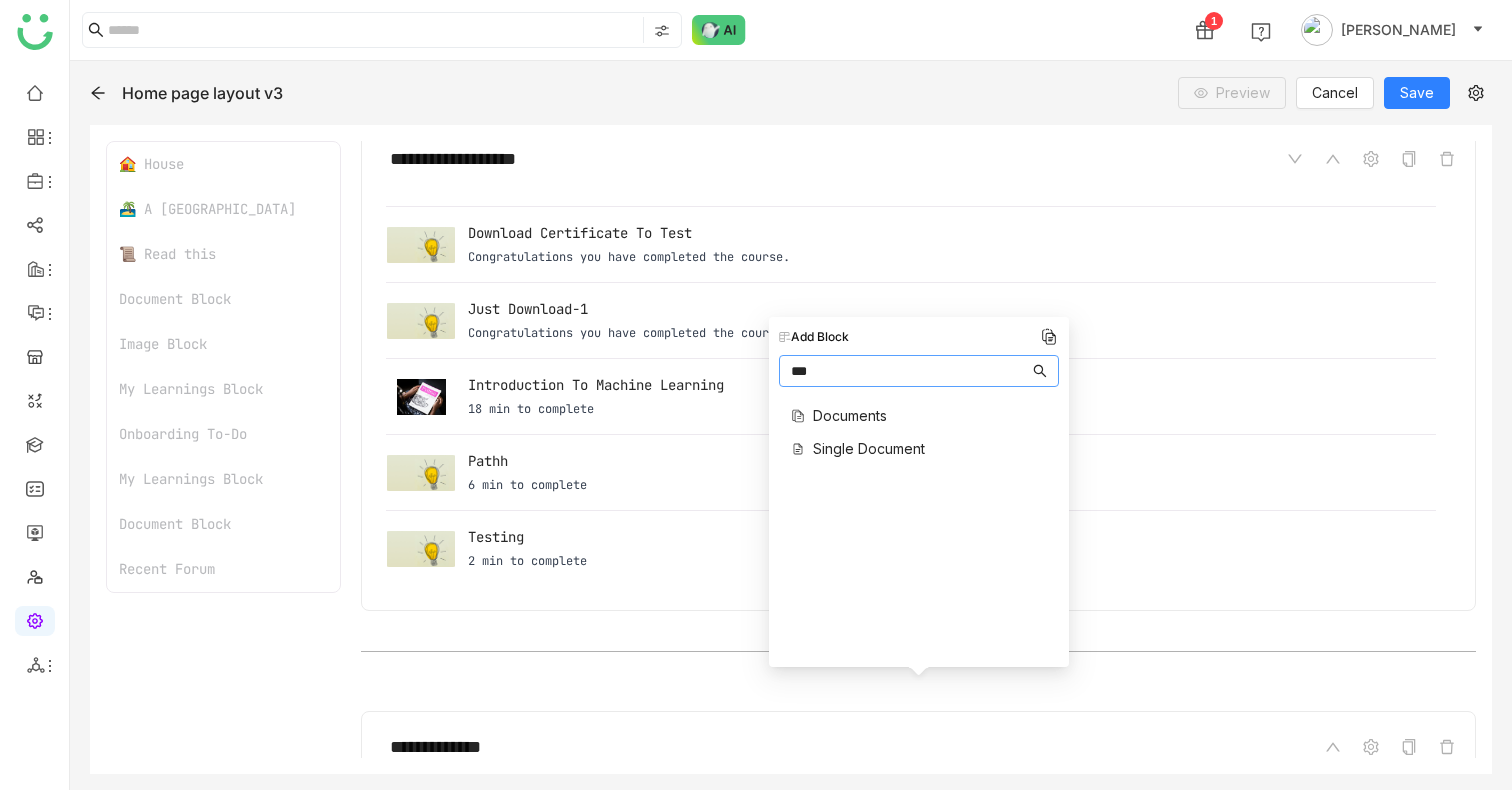 type on "***" 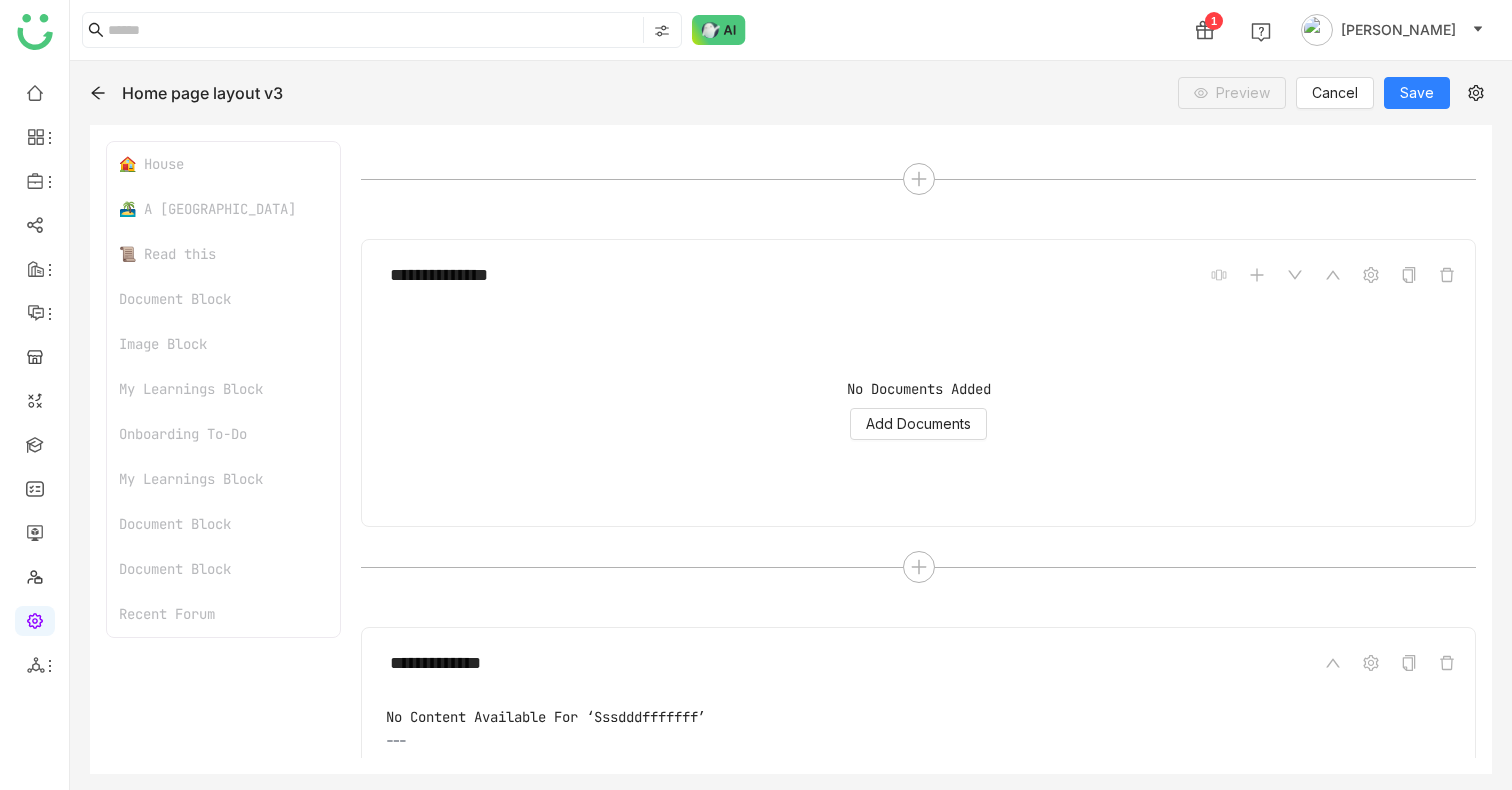 scroll, scrollTop: 4023, scrollLeft: 0, axis: vertical 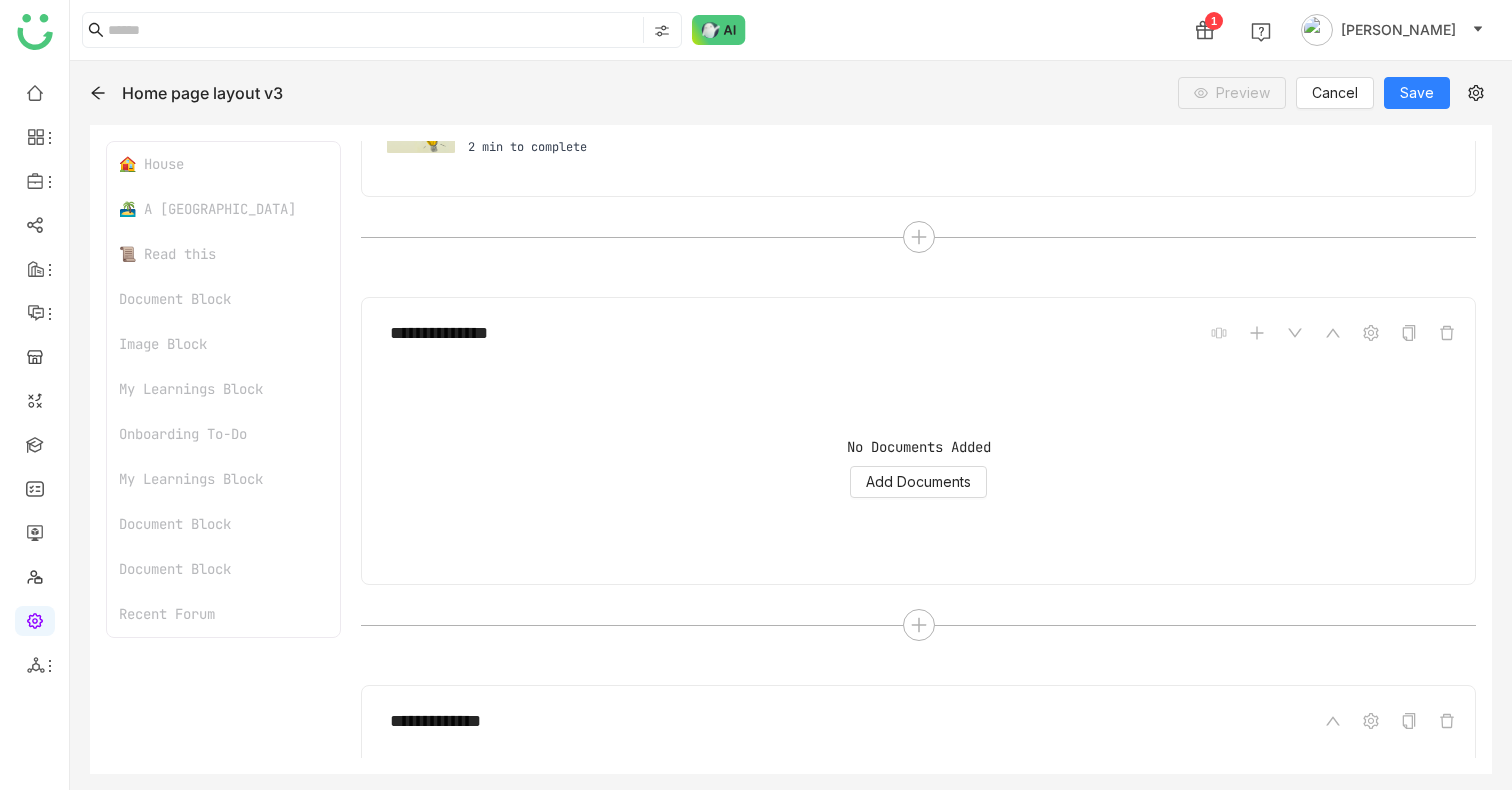 click on "**********" 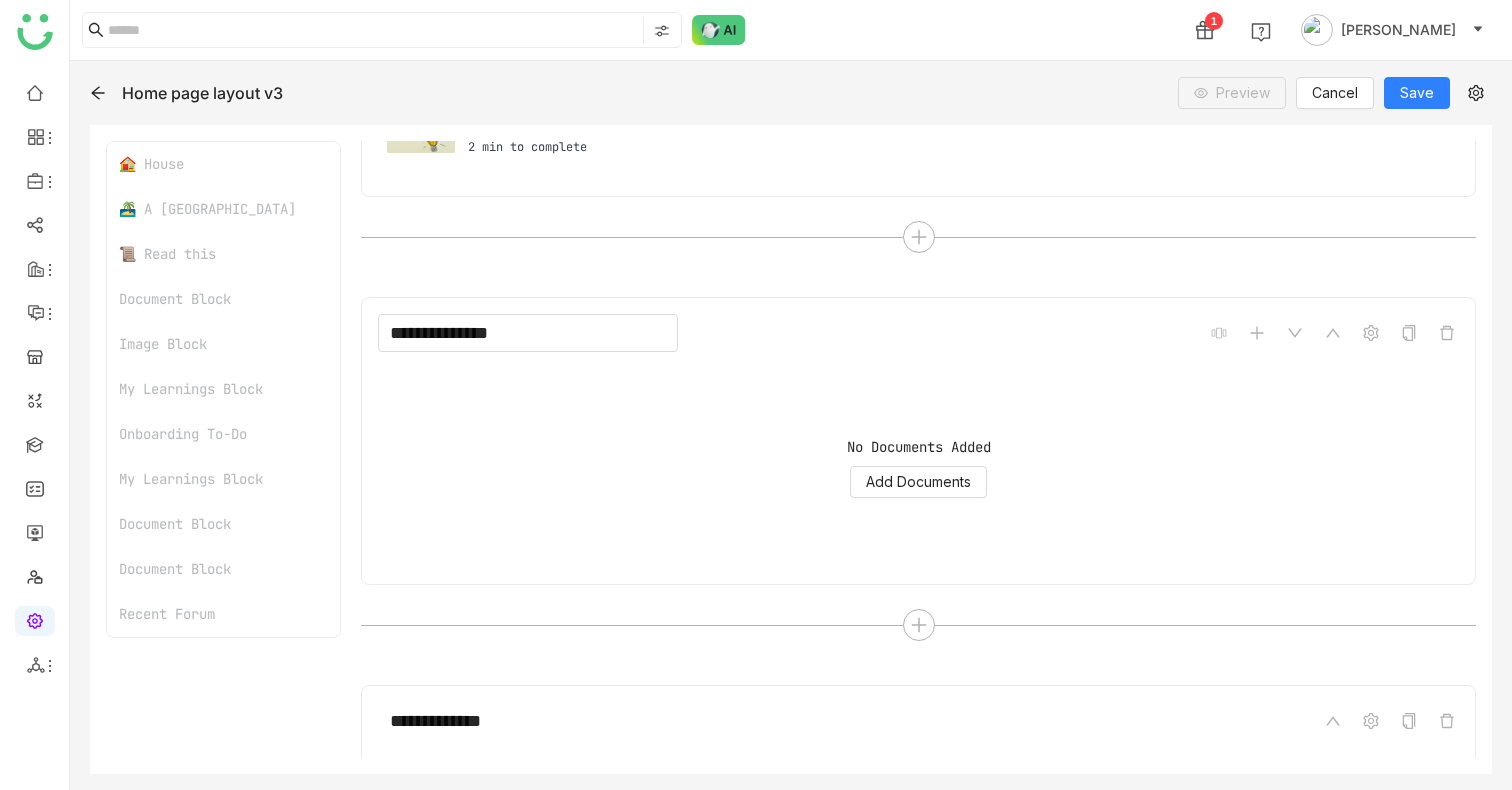 click on "**********" at bounding box center [528, 333] 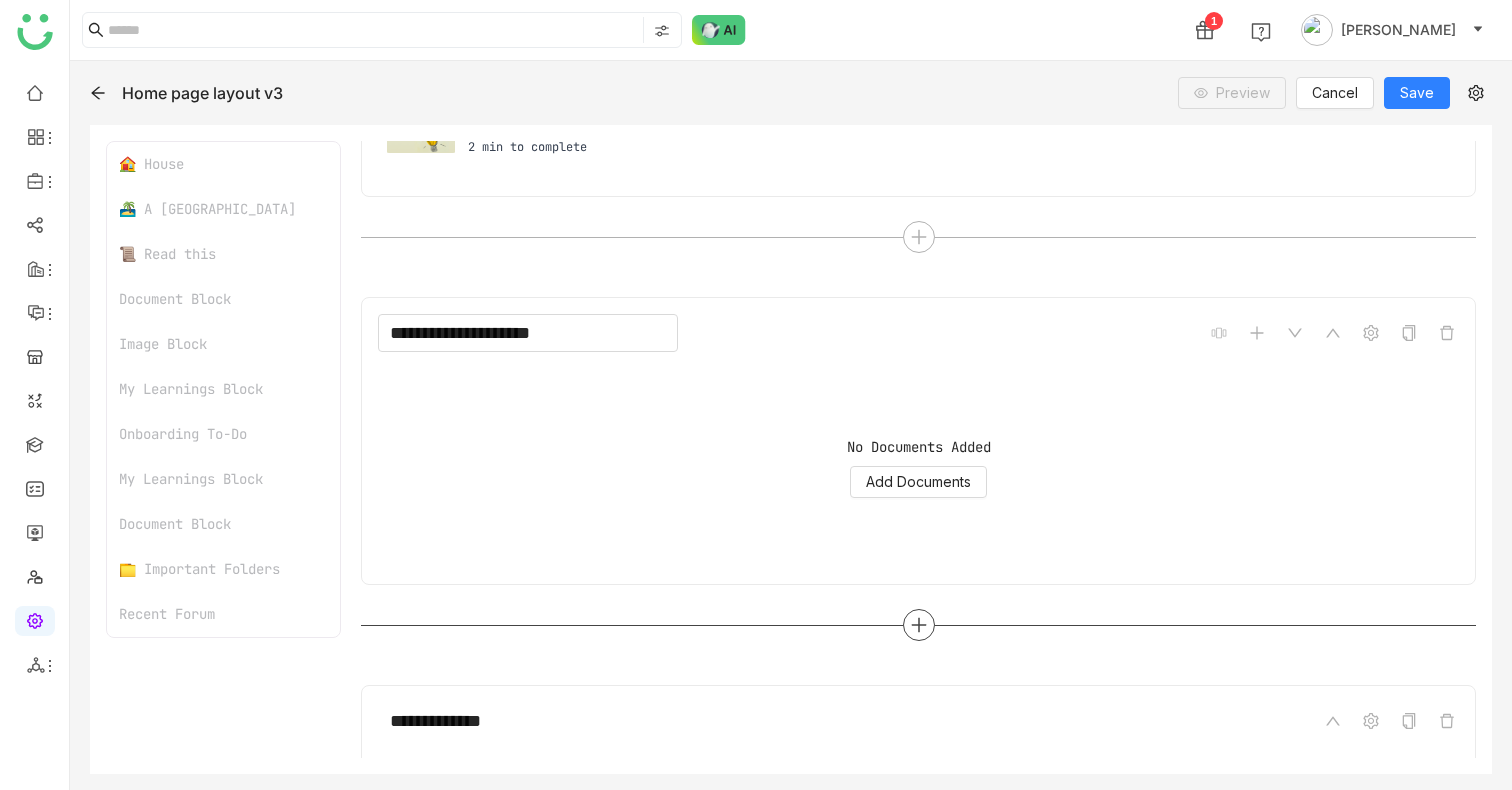 type on "**********" 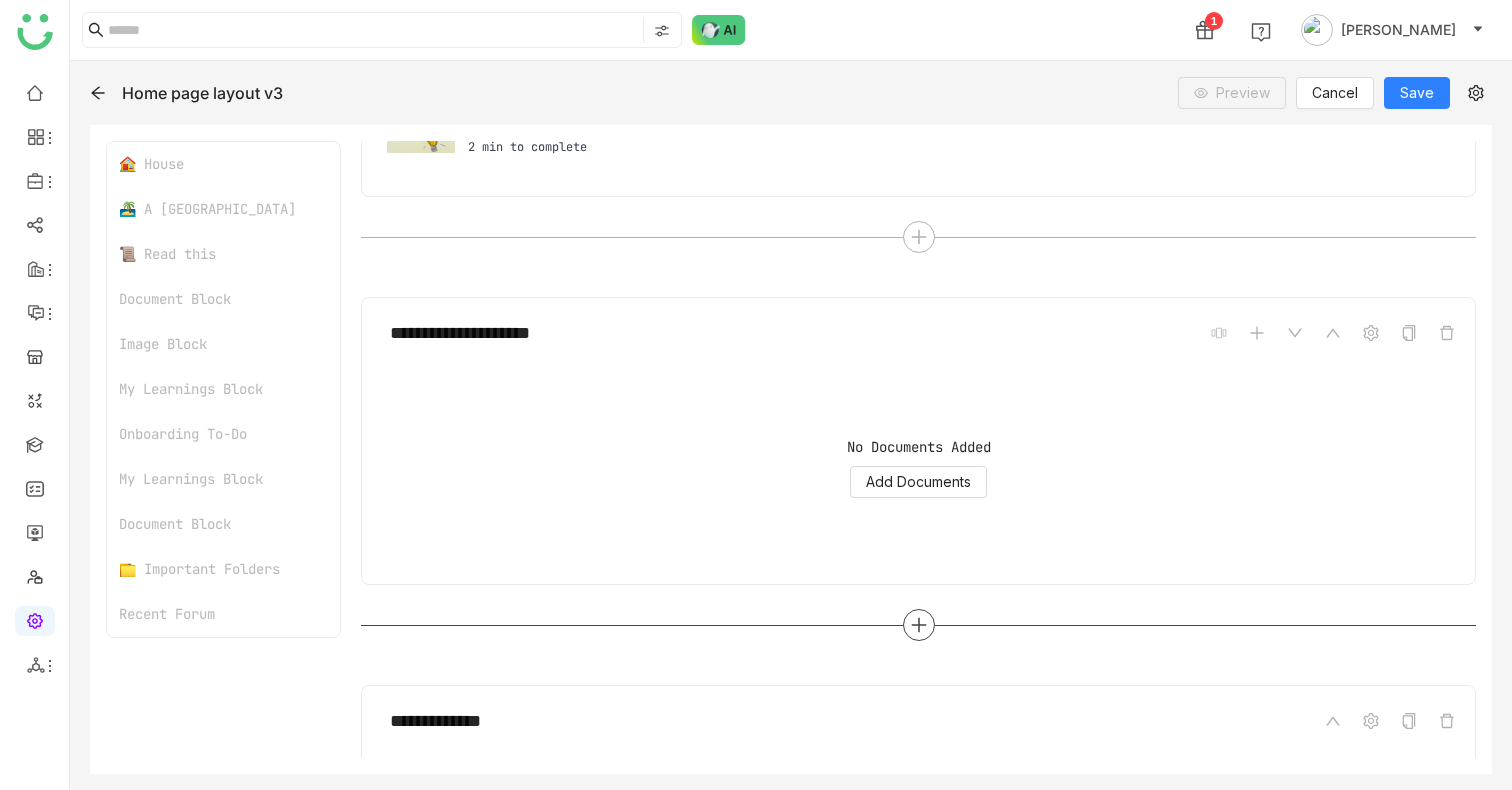 click at bounding box center (918, 625) 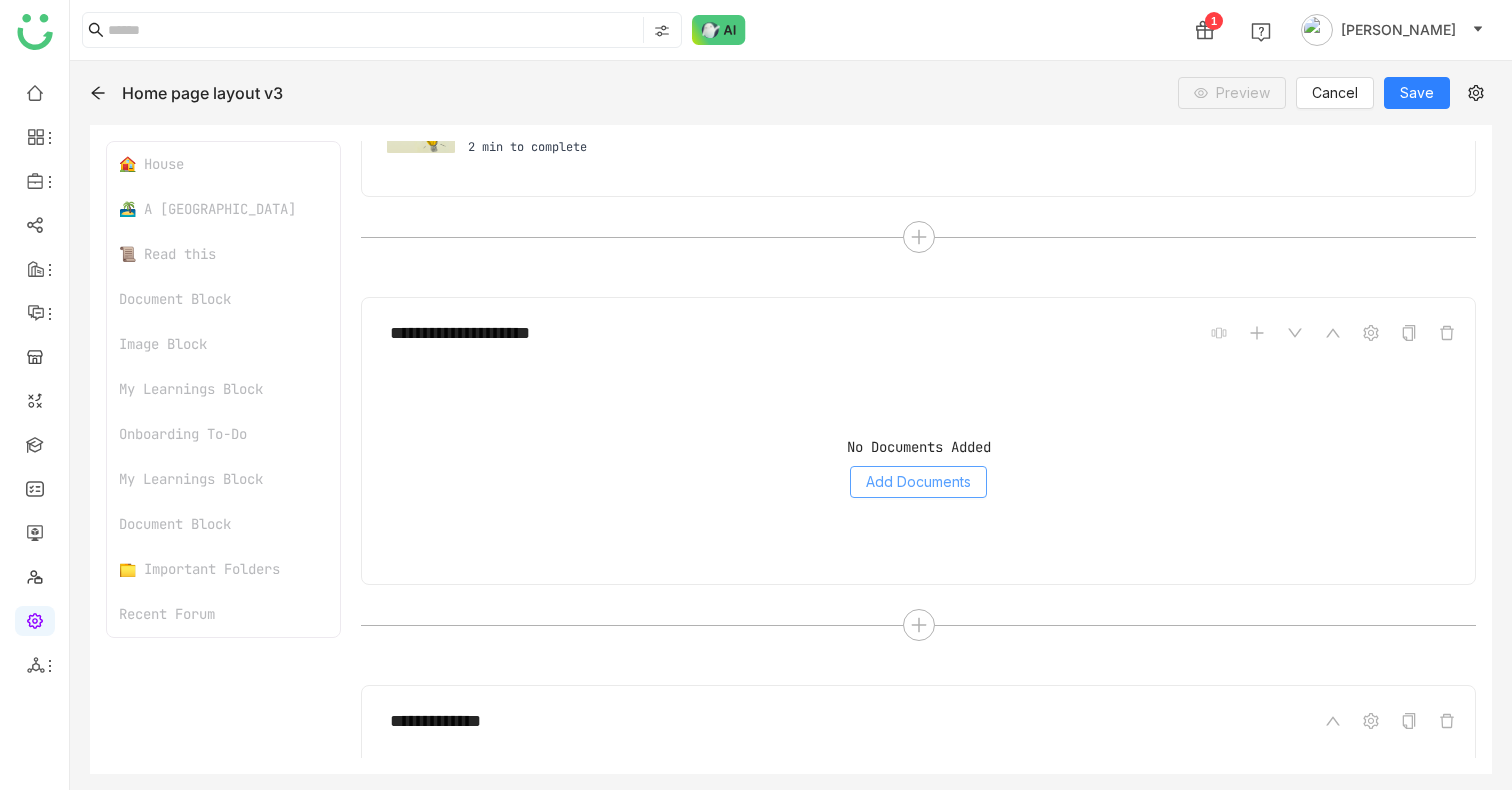 click on "Add Documents" at bounding box center (918, 482) 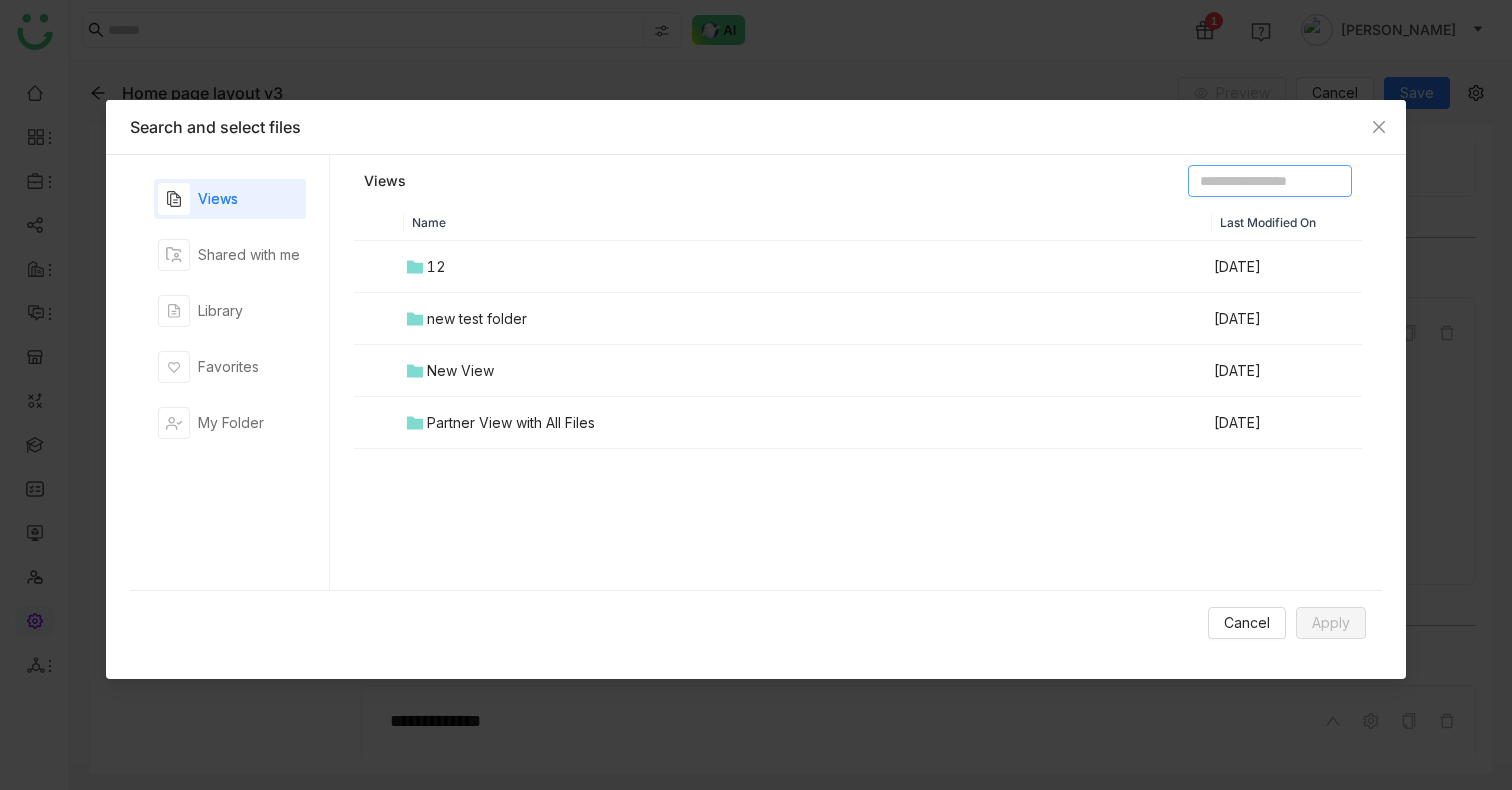 click at bounding box center [1270, 181] 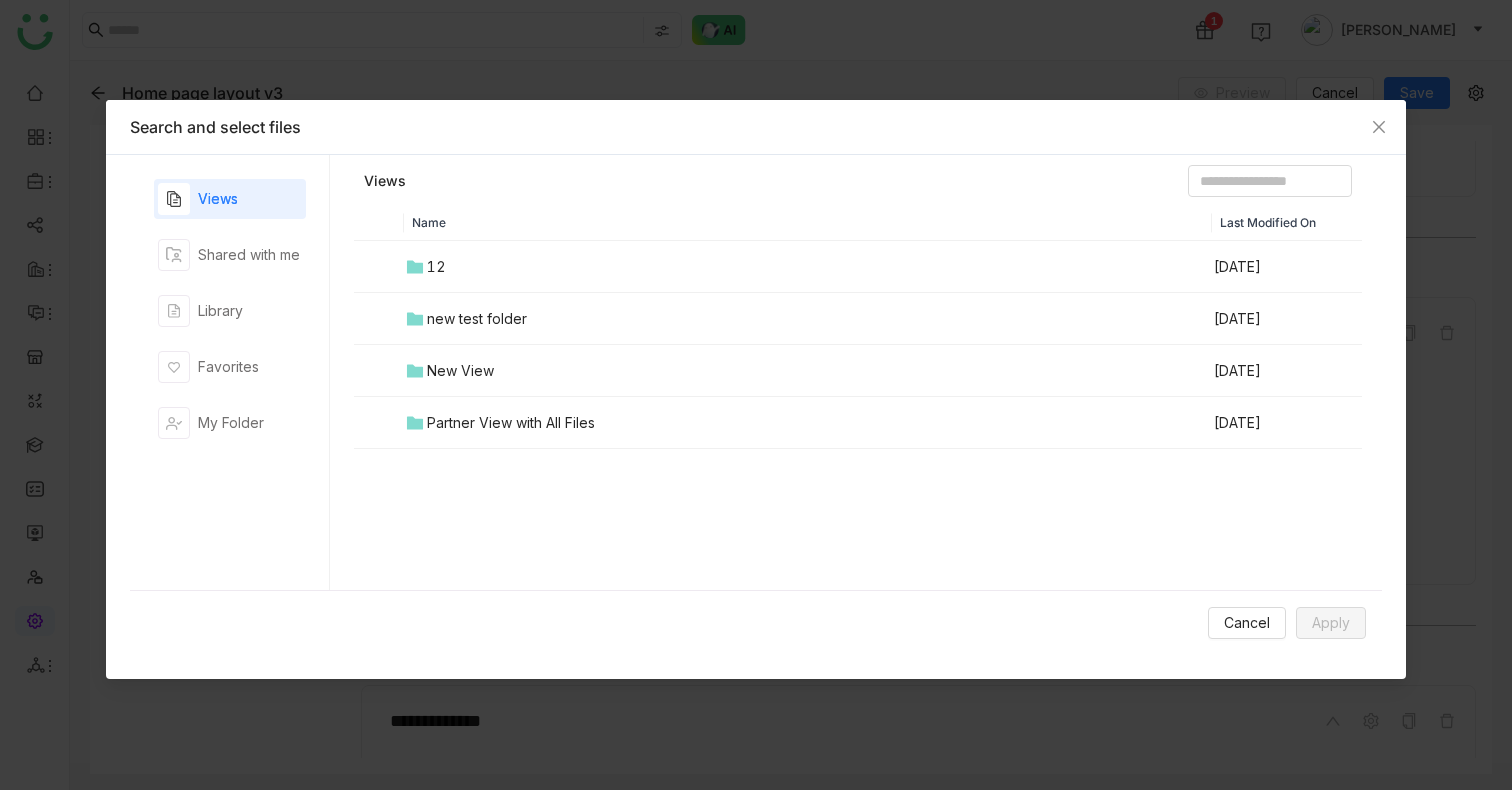 click on "Views
Shared with me
Library
Favorites
My Folder" at bounding box center (230, 372) 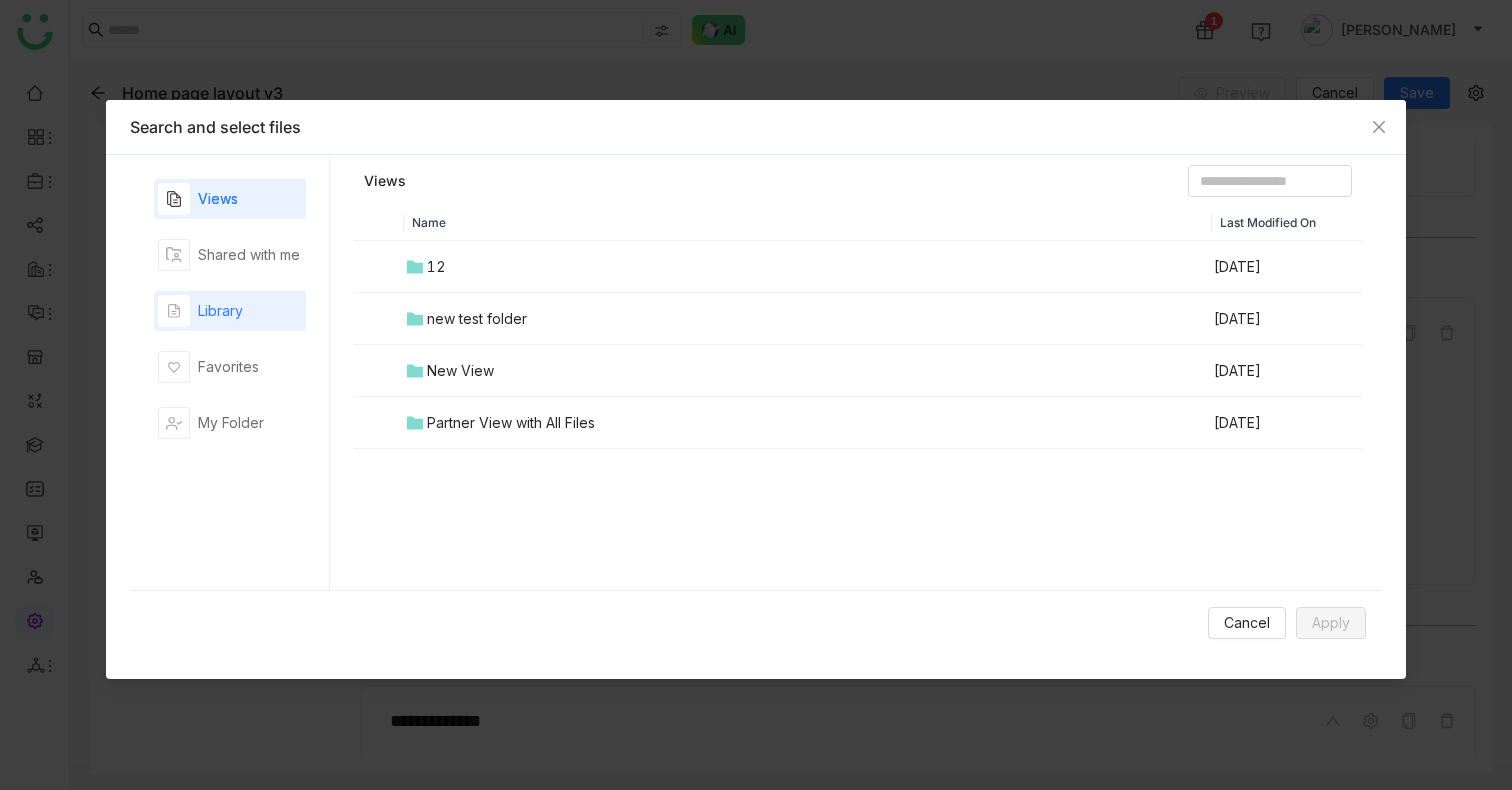 click on "Library" at bounding box center (220, 311) 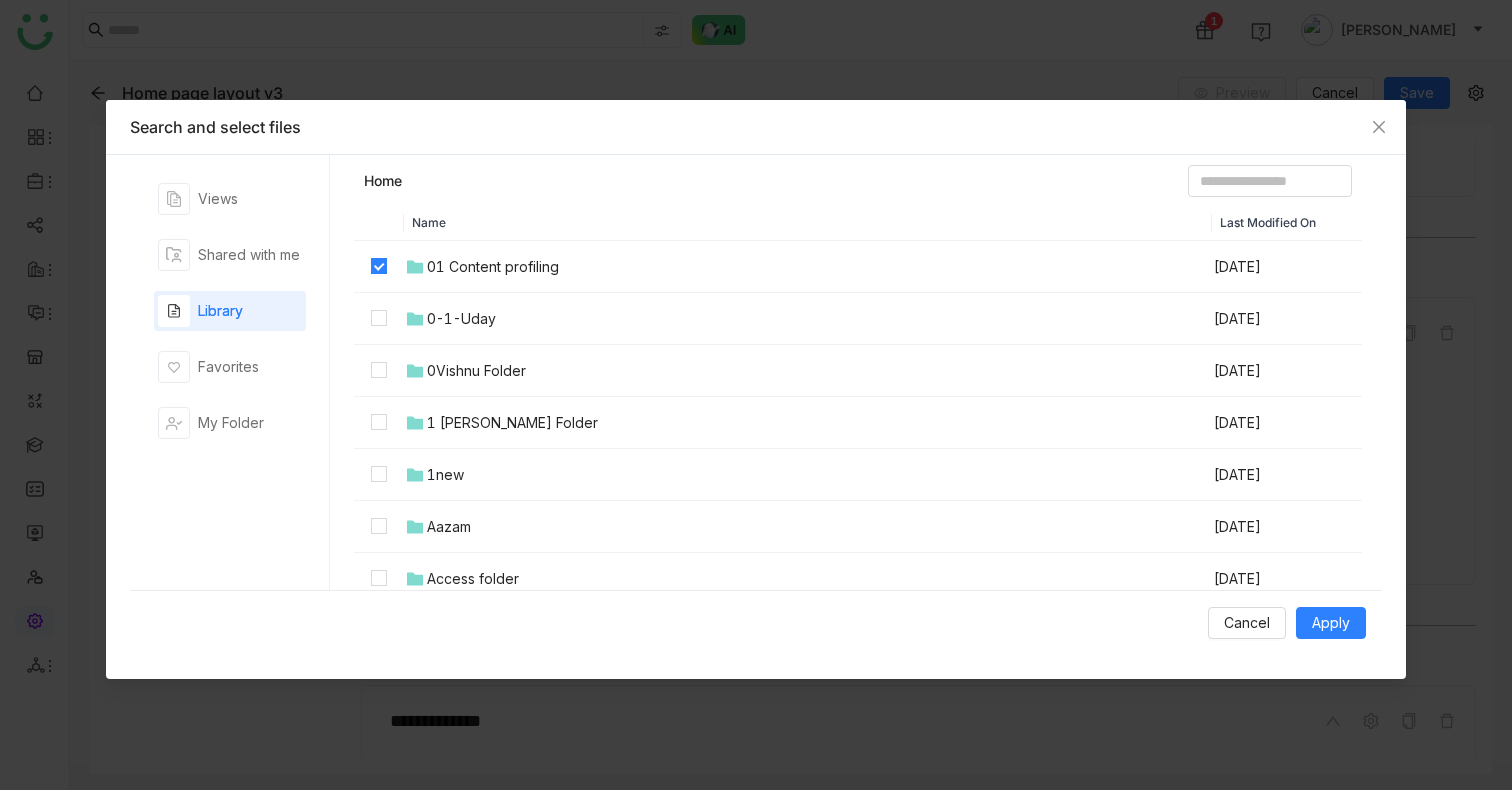 click at bounding box center [379, 319] 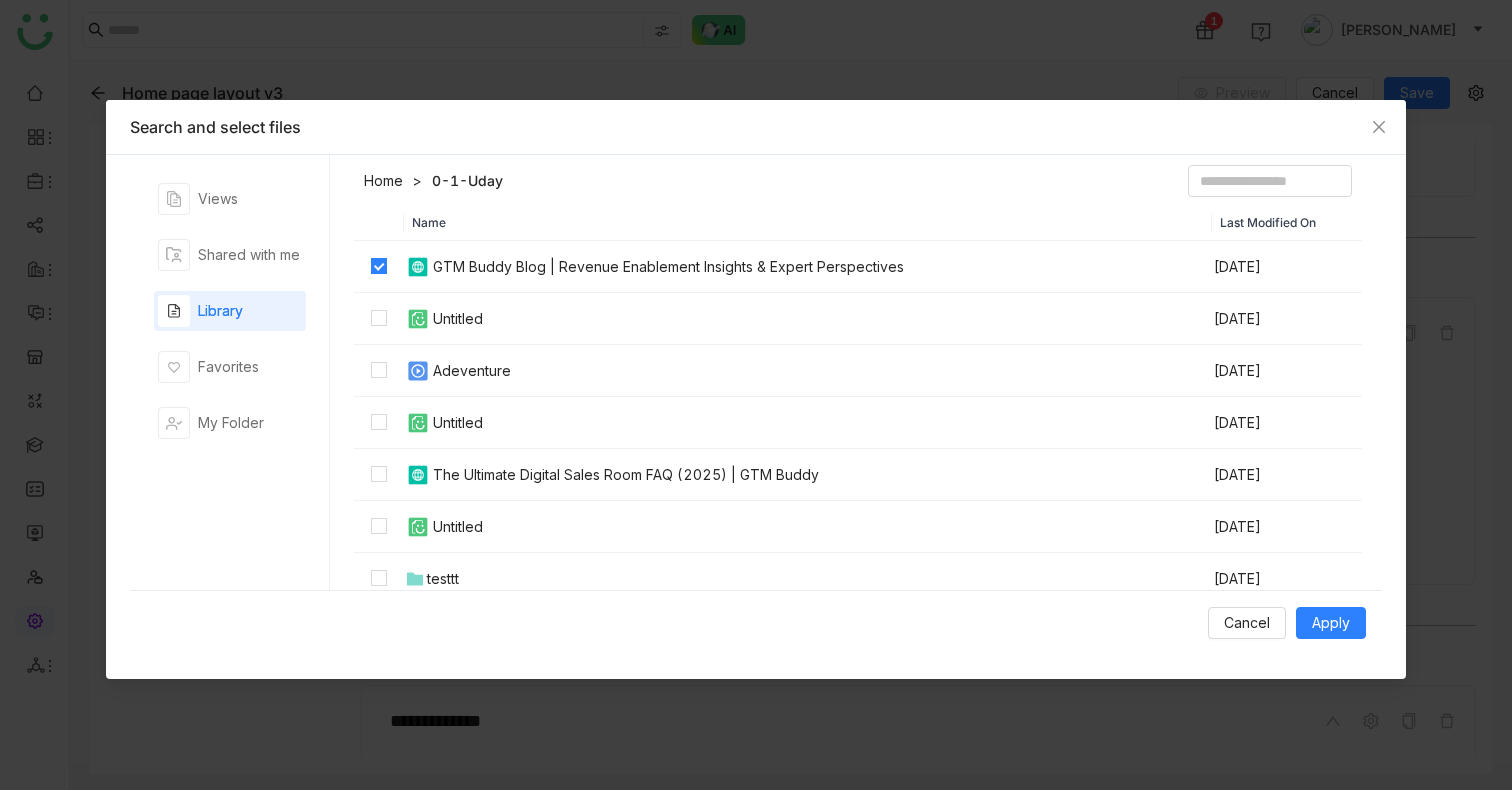 click on "0-1-Uday" at bounding box center [453, 181] 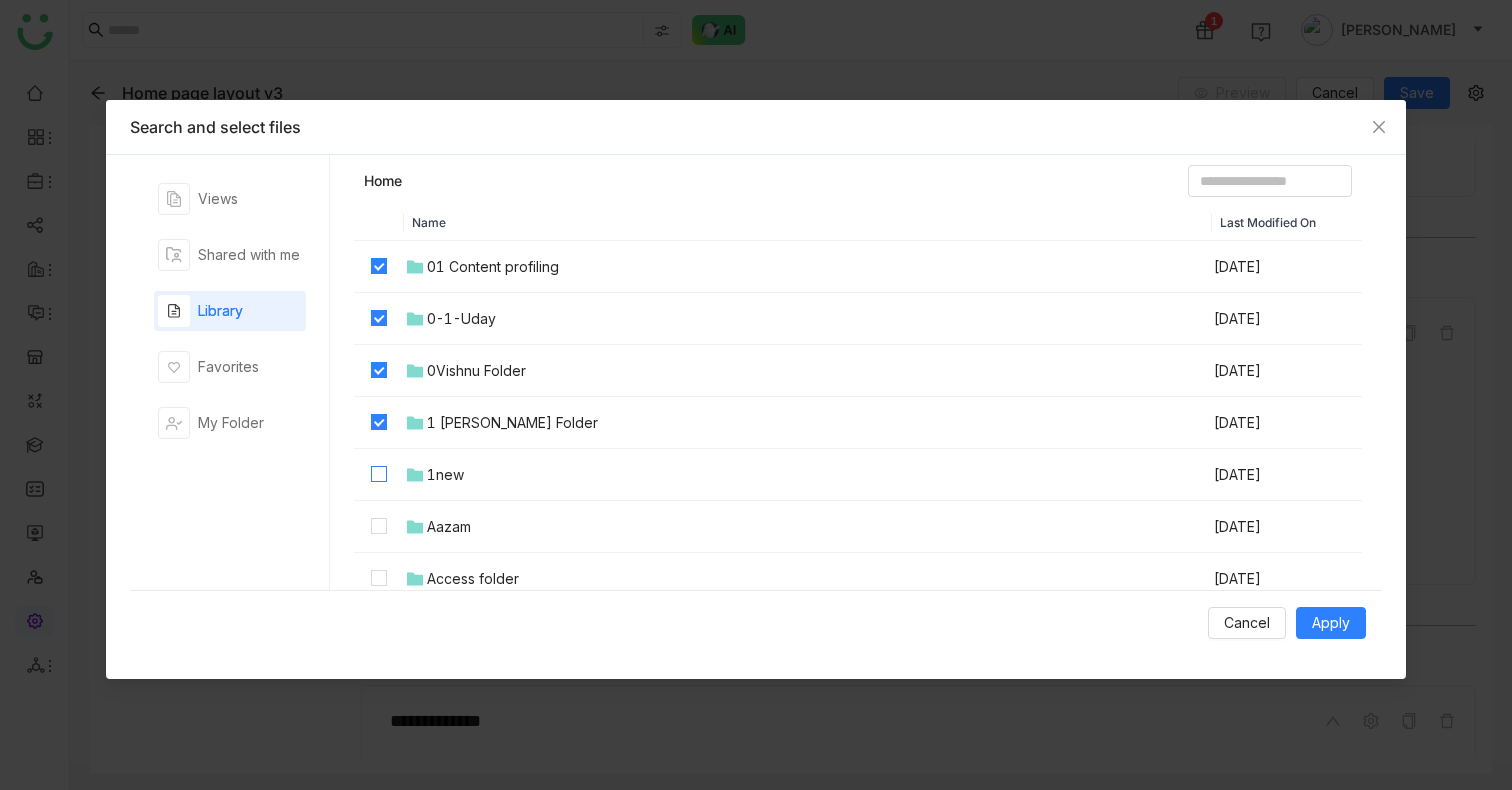 click at bounding box center [379, 475] 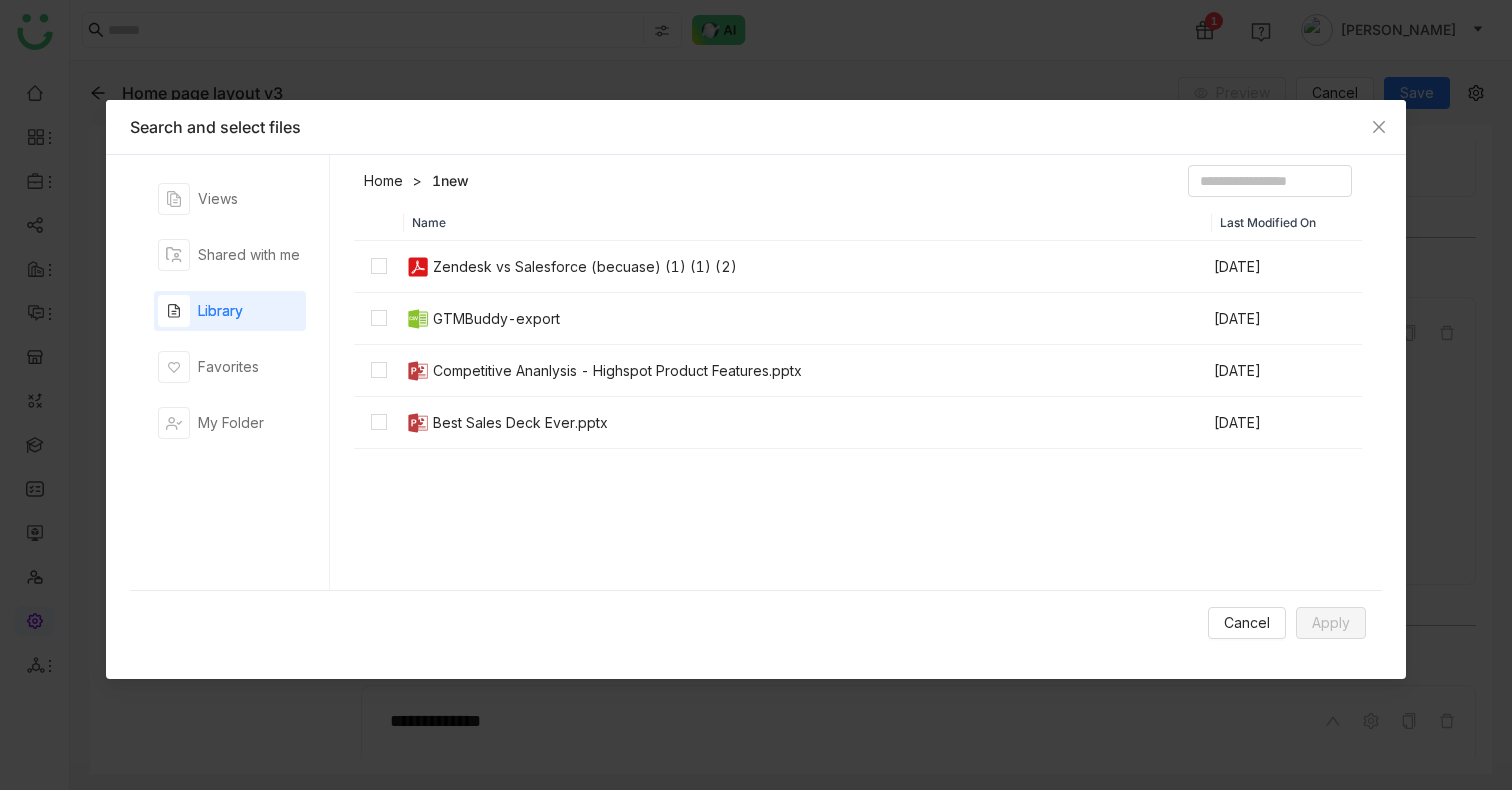 click on "Home" at bounding box center [383, 181] 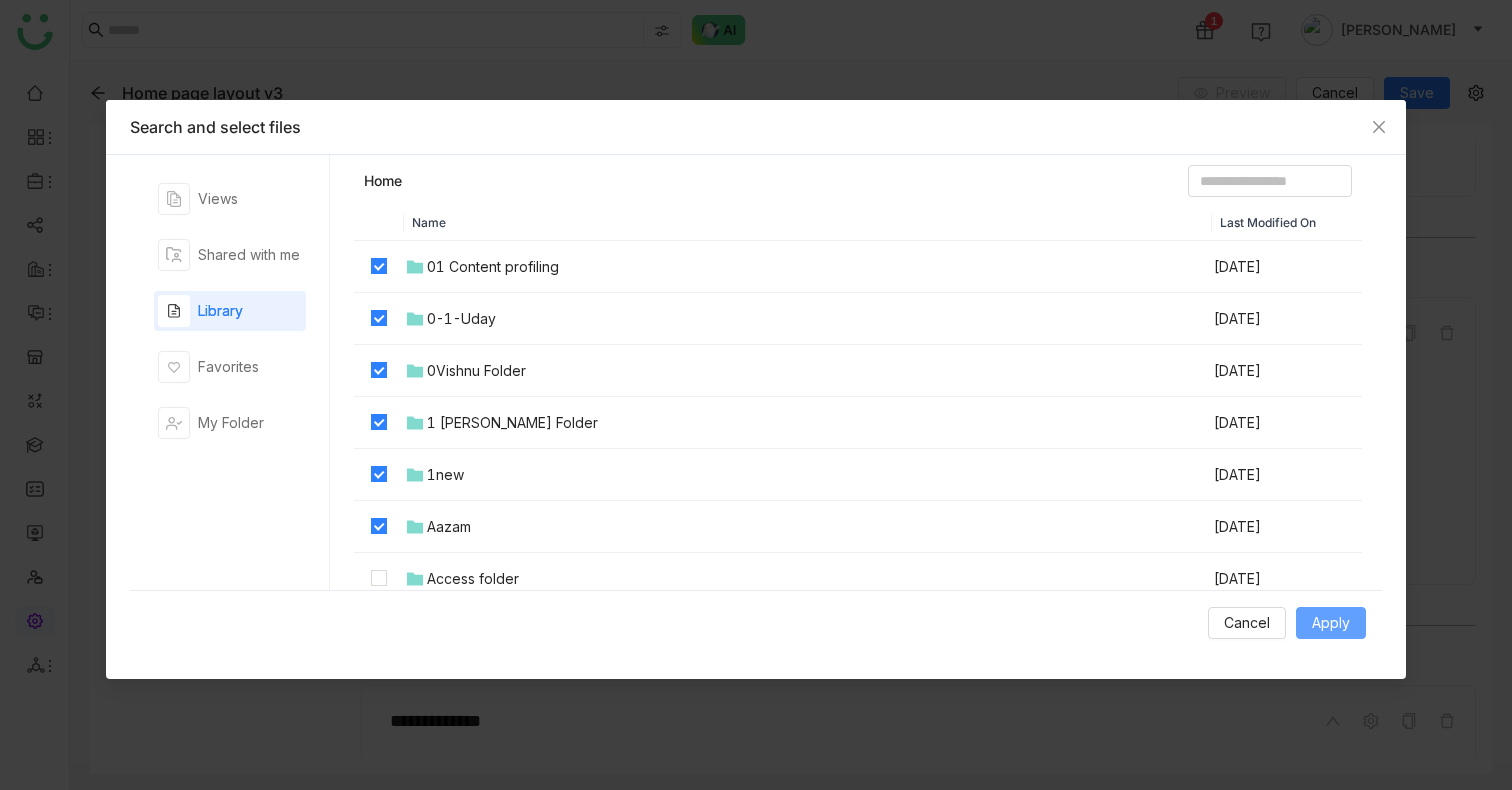 click on "Apply" at bounding box center (1331, 623) 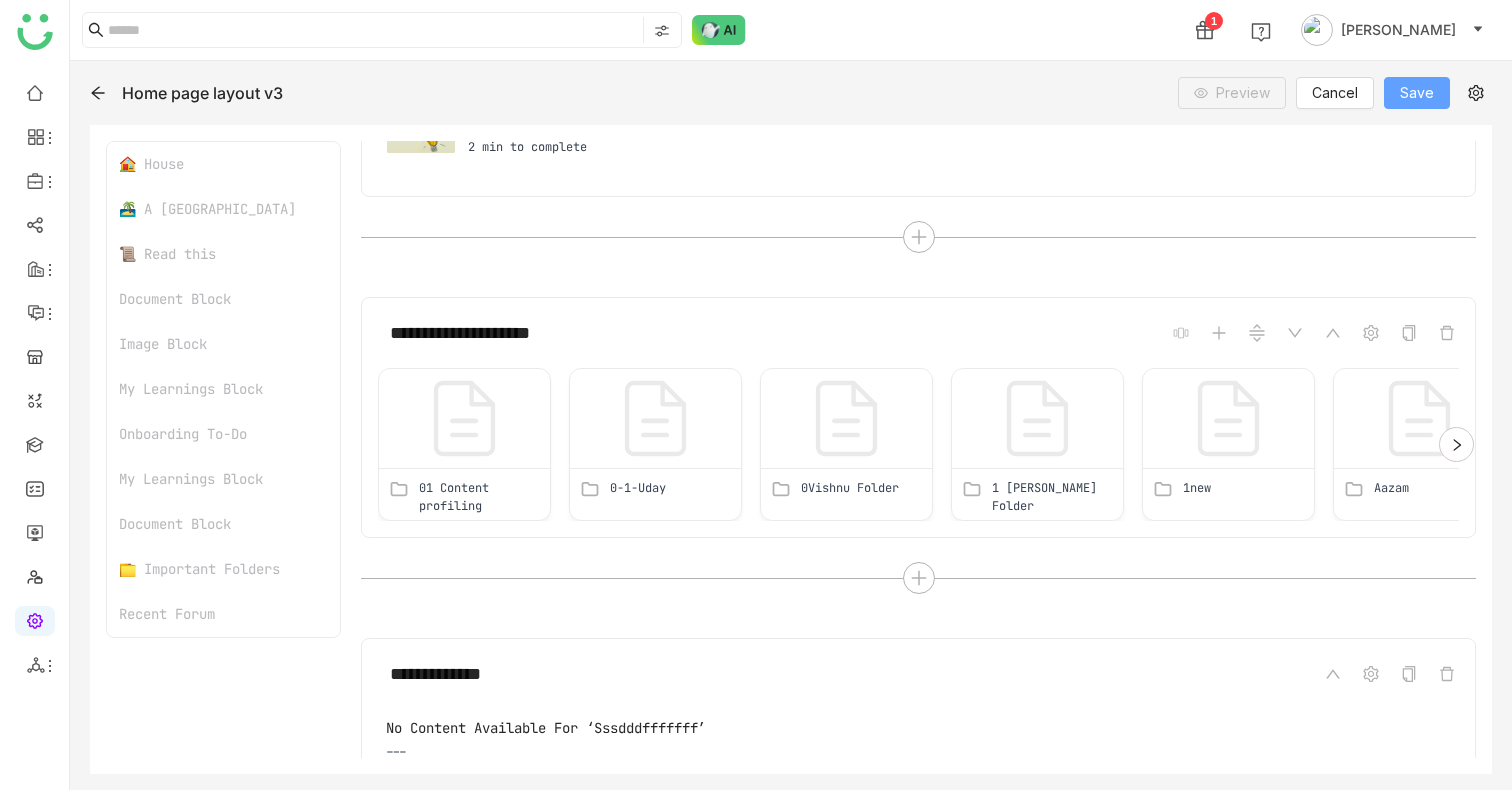 click on "Save" 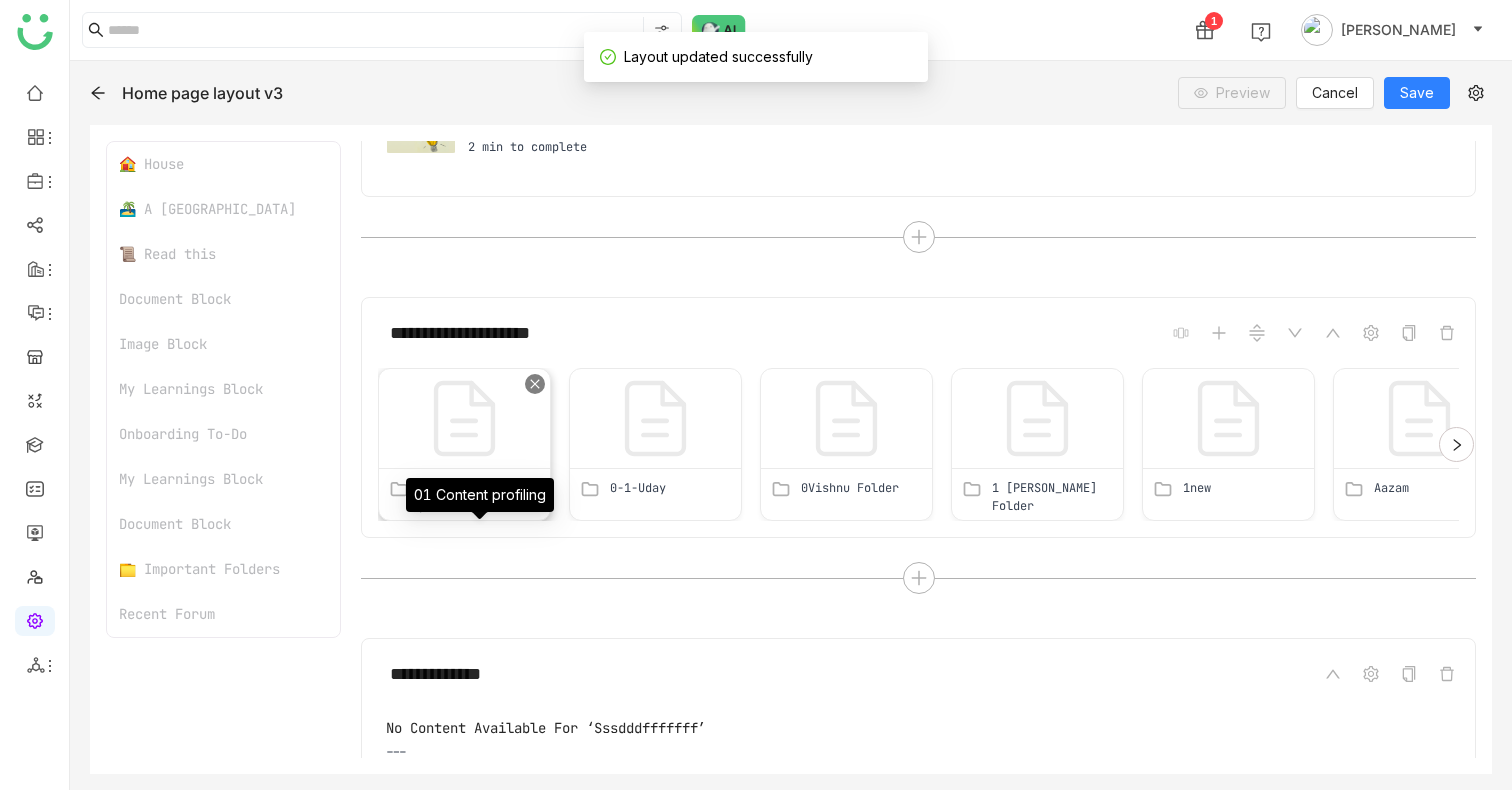 click on "01 Content profiling" at bounding box center (479, 497) 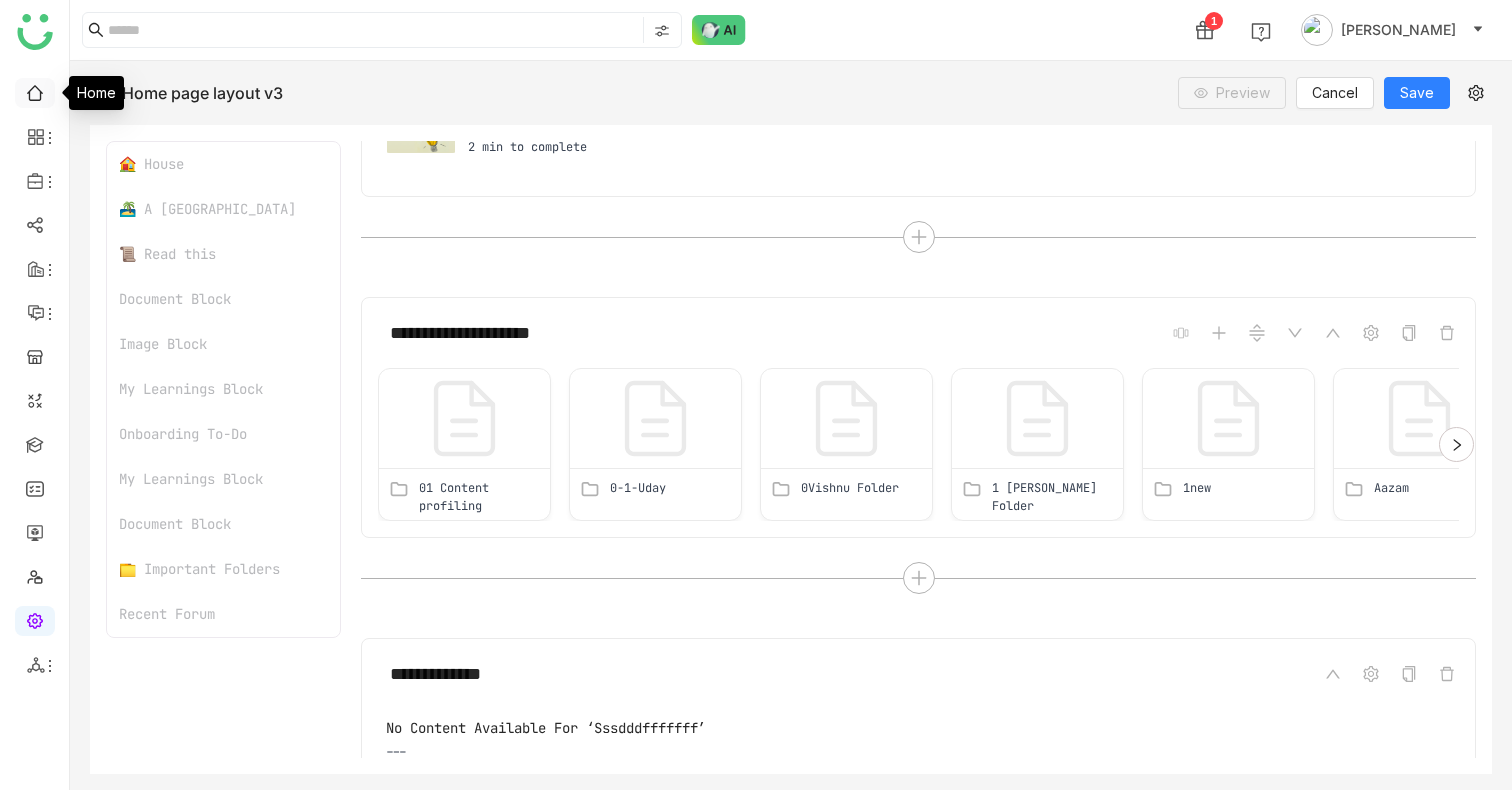 click at bounding box center [35, 91] 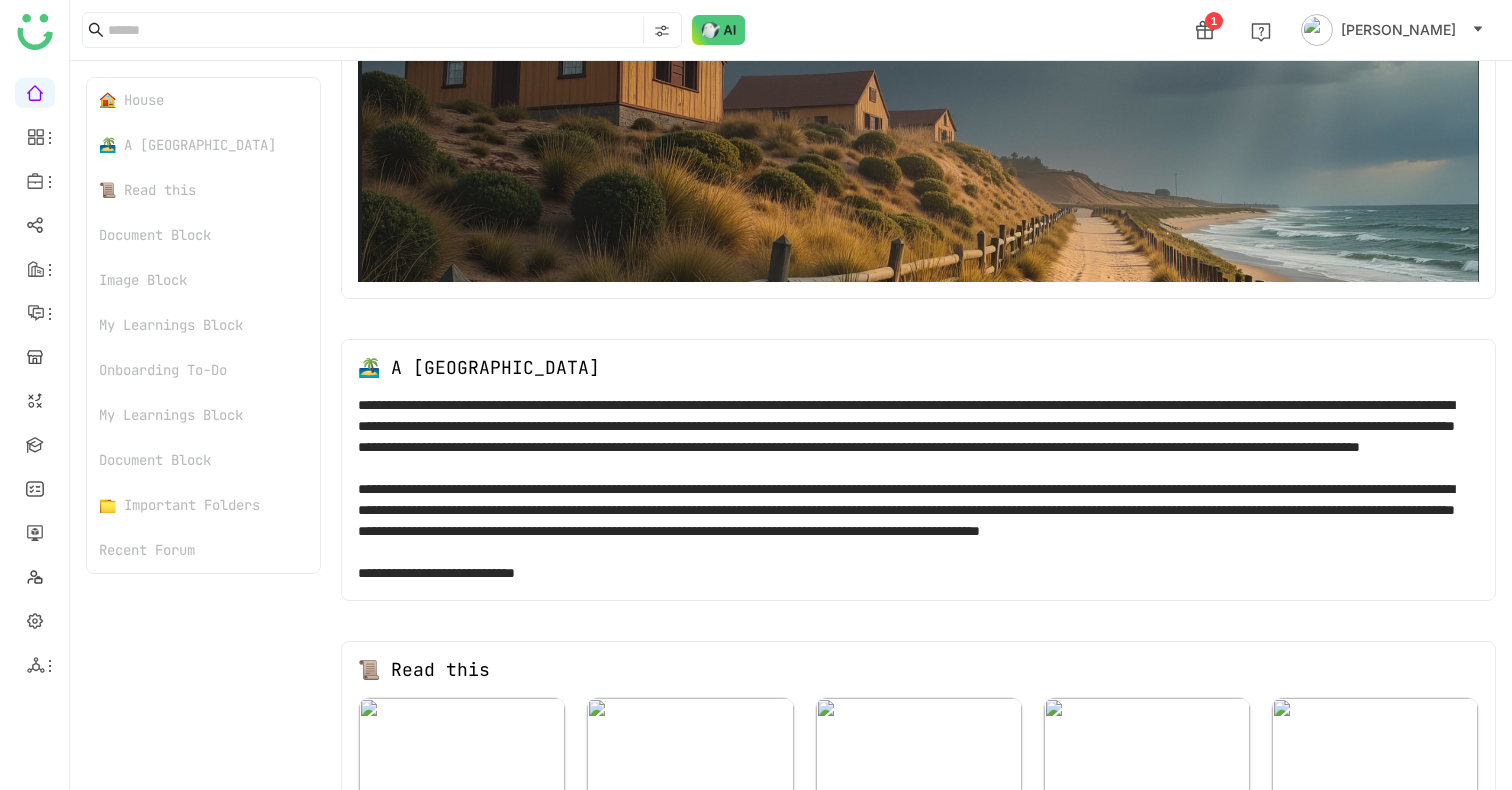 click on "📁 Important Folders" 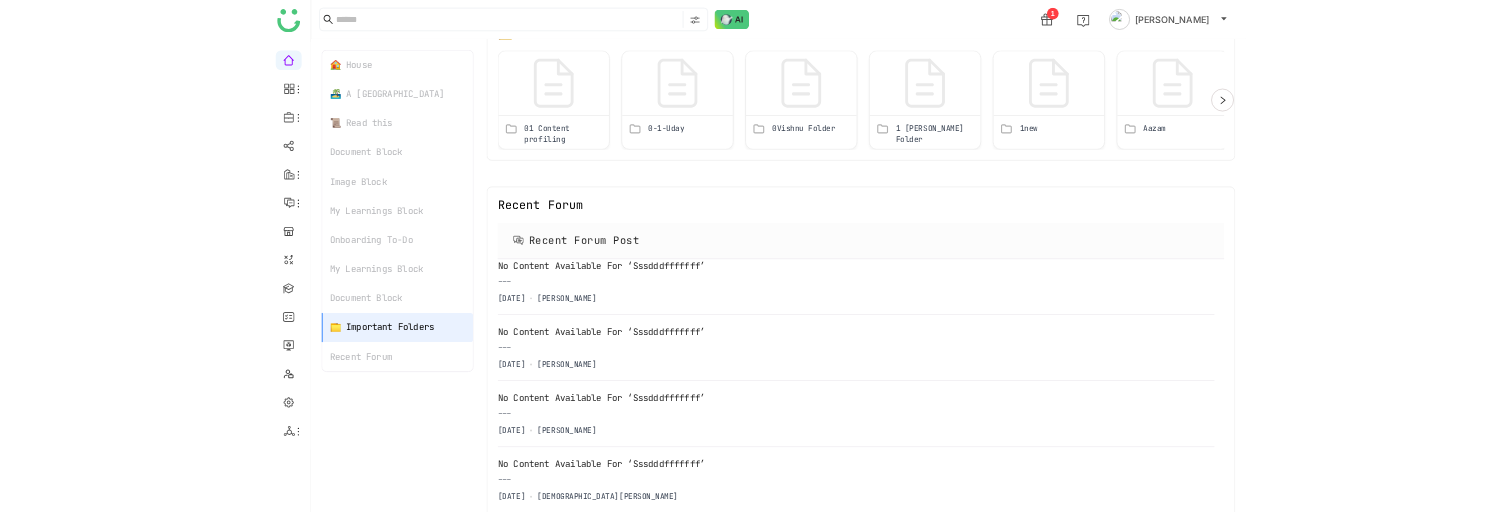 scroll, scrollTop: 3491, scrollLeft: 0, axis: vertical 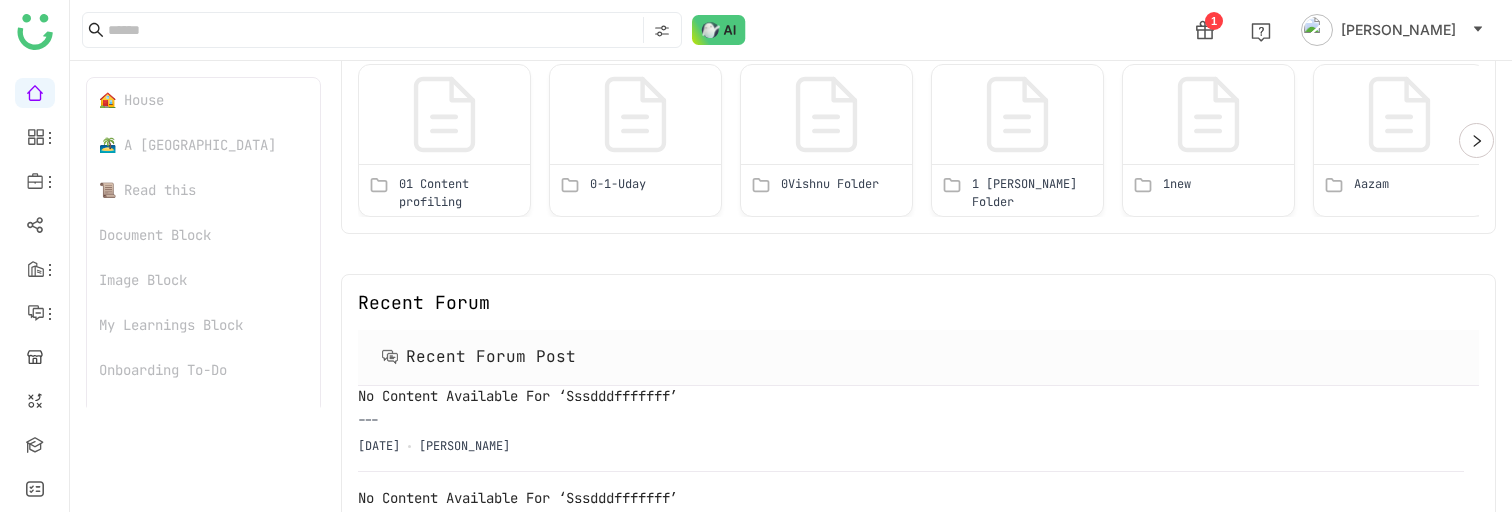 click 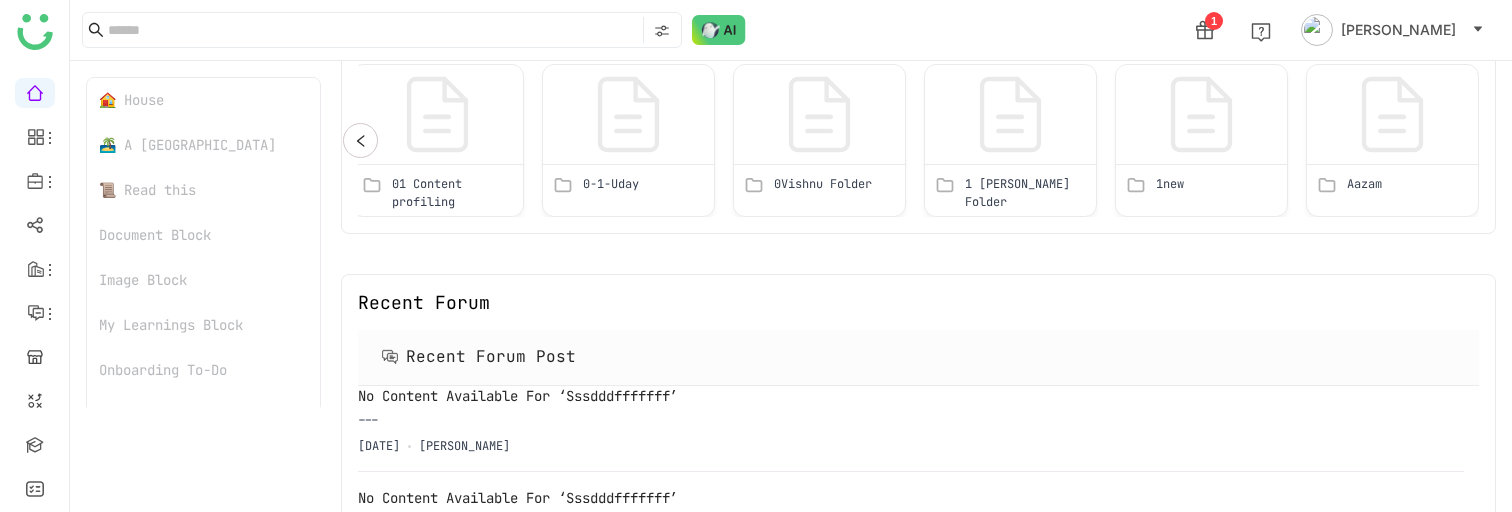 click at bounding box center (360, 140) 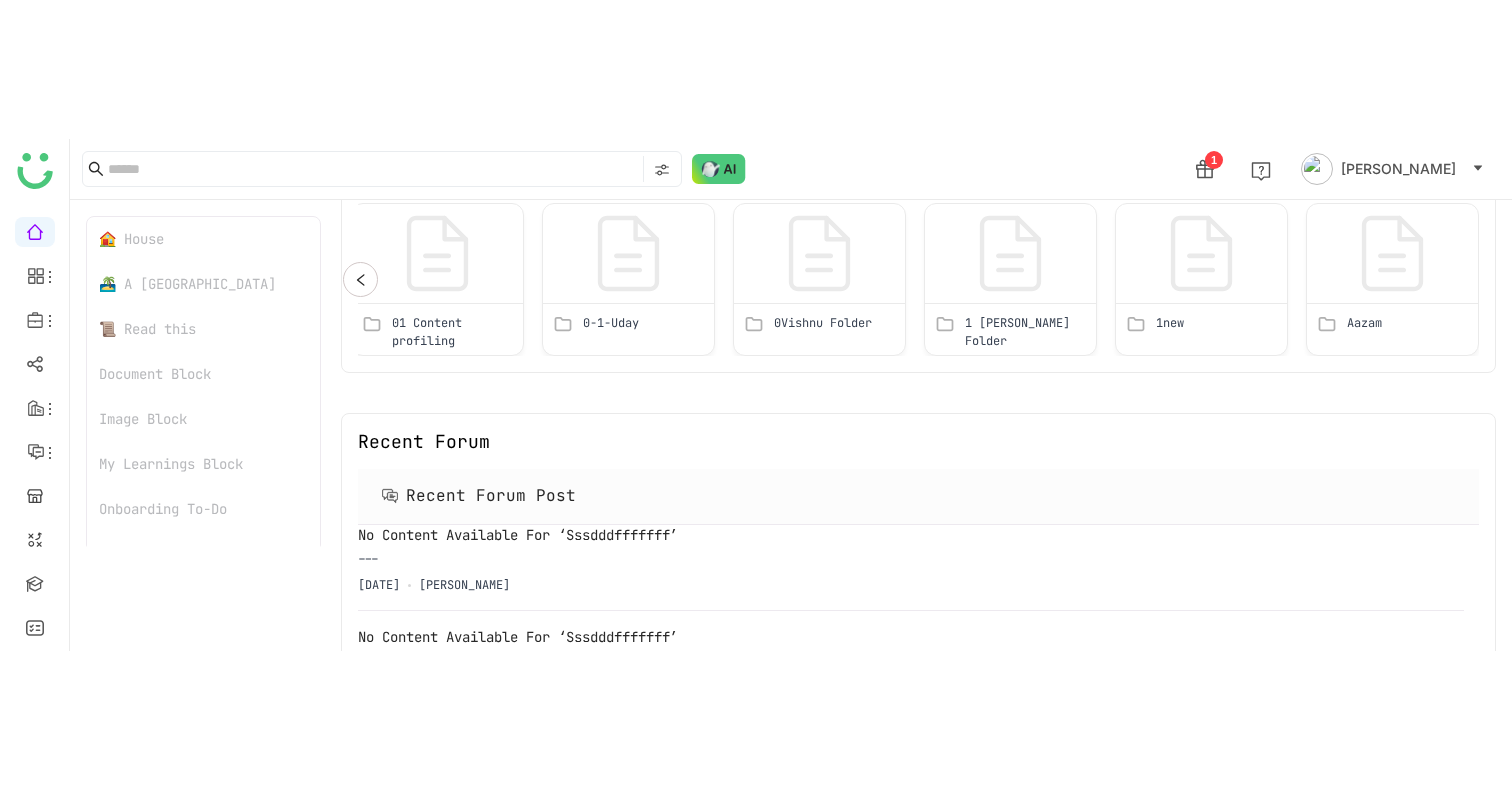 scroll, scrollTop: 0, scrollLeft: 0, axis: both 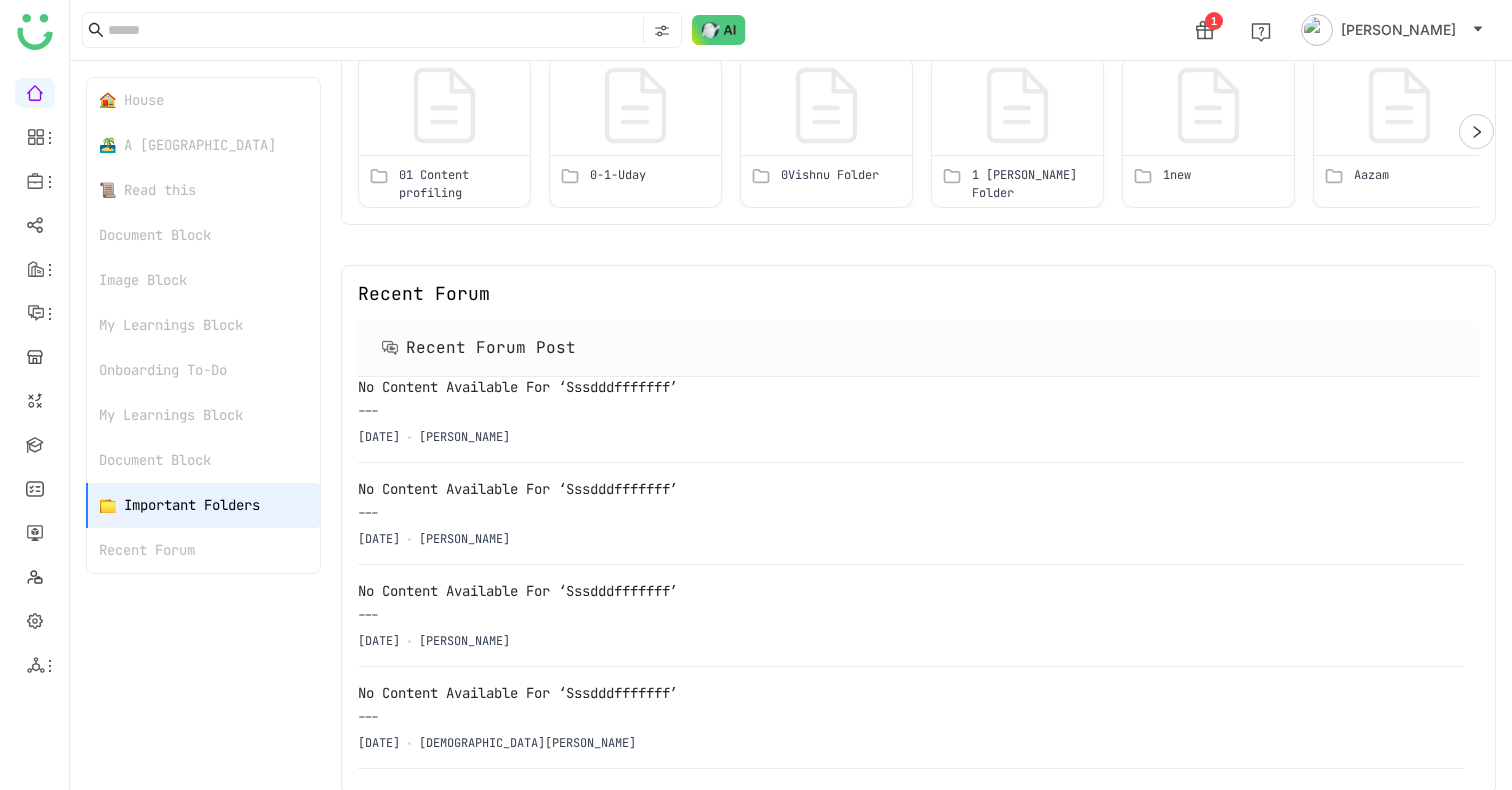 click on "Recent Forum" 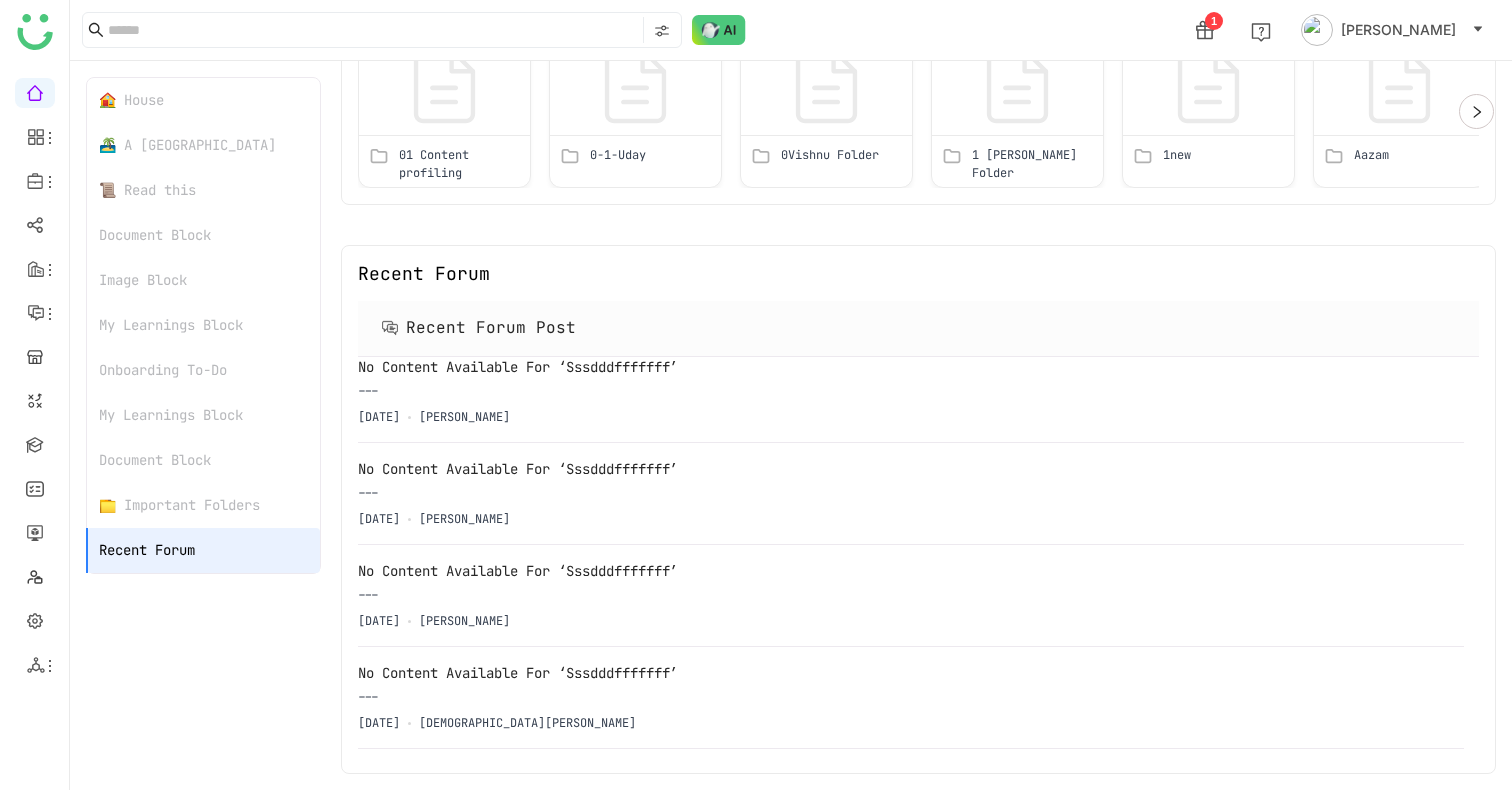 click on "📁 Important Folders" 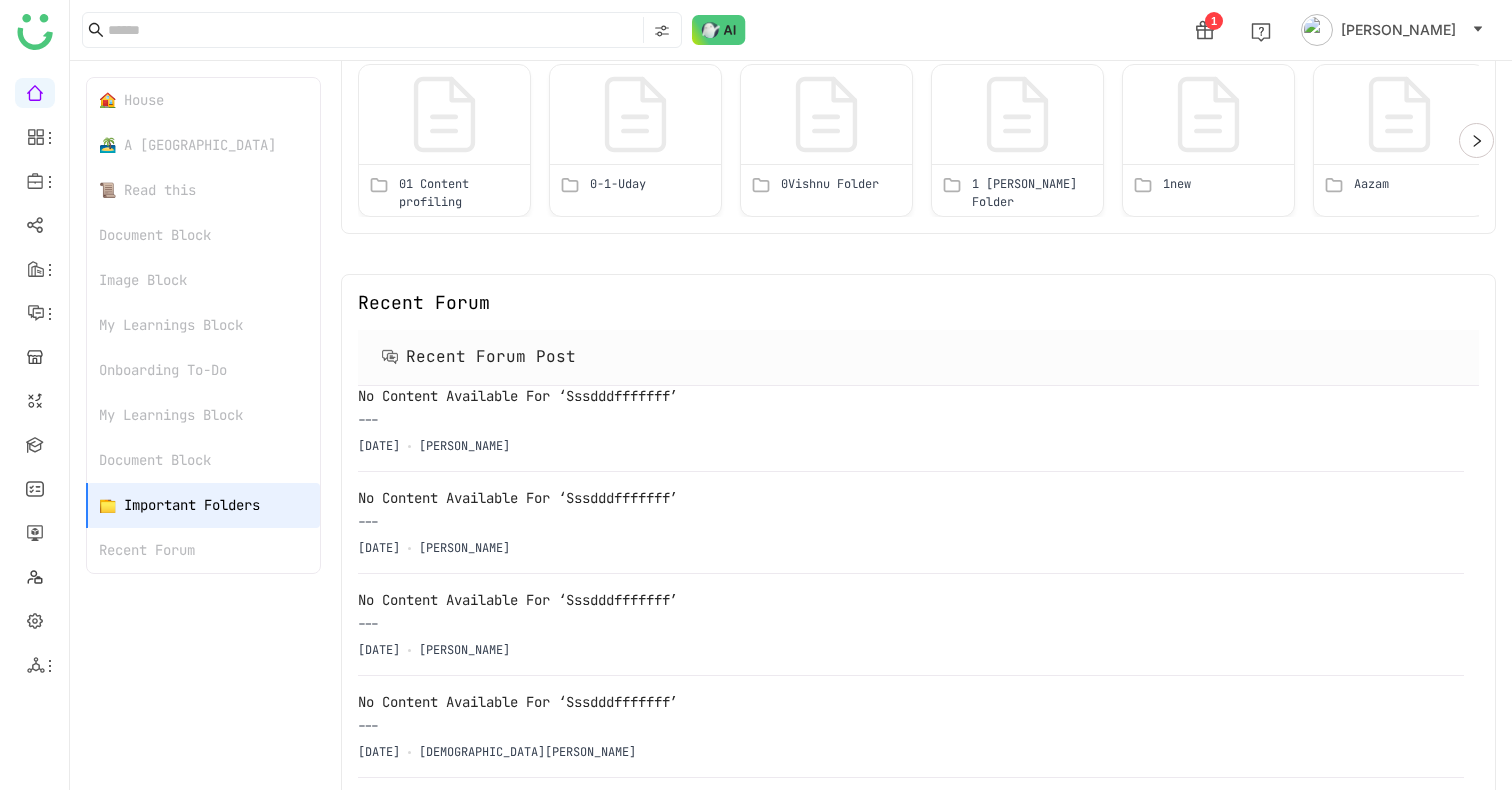 click on "📜 Read this" 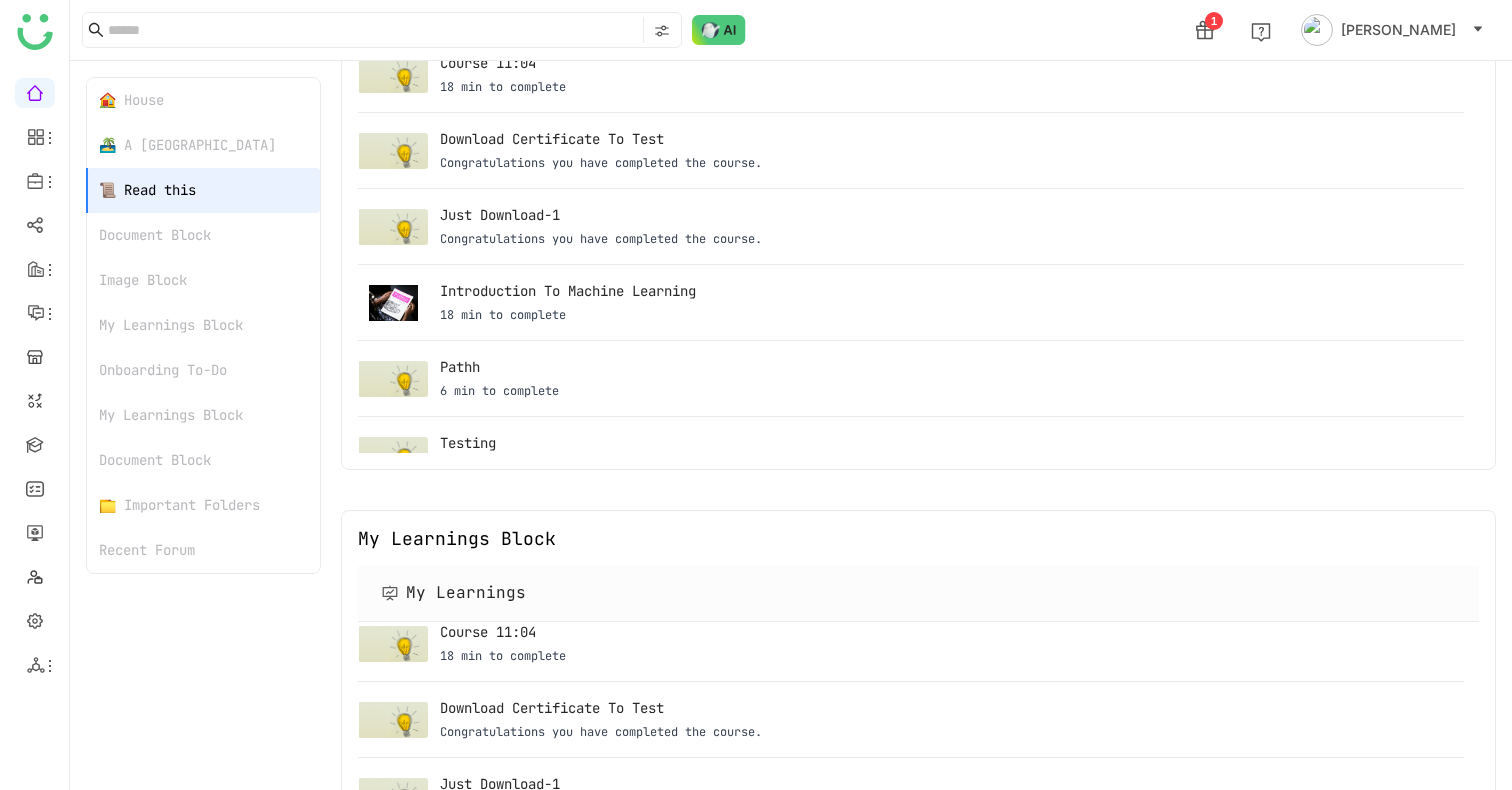 click on "Document Block" 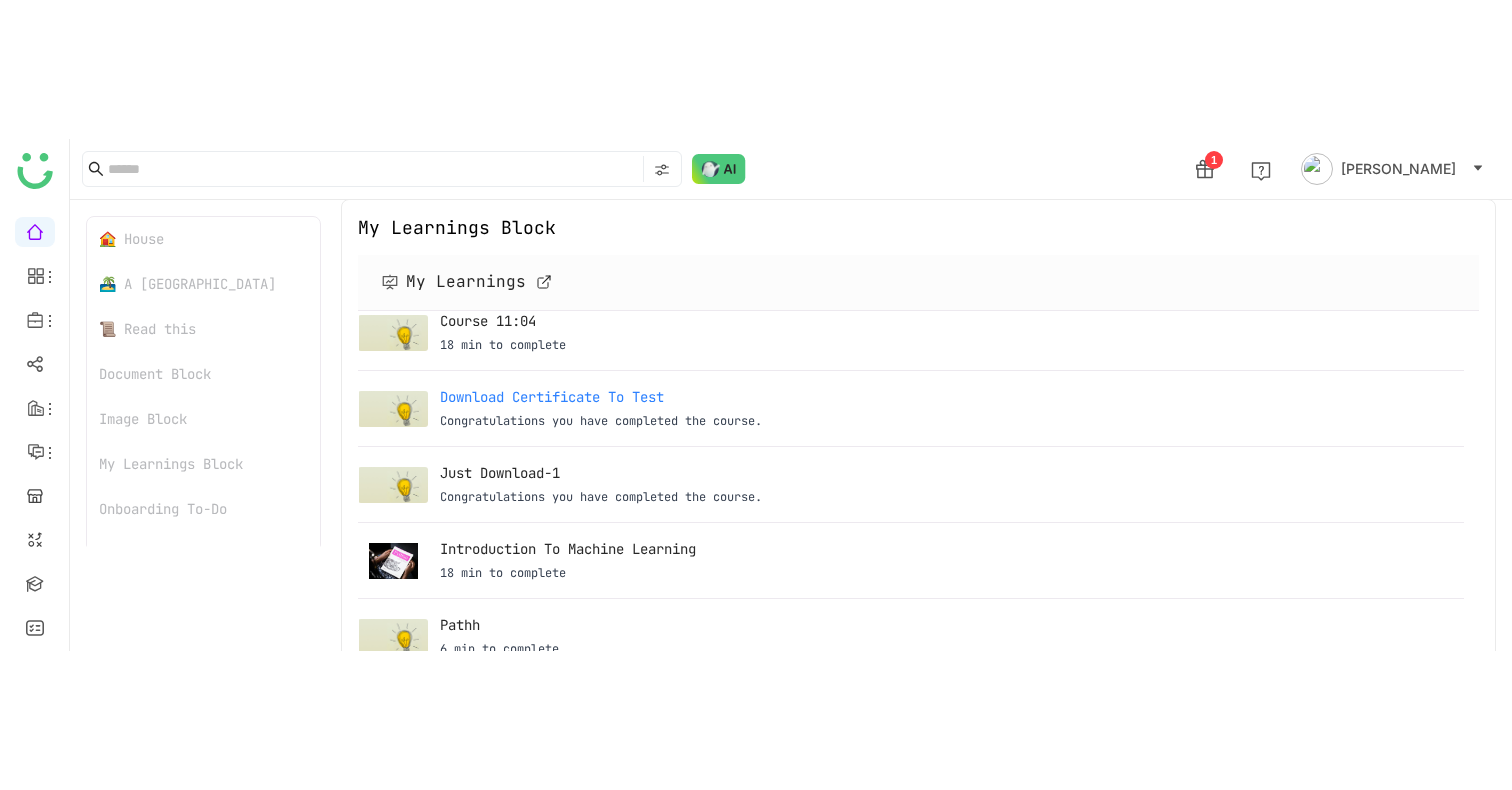 scroll, scrollTop: 1602, scrollLeft: 0, axis: vertical 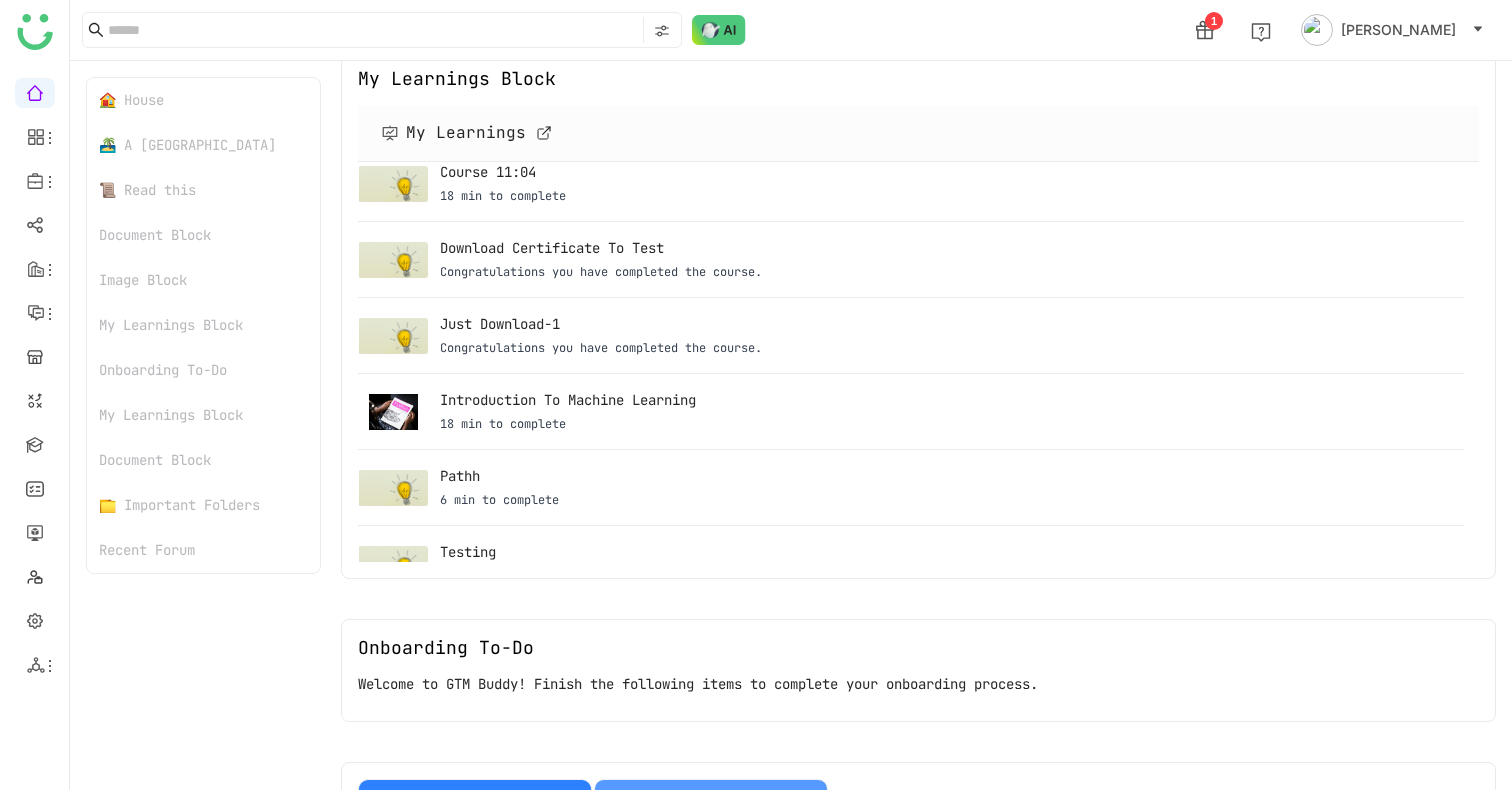 click on "My Learnings" 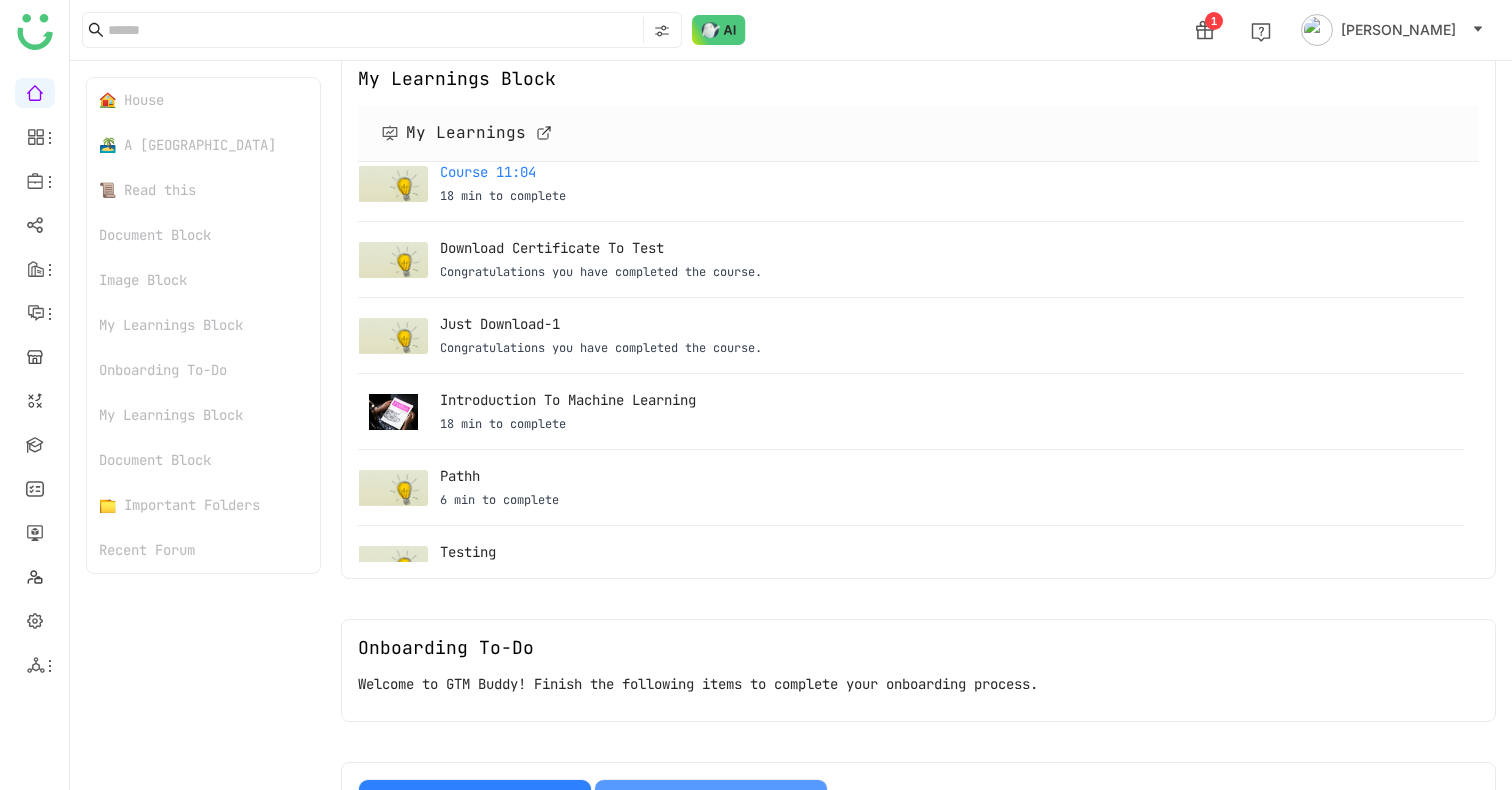 scroll, scrollTop: 39, scrollLeft: 0, axis: vertical 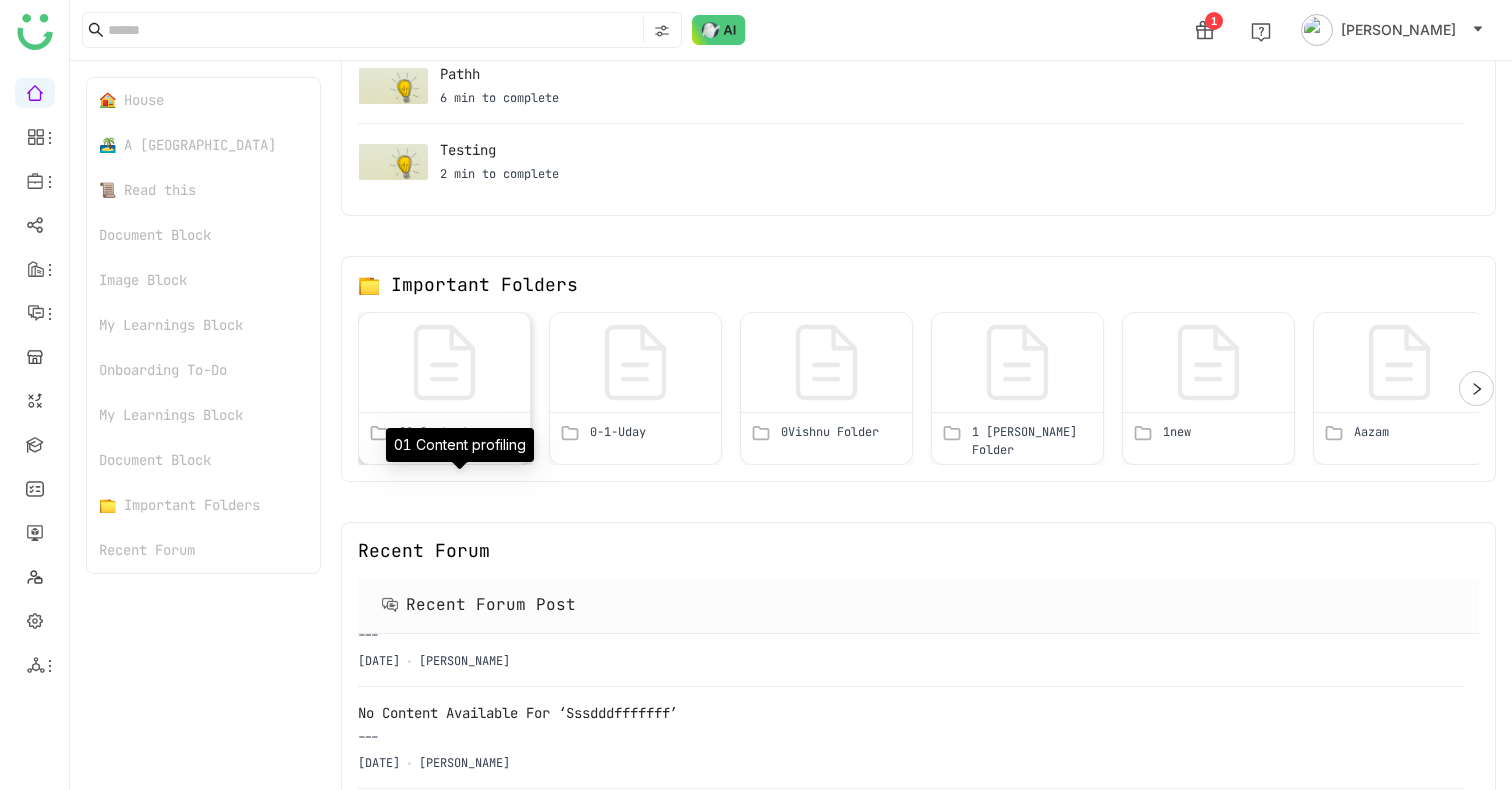 click on "01 Content profiling" at bounding box center [459, 441] 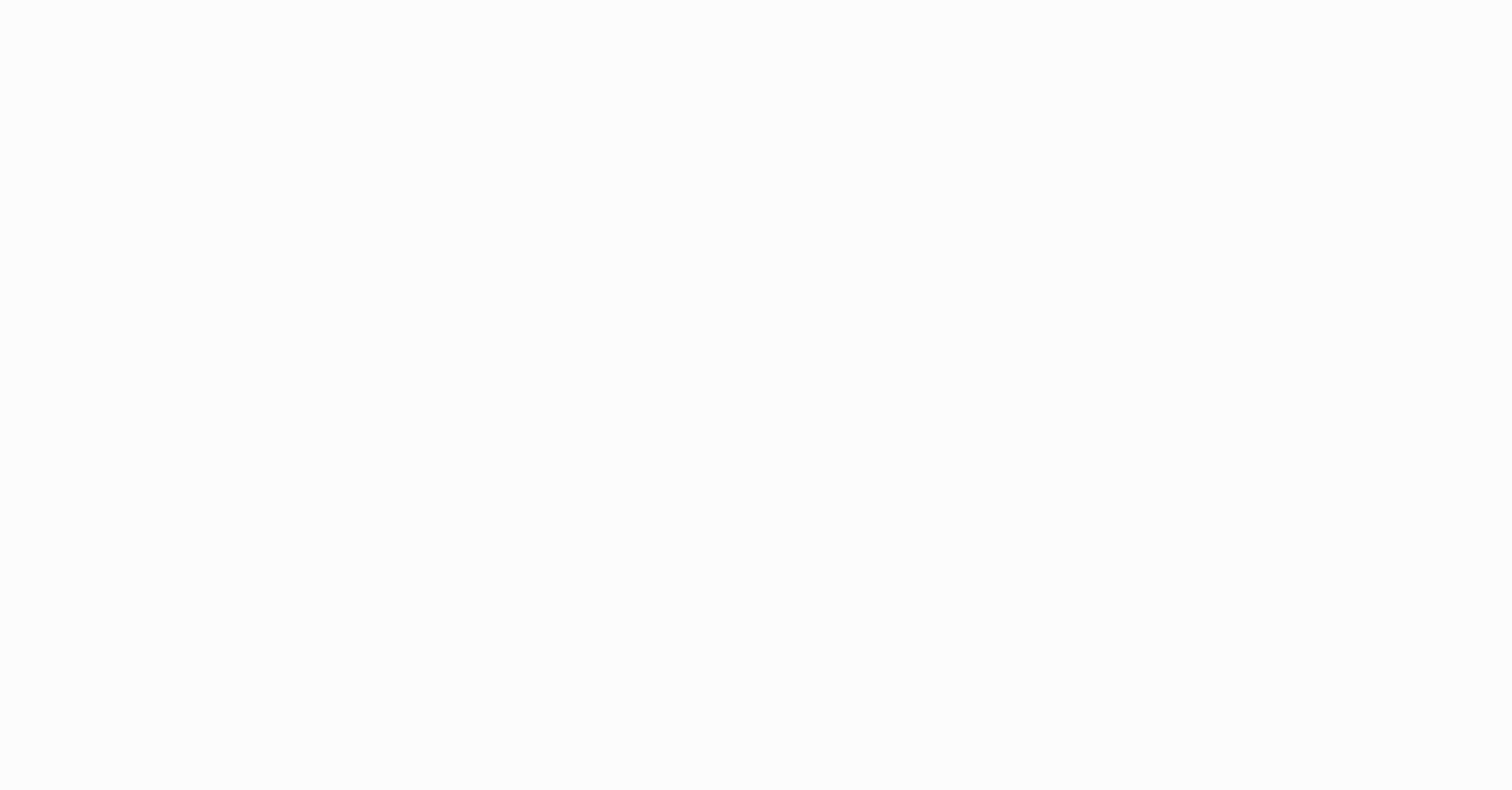 scroll, scrollTop: 0, scrollLeft: 0, axis: both 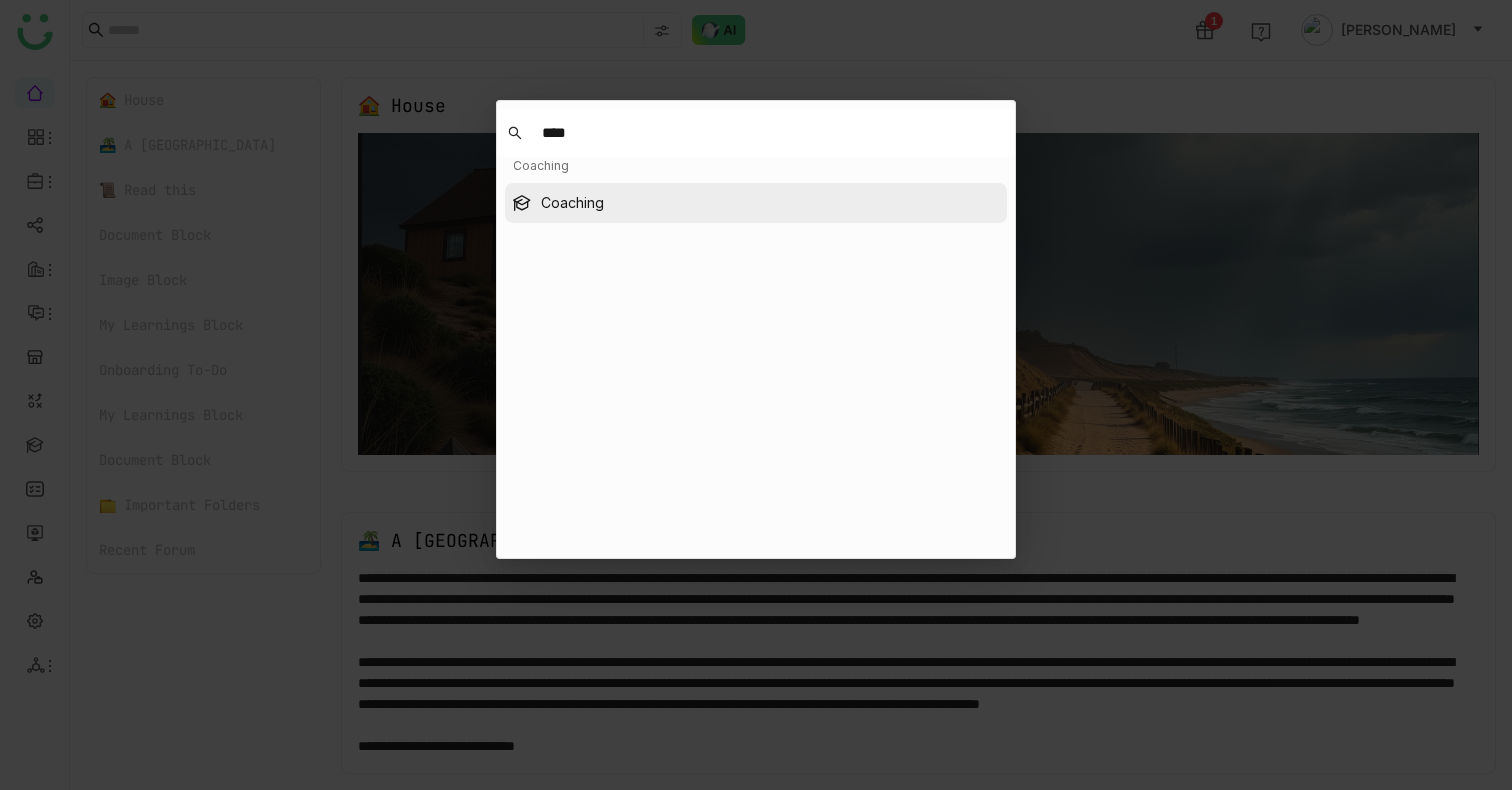 type on "****" 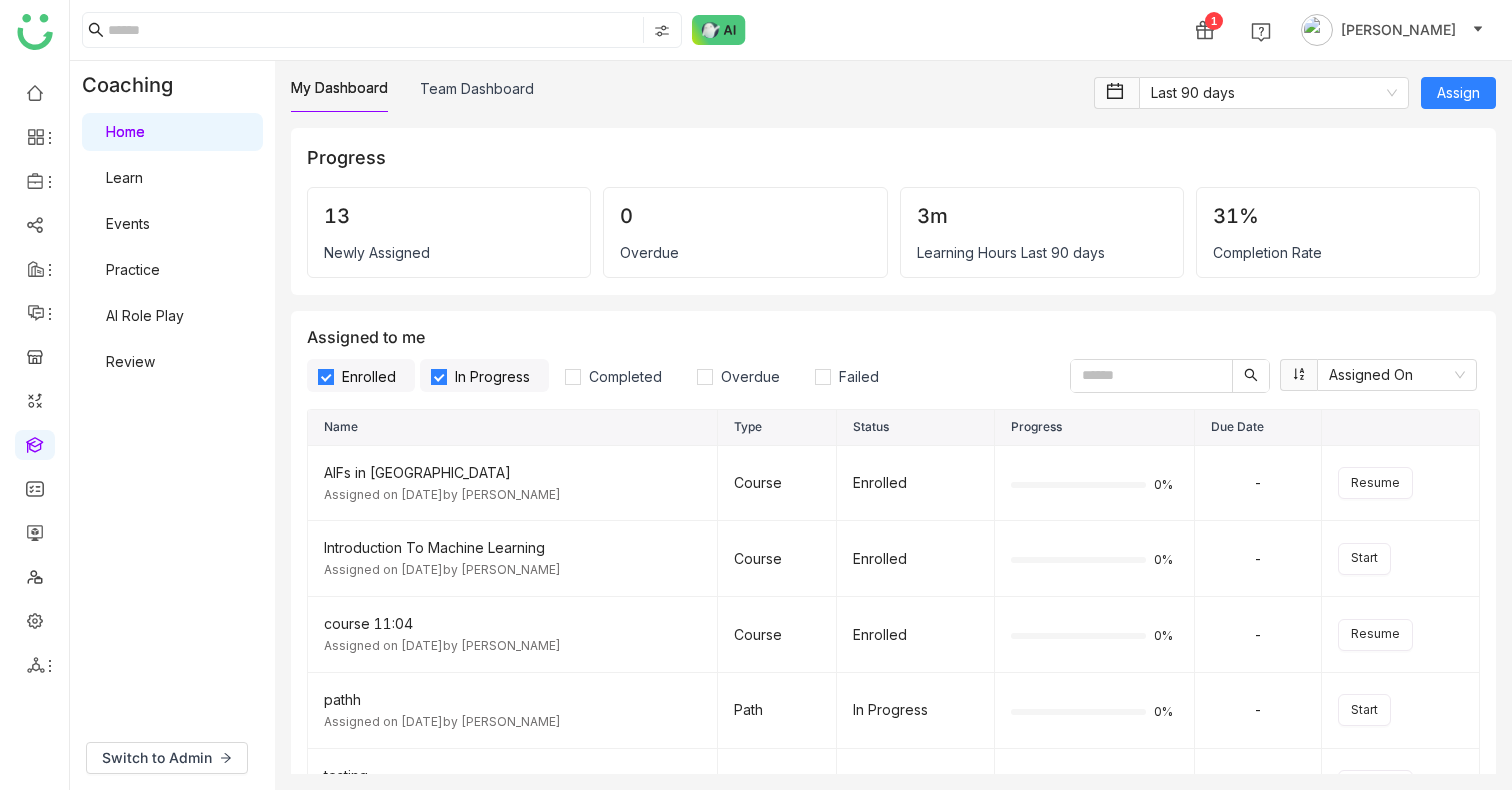 click on "AI Role Play" at bounding box center [145, 315] 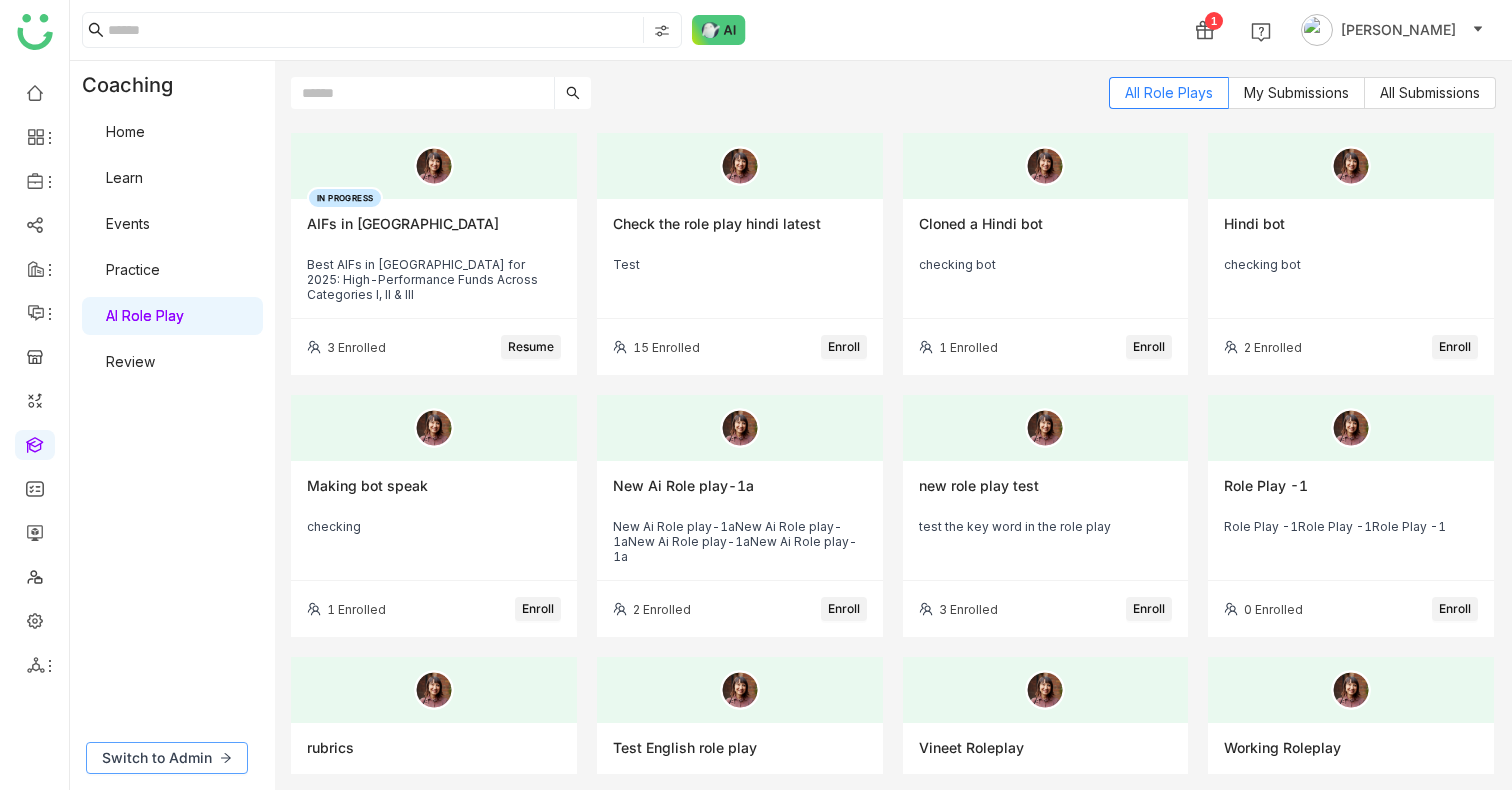 click on "Switch to Admin" 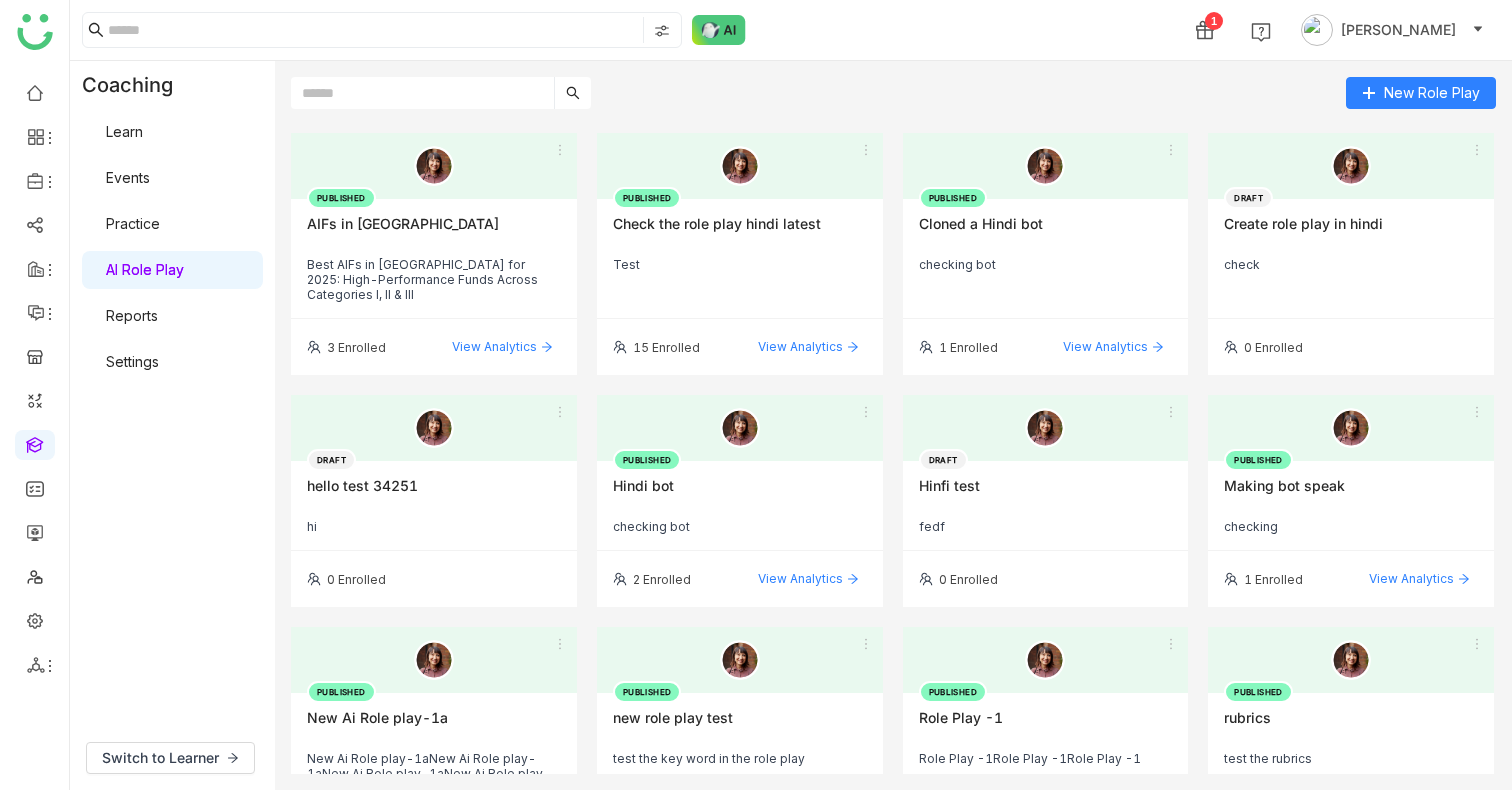 click on "Settings" at bounding box center (132, 361) 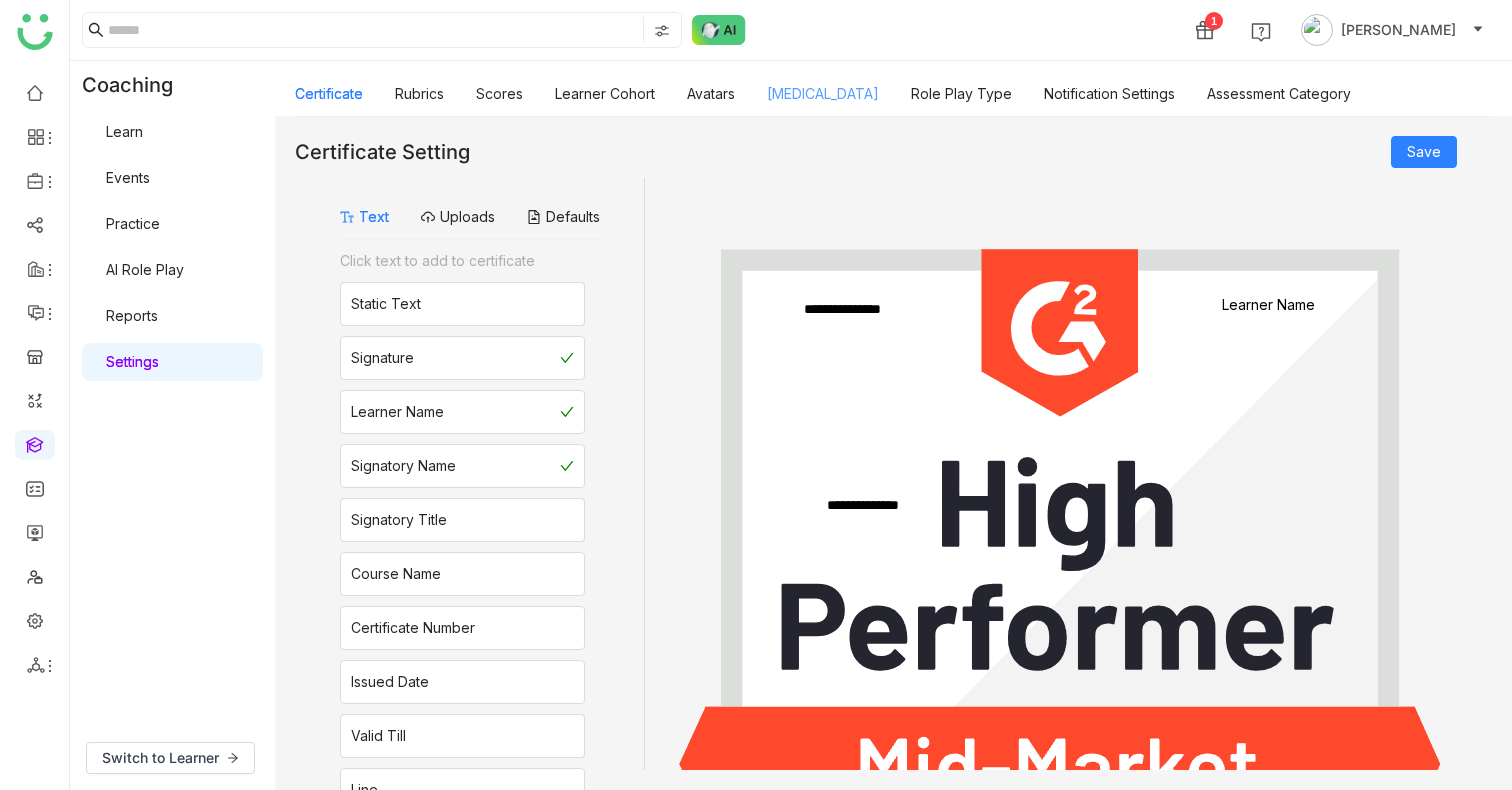 click on "Personality Type" at bounding box center [823, 93] 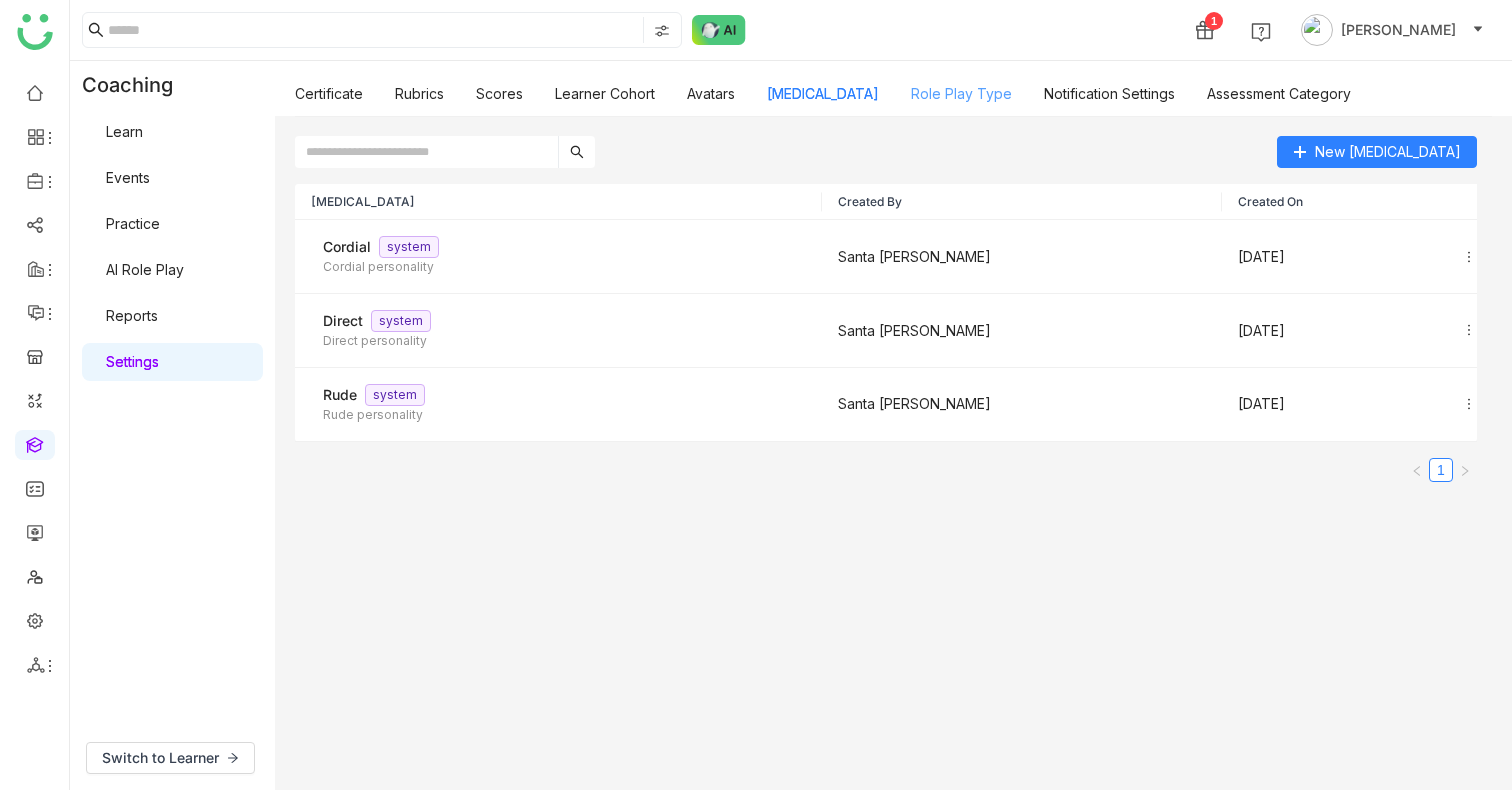 click on "Role Play Type" at bounding box center [961, 93] 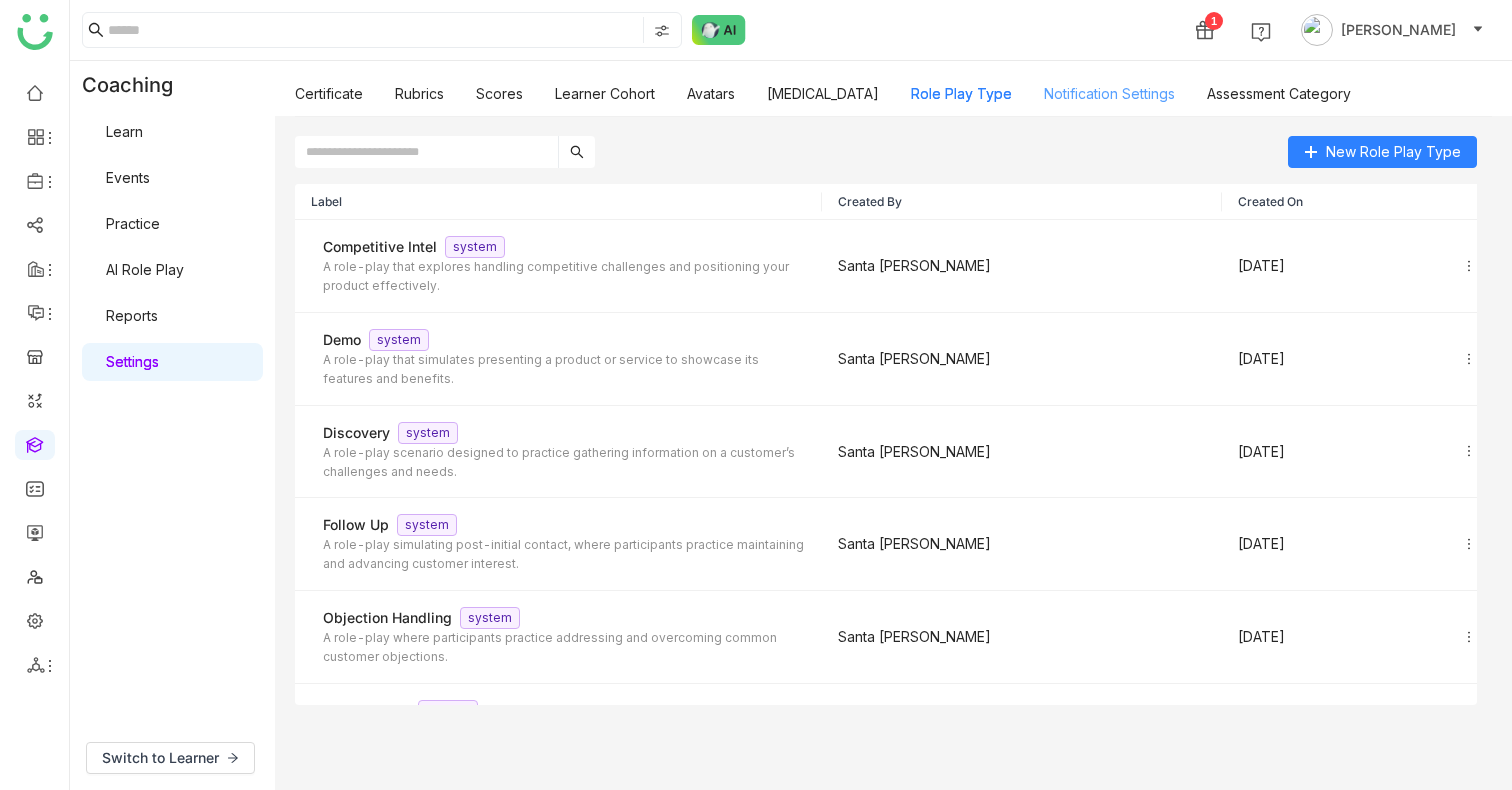 click on "Notification Settings" at bounding box center [1109, 93] 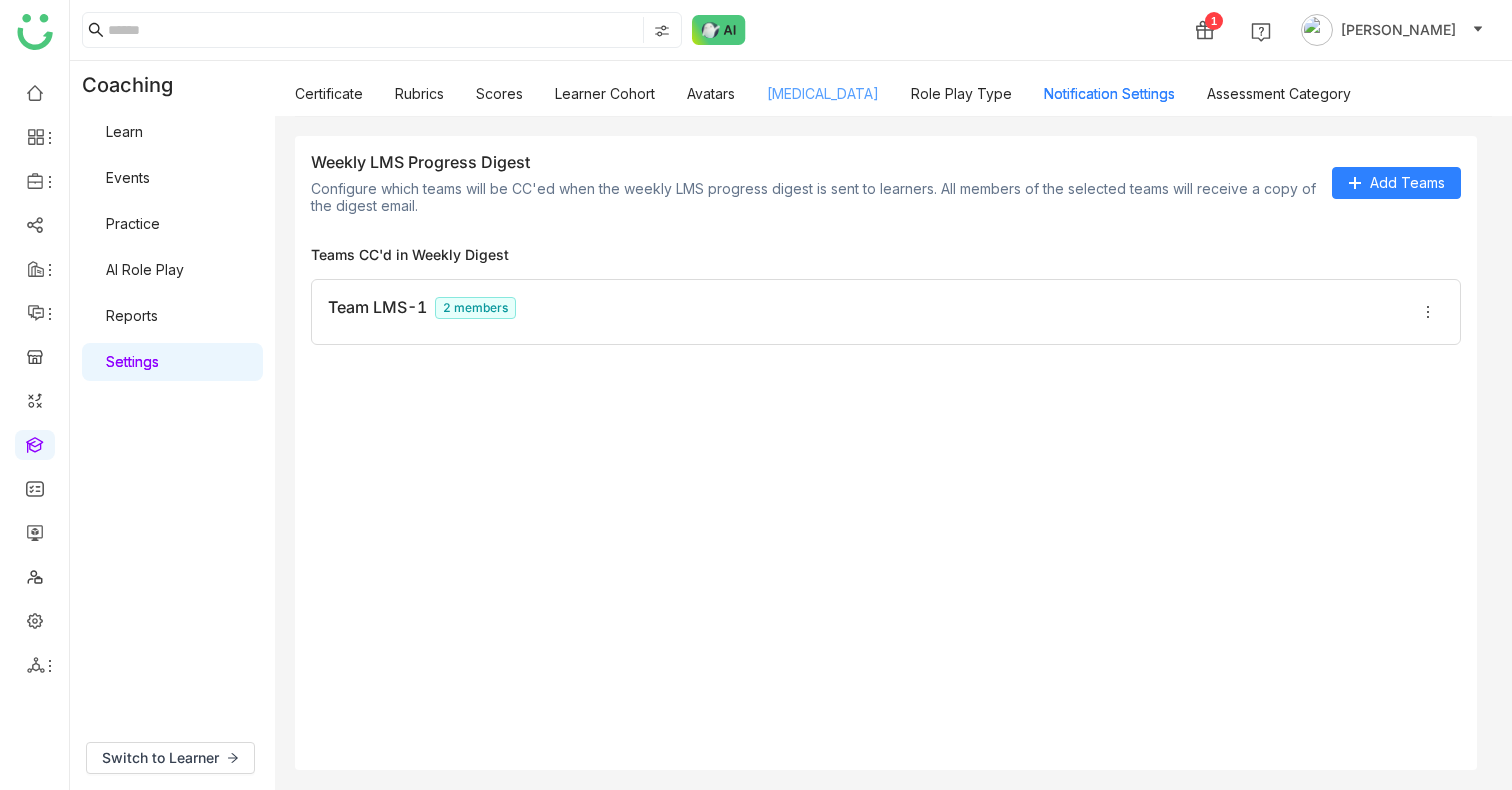 click on "Personality Type" at bounding box center [823, 93] 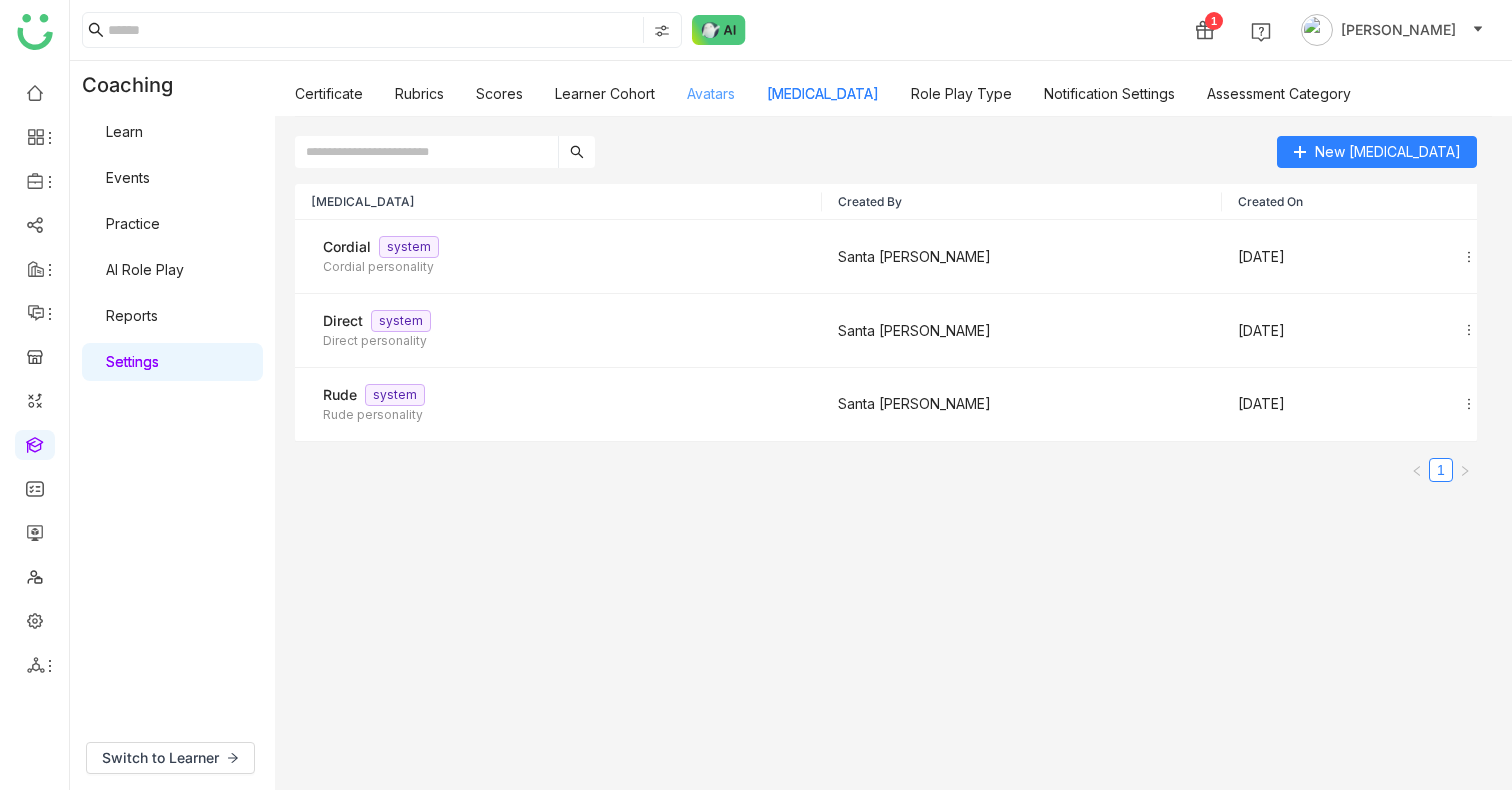 click on "Avatars" at bounding box center (711, 93) 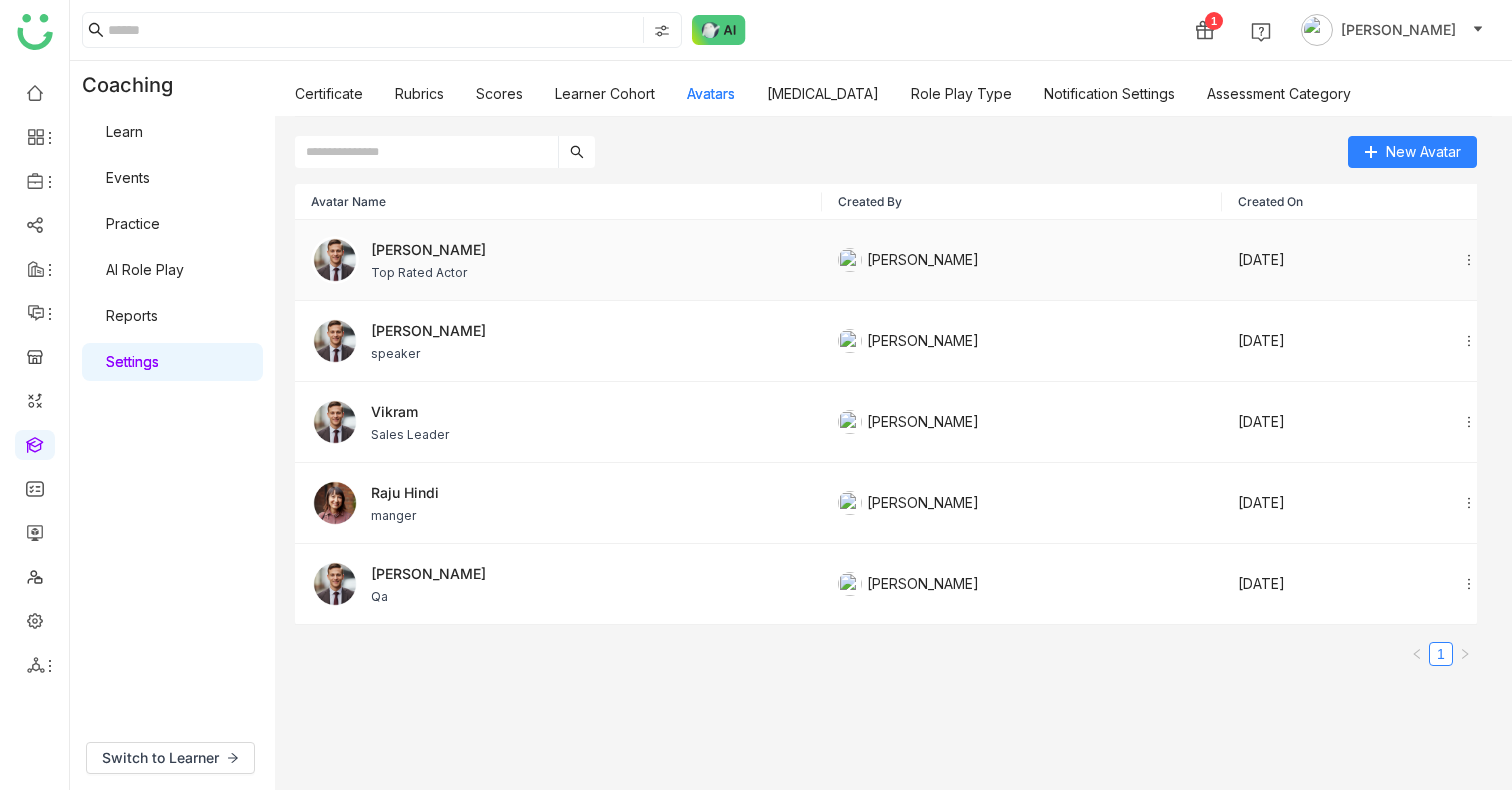 click 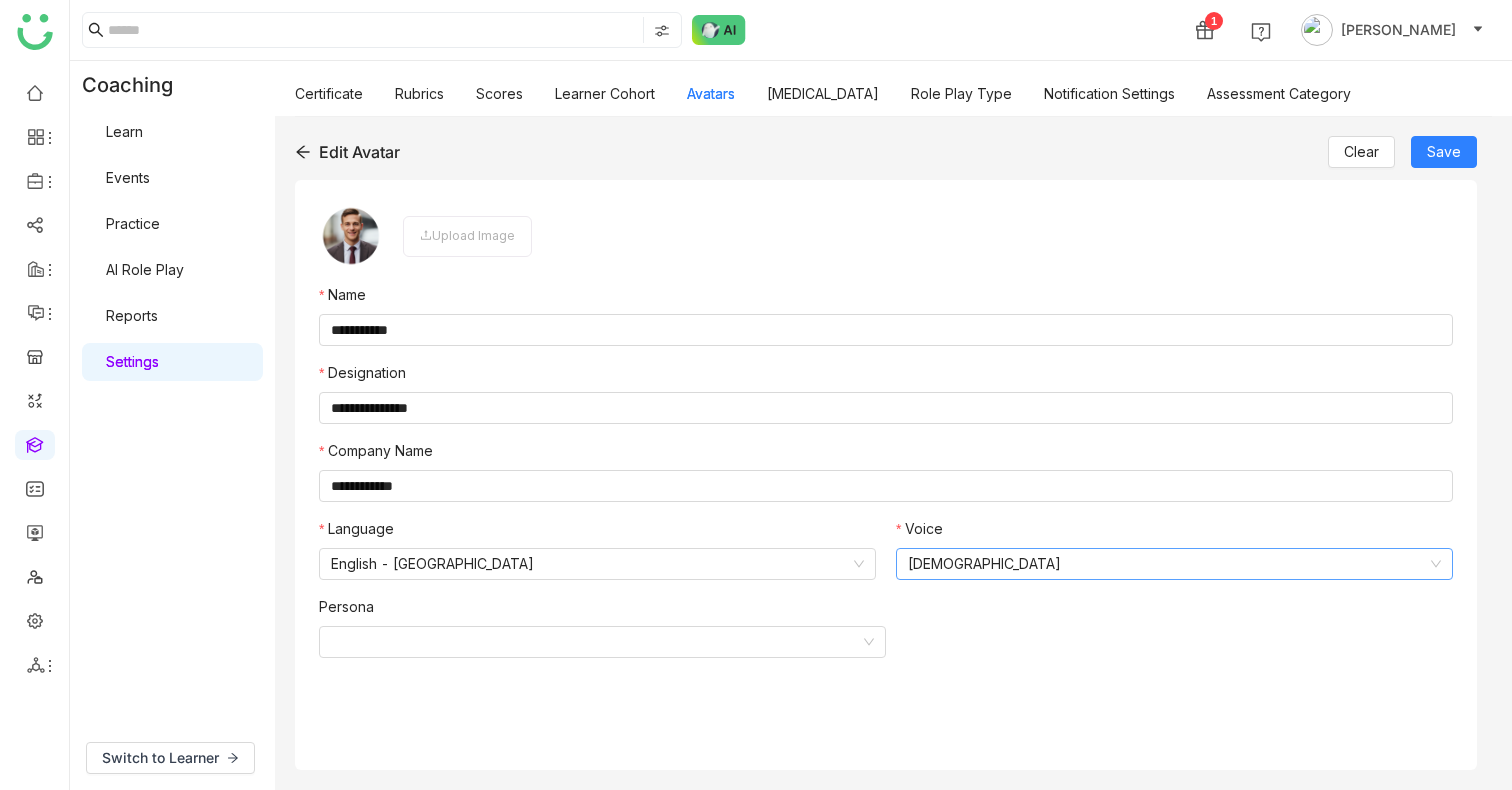 click on "Male" 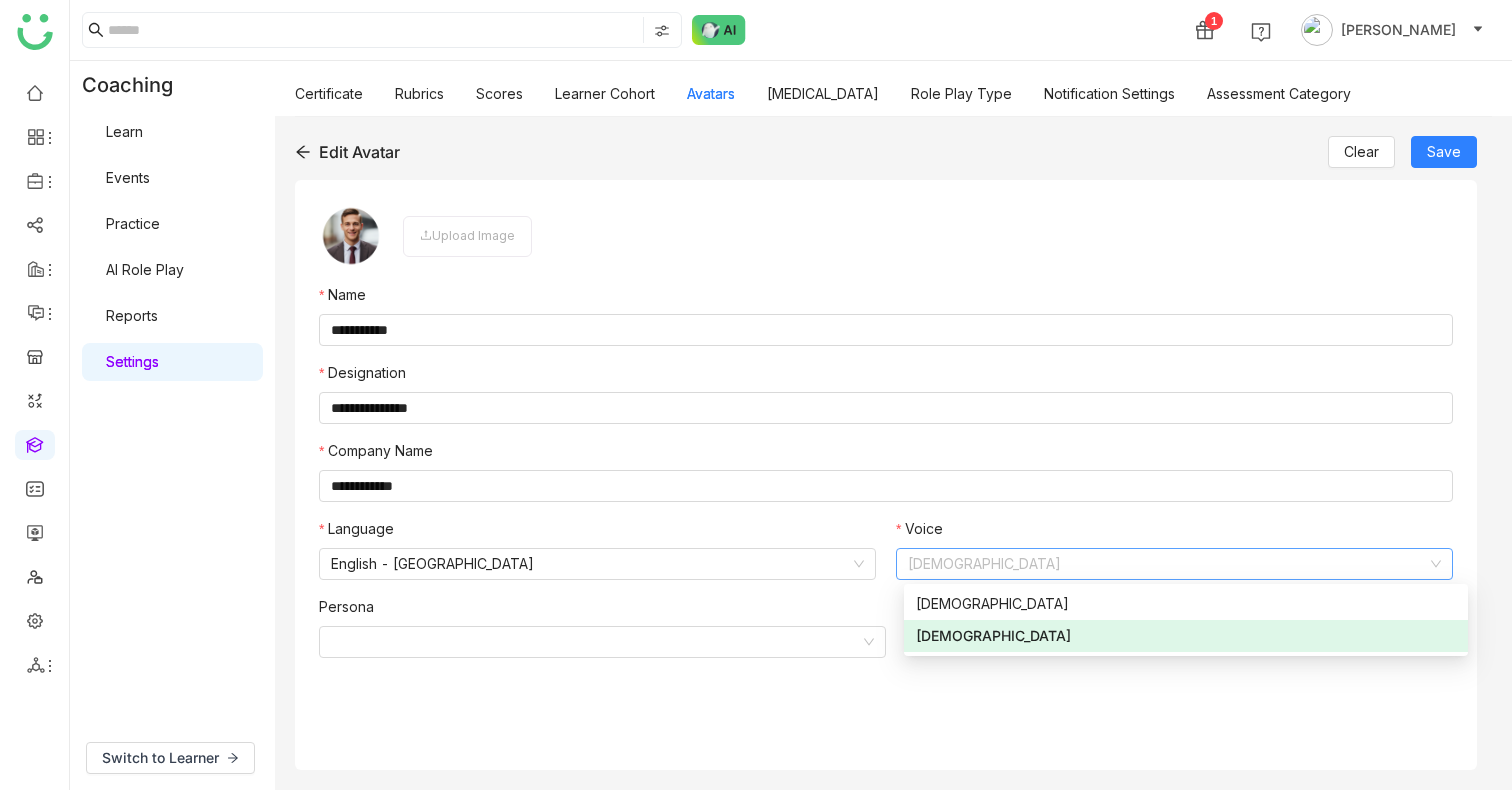 click on "Male" 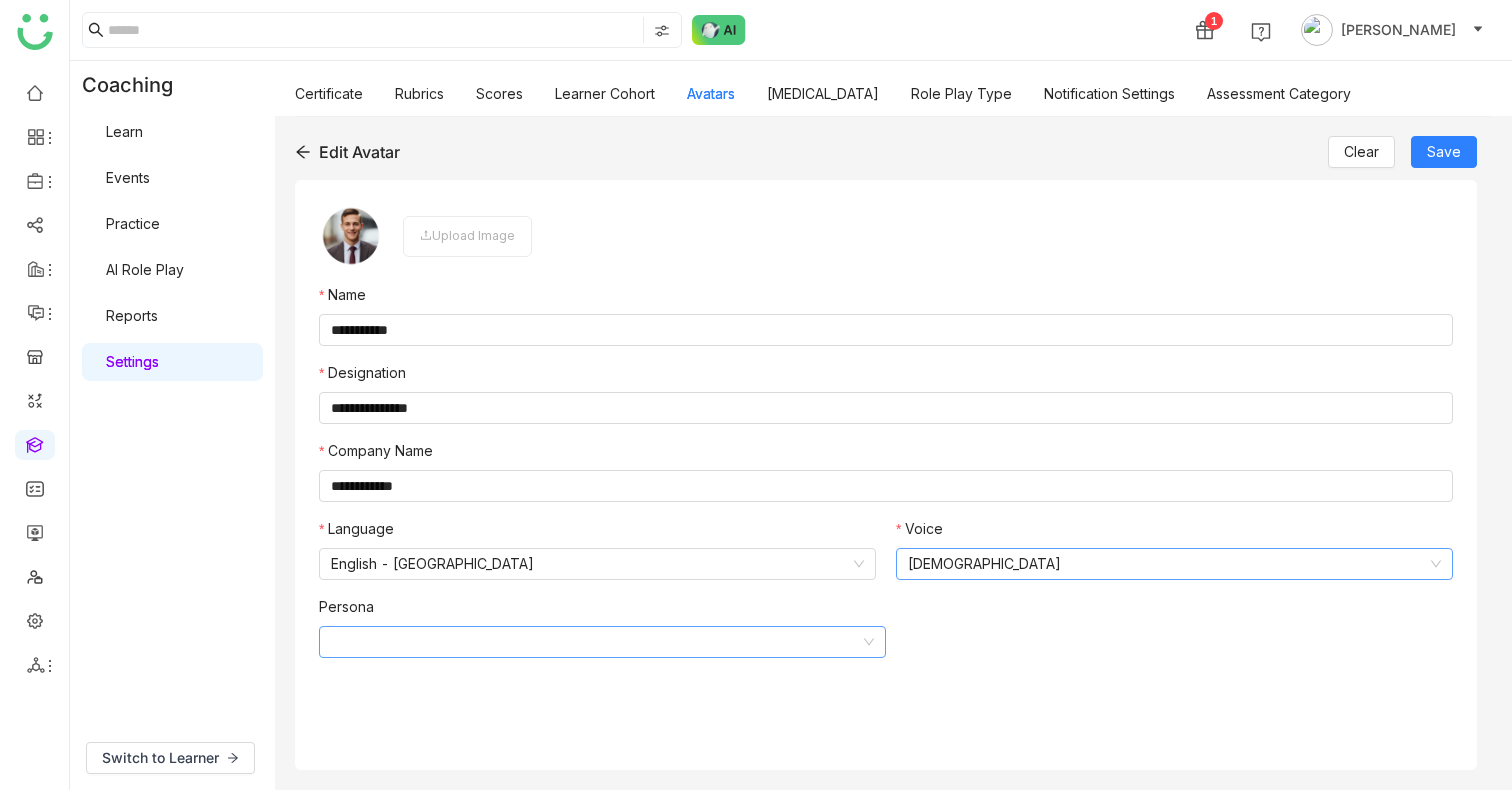 click 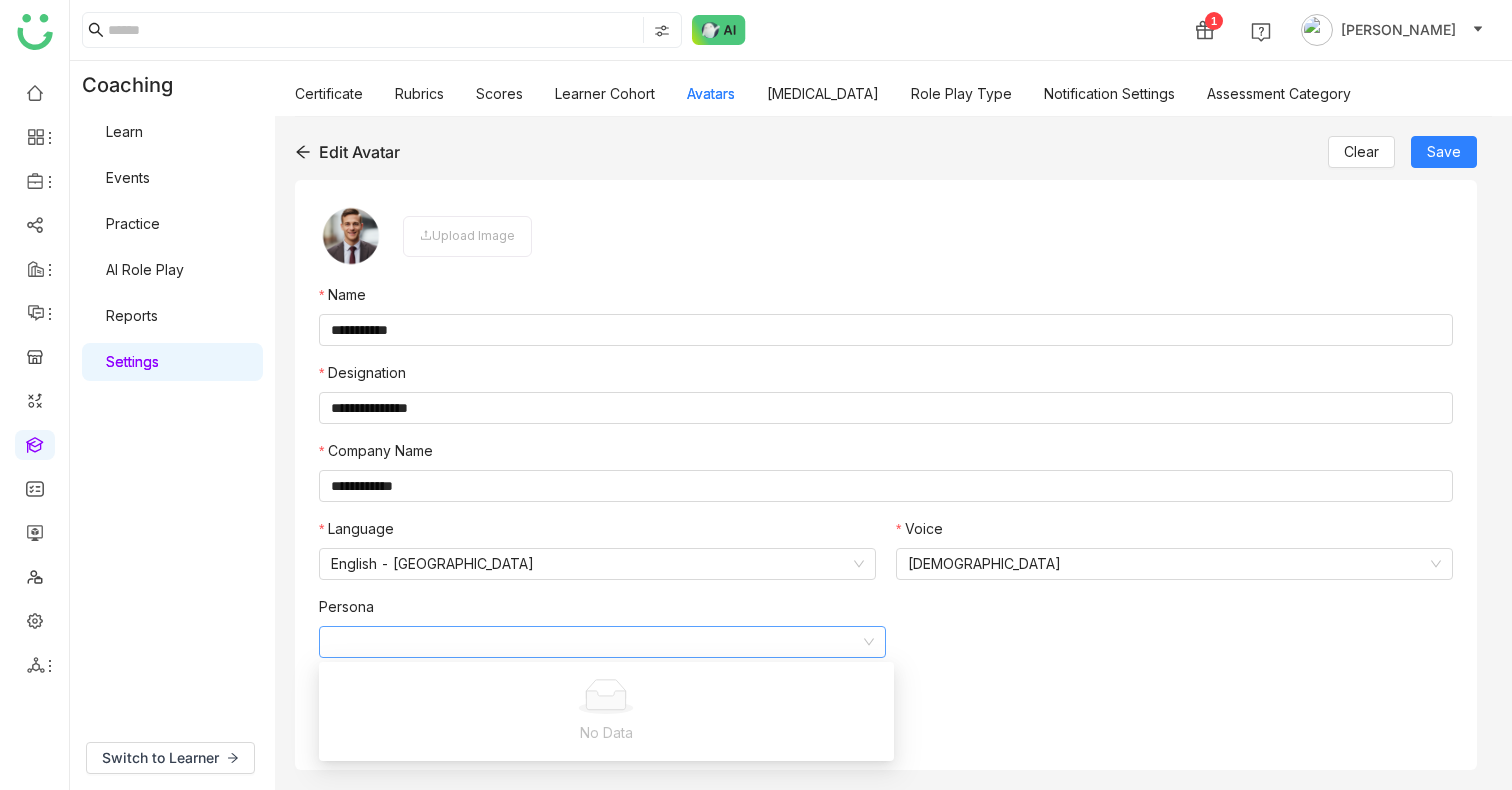 click 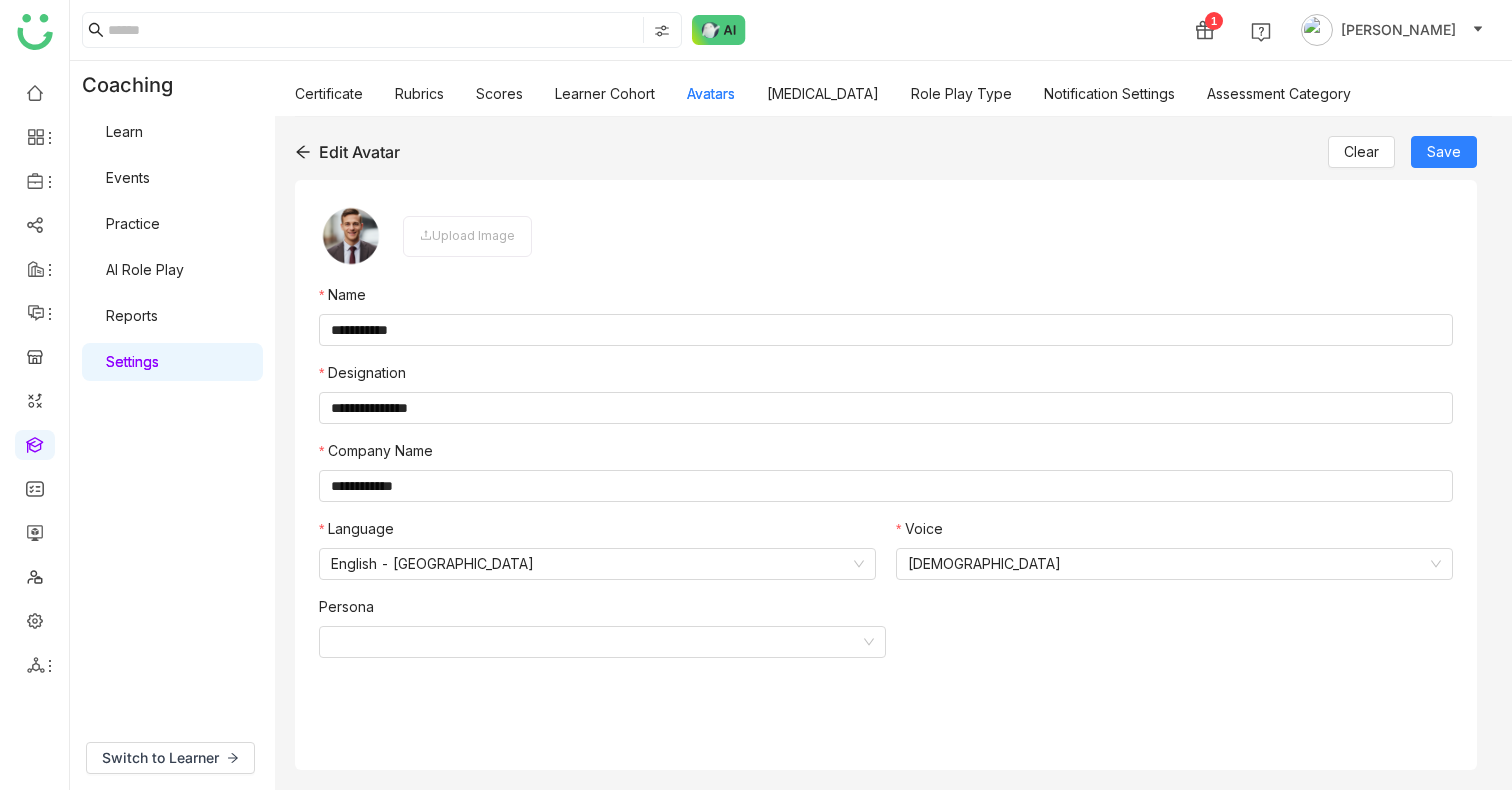 click on "Persona" 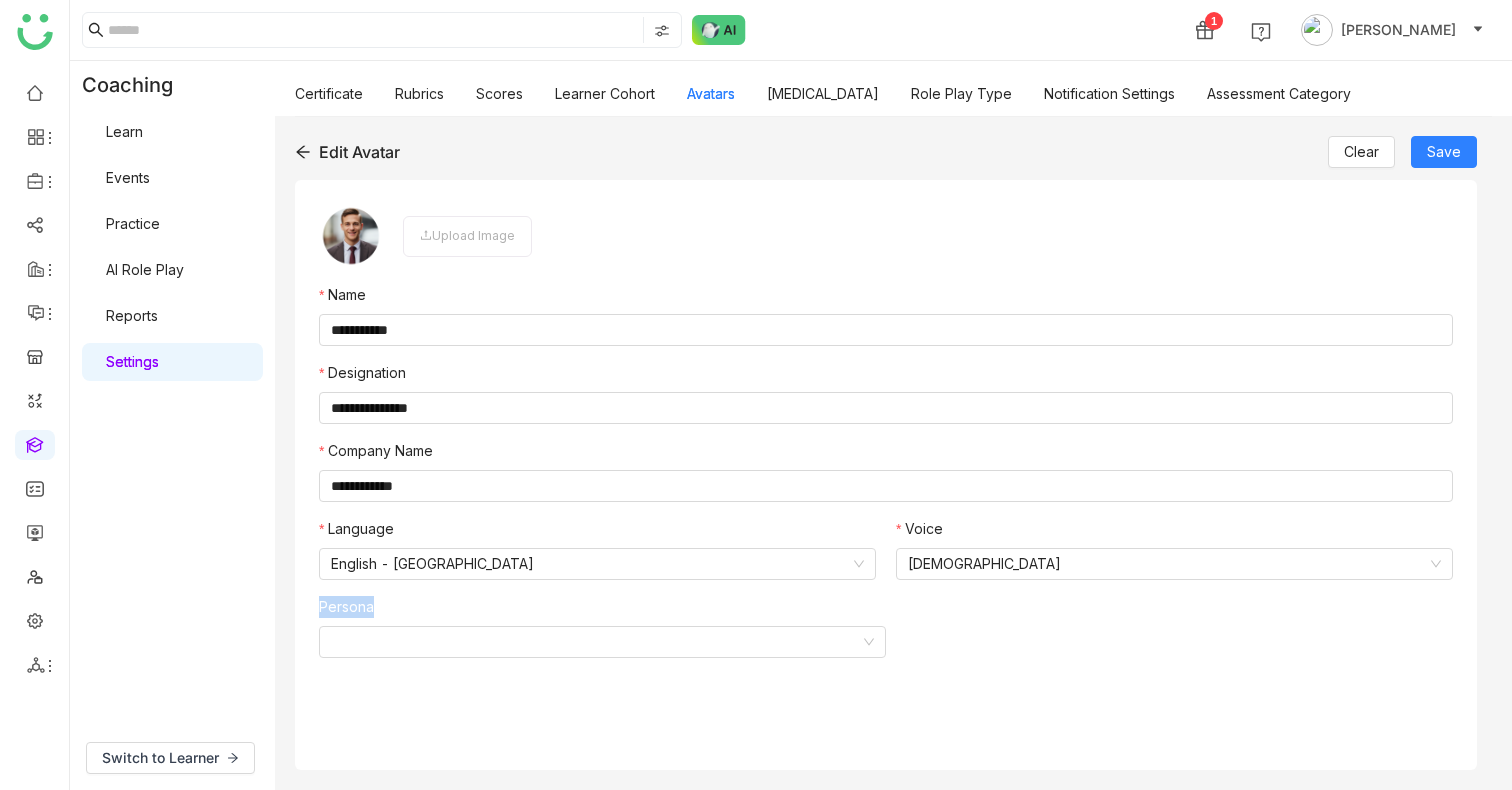 click on "Persona" 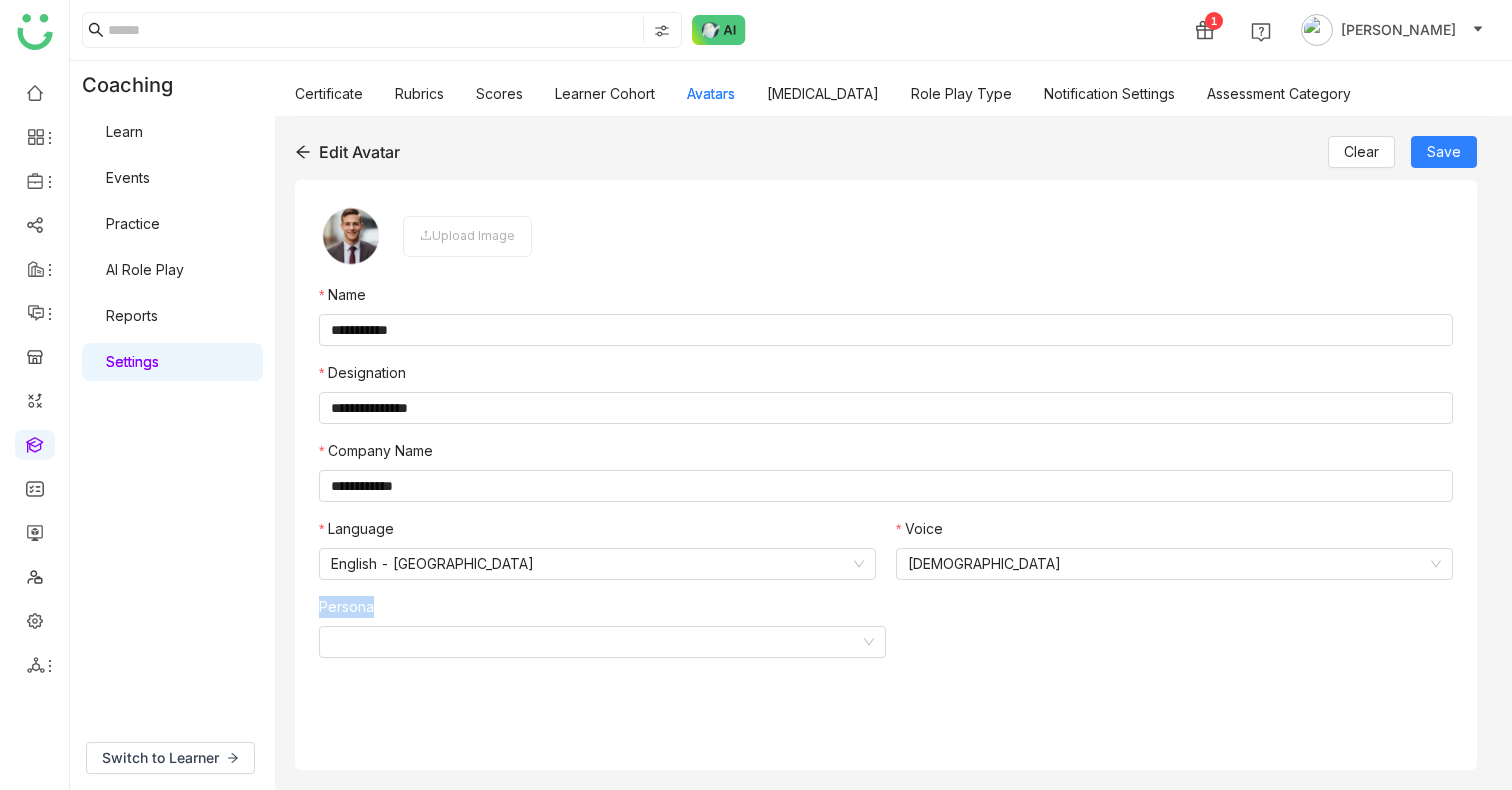 click on "AI Role Play" at bounding box center (145, 269) 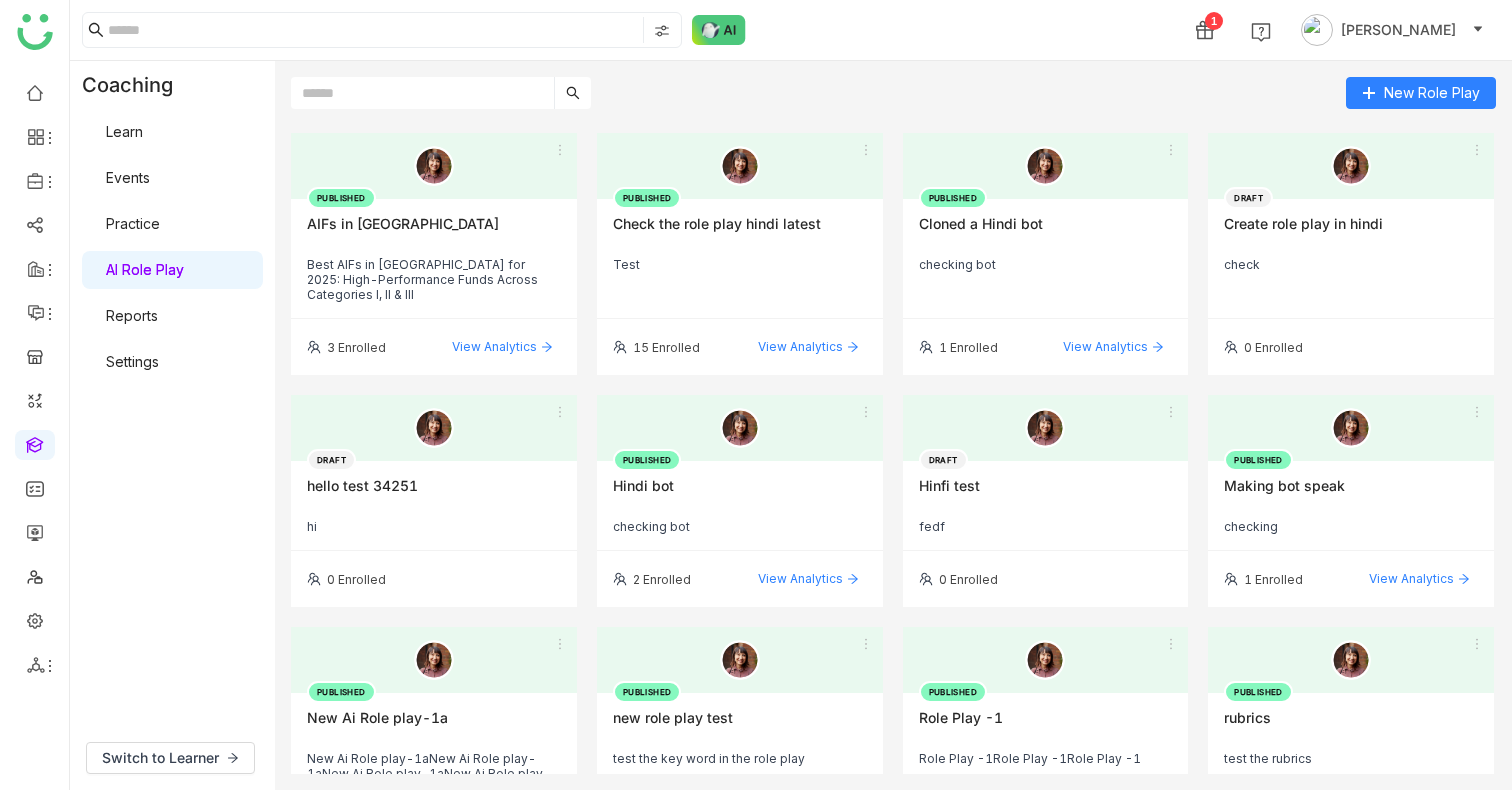 click on "New Role Play  PUBLISHED  AIFs in India  Best AIFs in India for 2025: High-Performance Funds Across Categories I, II & III  3 Enrolled  View Analytics  PUBLISHED  Check the role play hindi latest  Test  15 Enrolled  View Analytics  PUBLISHED  Cloned a Hindi bot  checking bot   1 Enrolled  View Analytics  DRAFT  Create role play in hindi   check   0 Enrolled DRAFT  hello test 34251  hi  0 Enrolled PUBLISHED  Hindi bot   checking bot   2 Enrolled  View Analytics  DRAFT  Hinfi test  fedf  0 Enrolled PUBLISHED  Making bot speak   checking   1 Enrolled  View Analytics  PUBLISHED  New Ai Role play-1a  New Ai Role play-1aNew Ai Role play-1aNew Ai Role play-1aNew Ai Role play-1a  2 Enrolled  View Analytics  PUBLISHED  new role play test   test the key word in the role play   3 Enrolled  View Analytics  PUBLISHED  Role Play -1  Role Play -1Role Play -1Role Play -1  0 Enrolled  View Analytics  PUBLISHED  rubrics   test the rubrics  1 Enrolled  View Analytics  PUBLISHED  Test English role play    2 Enrolled" 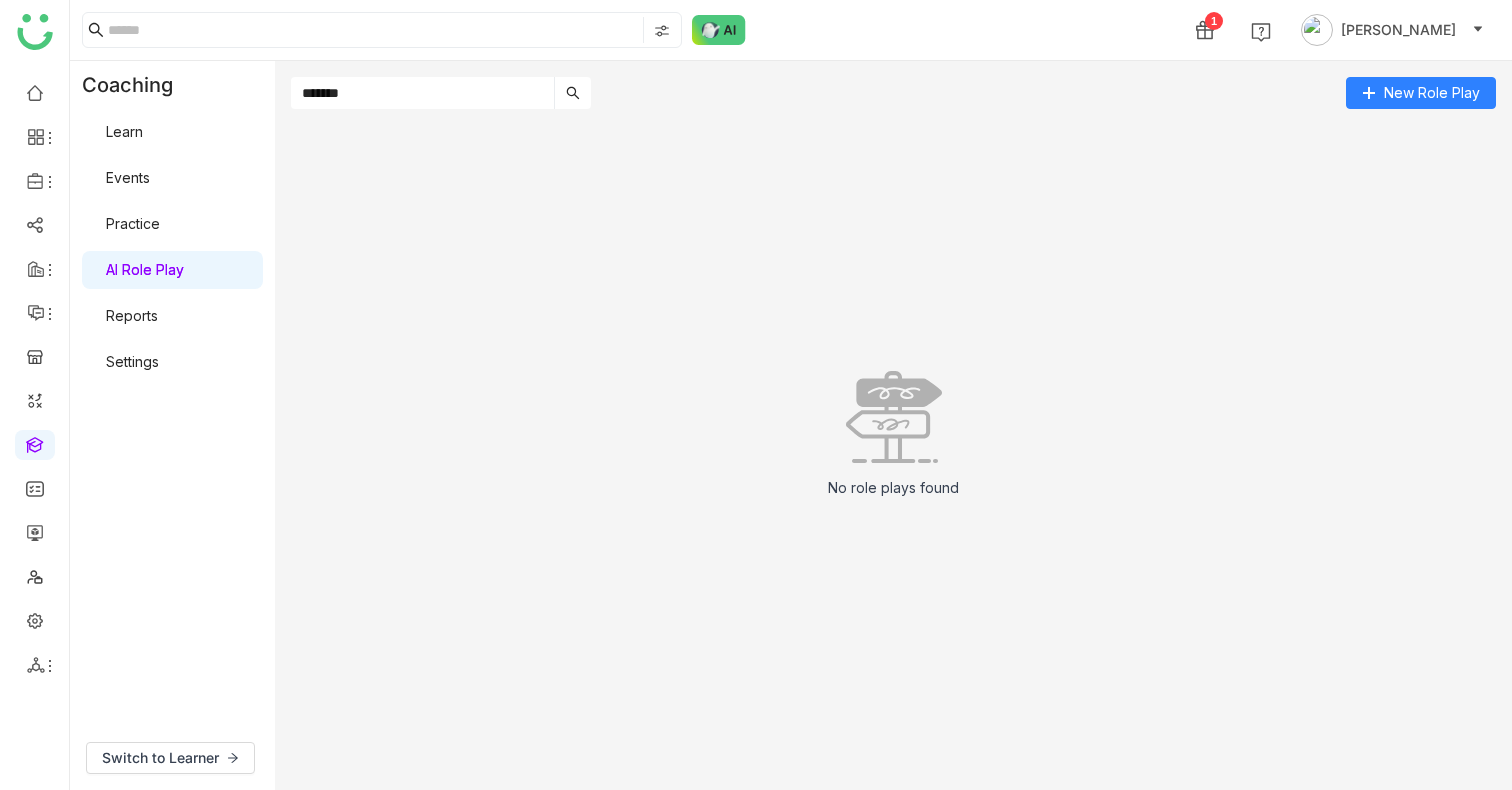 type on "*******" 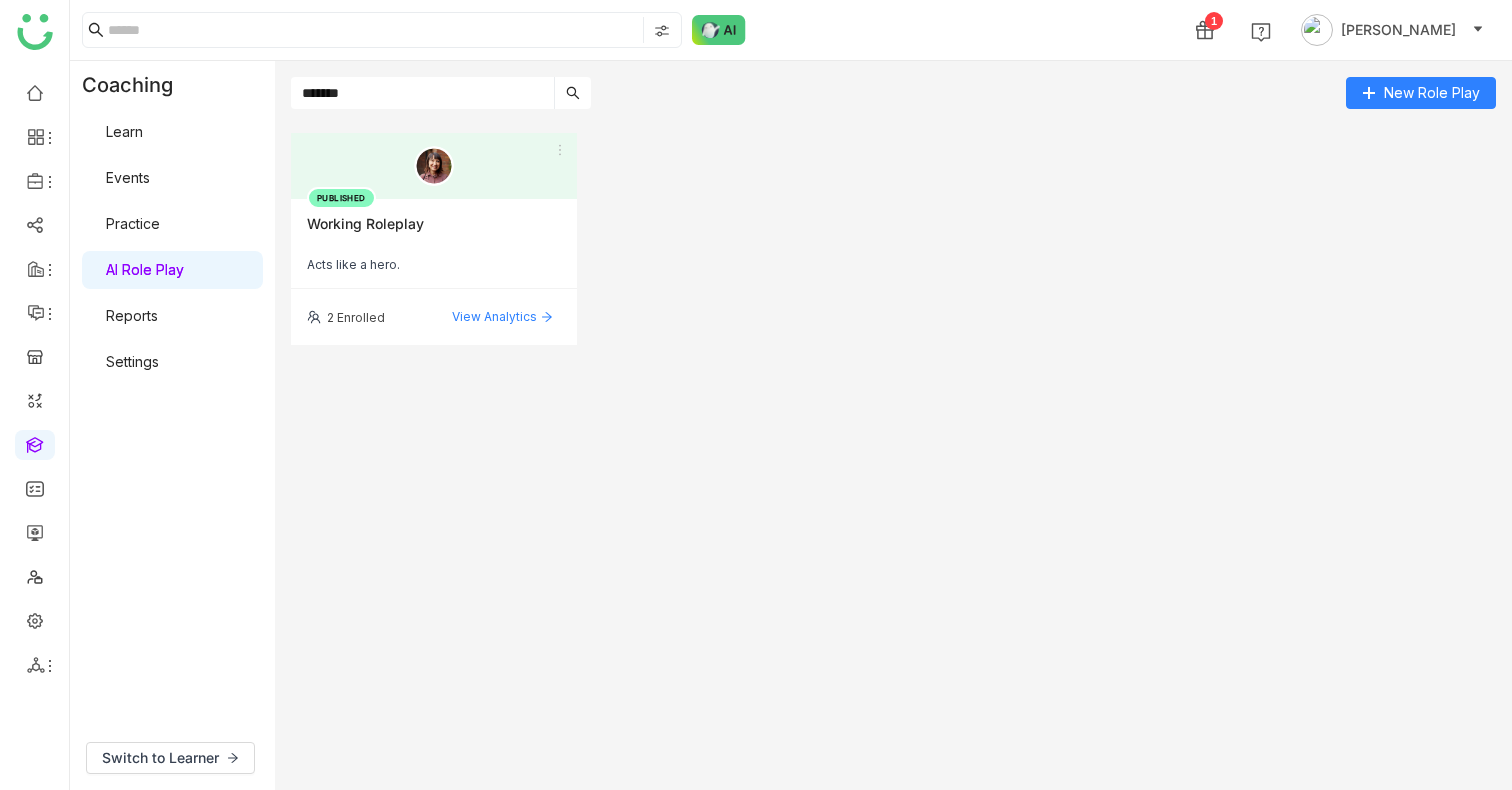 click on "Working Roleplay" 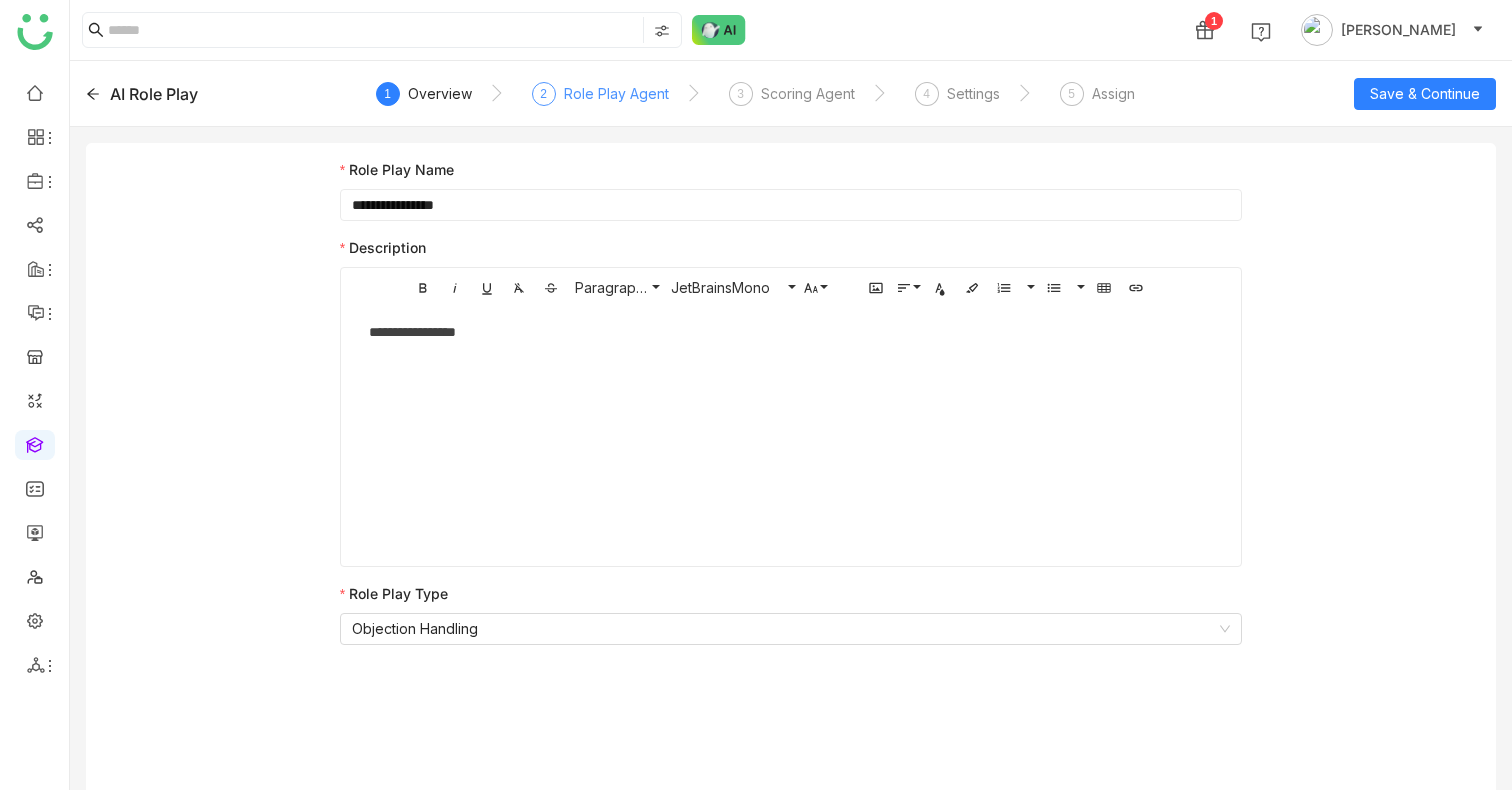 click on "Role Play Agent" 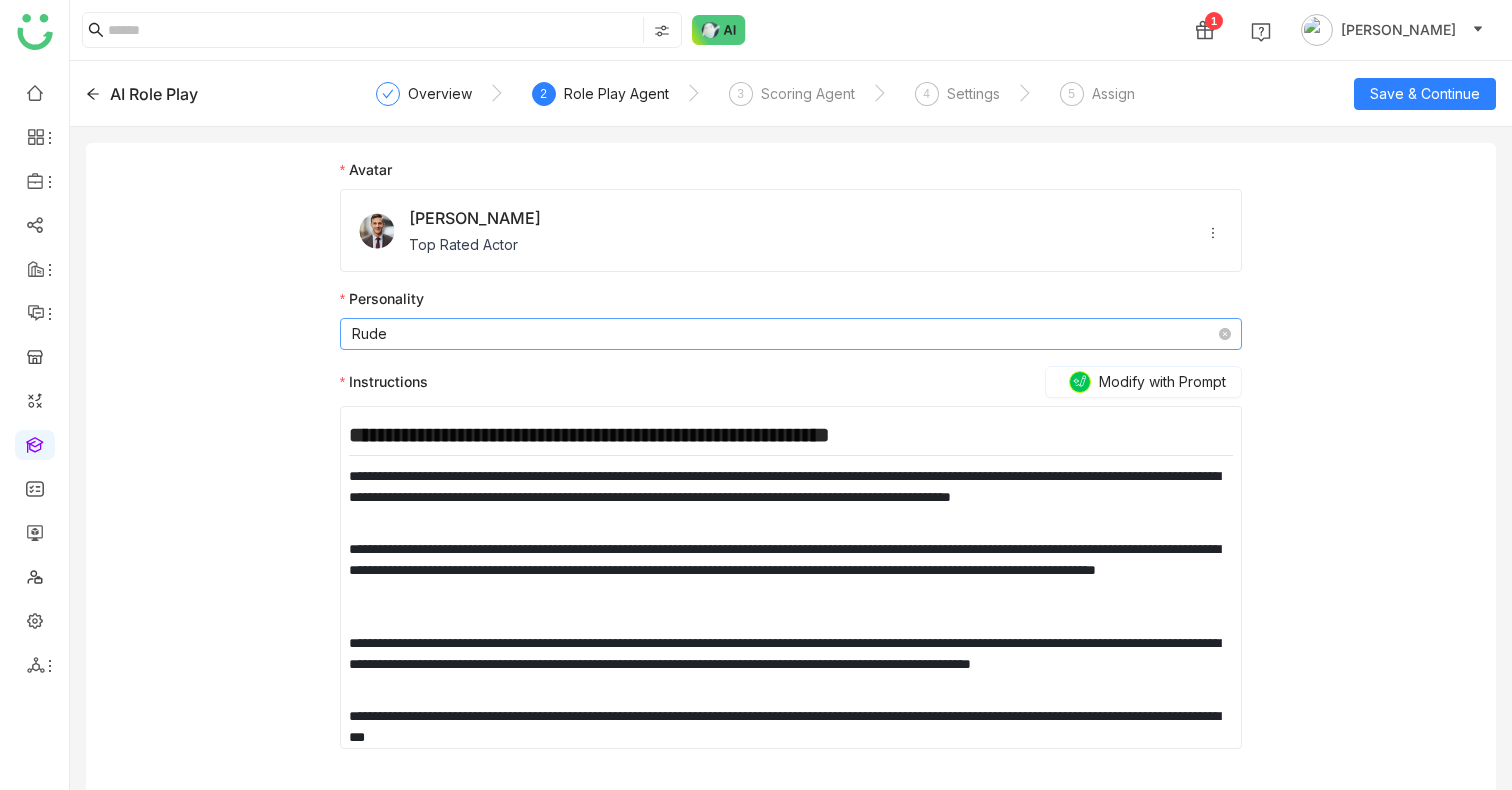 click on "Rude" 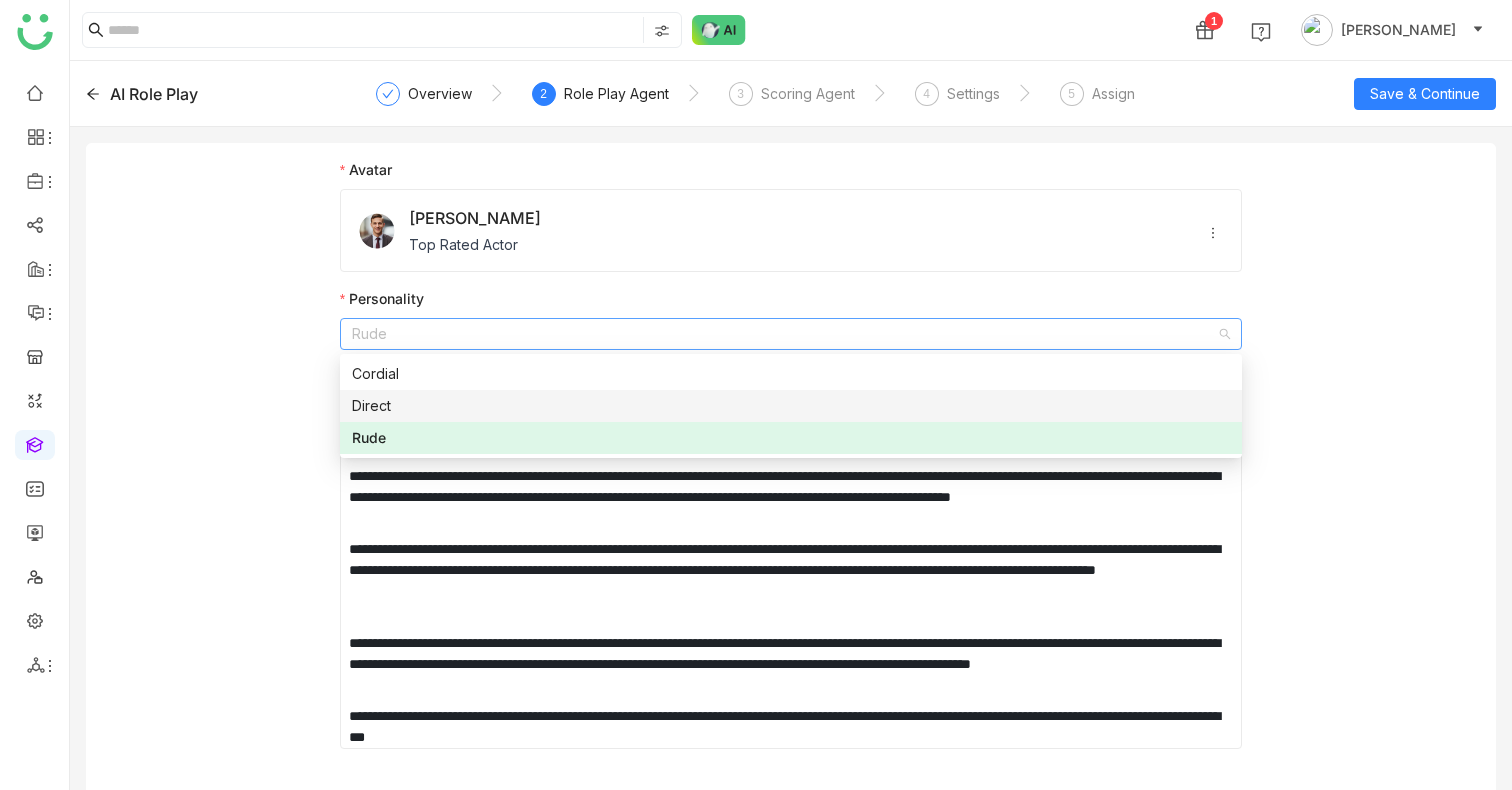 click on "Direct" at bounding box center [791, 406] 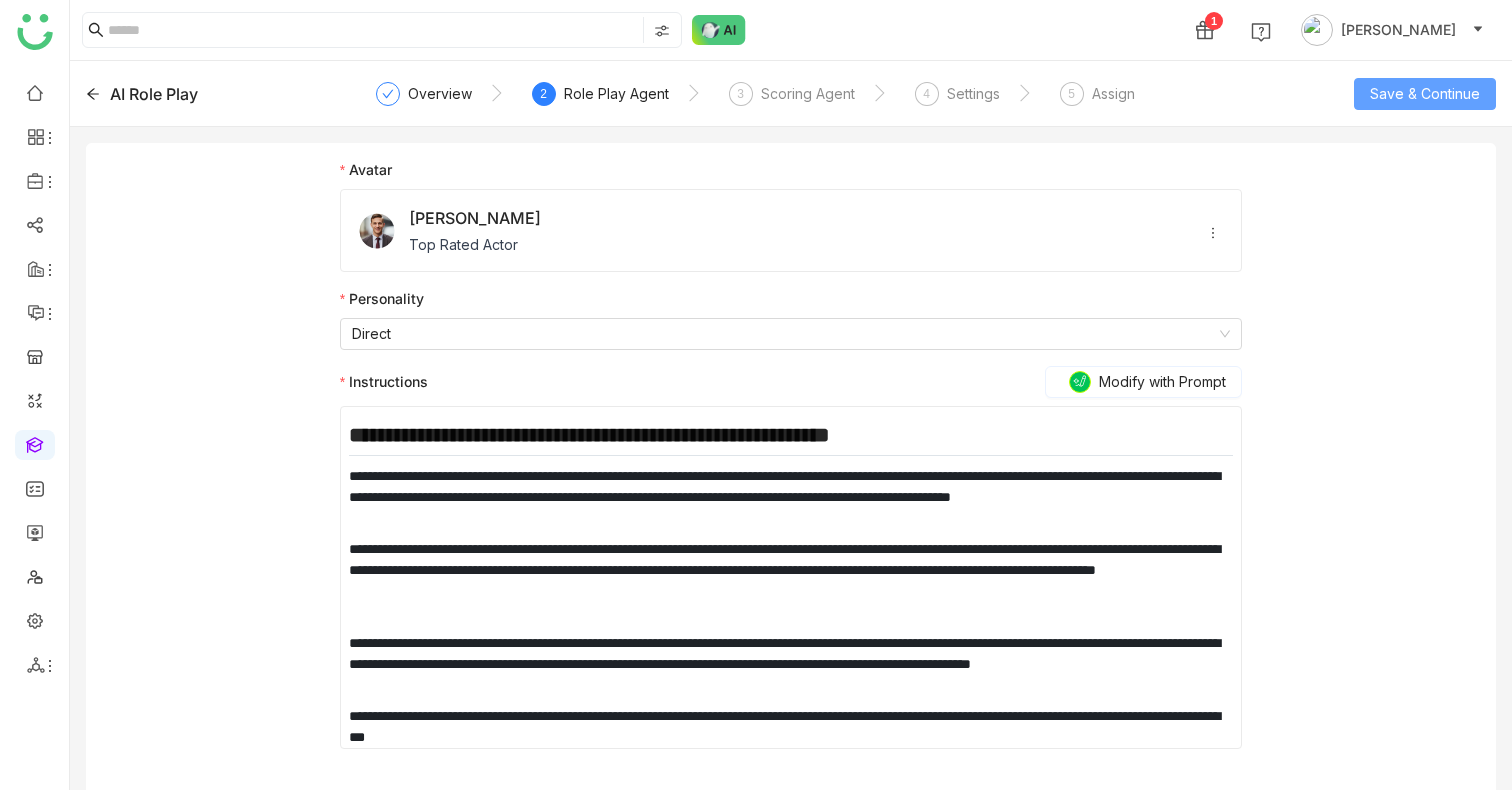 click on "Save & Continue" 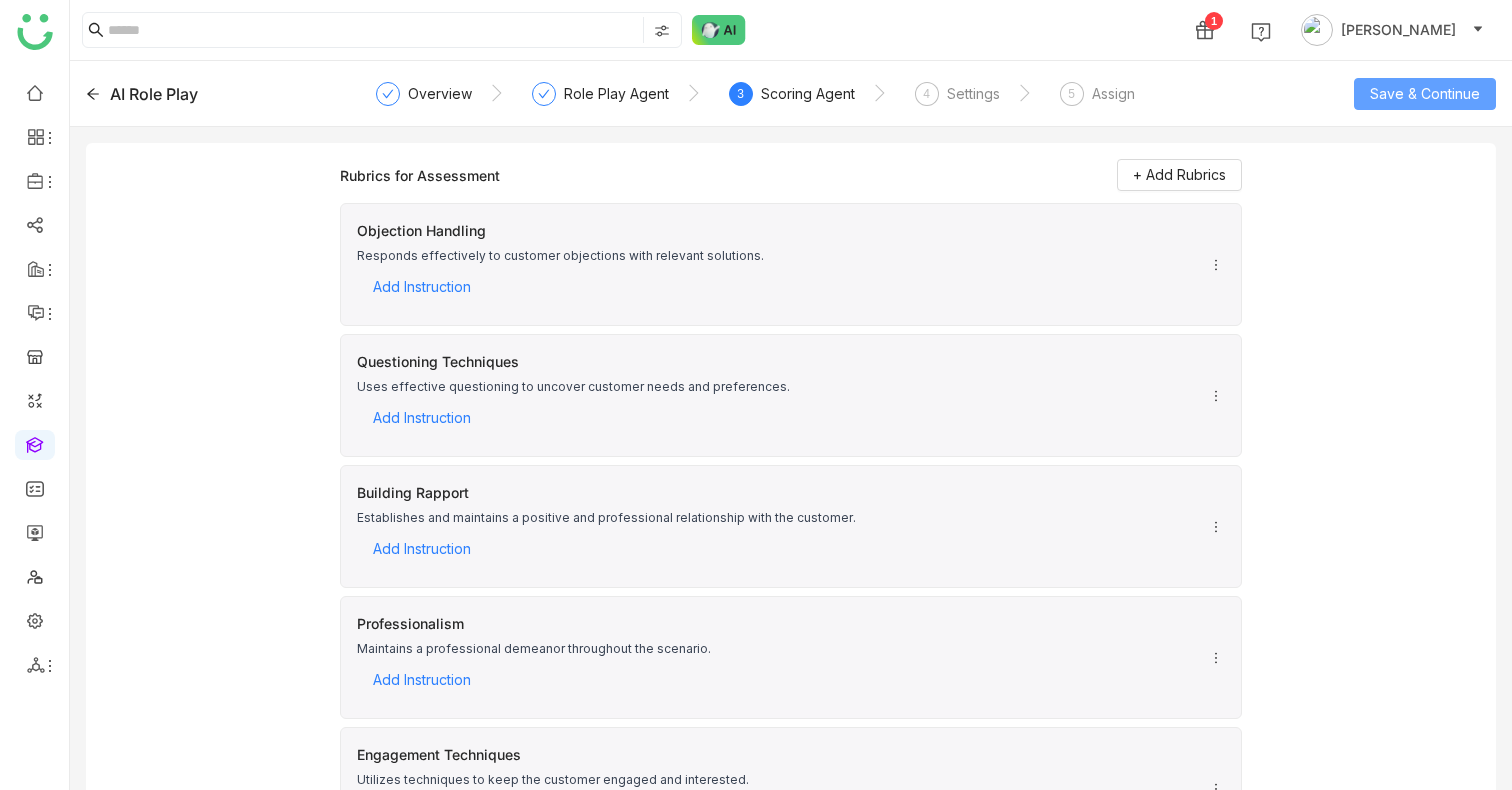 type 